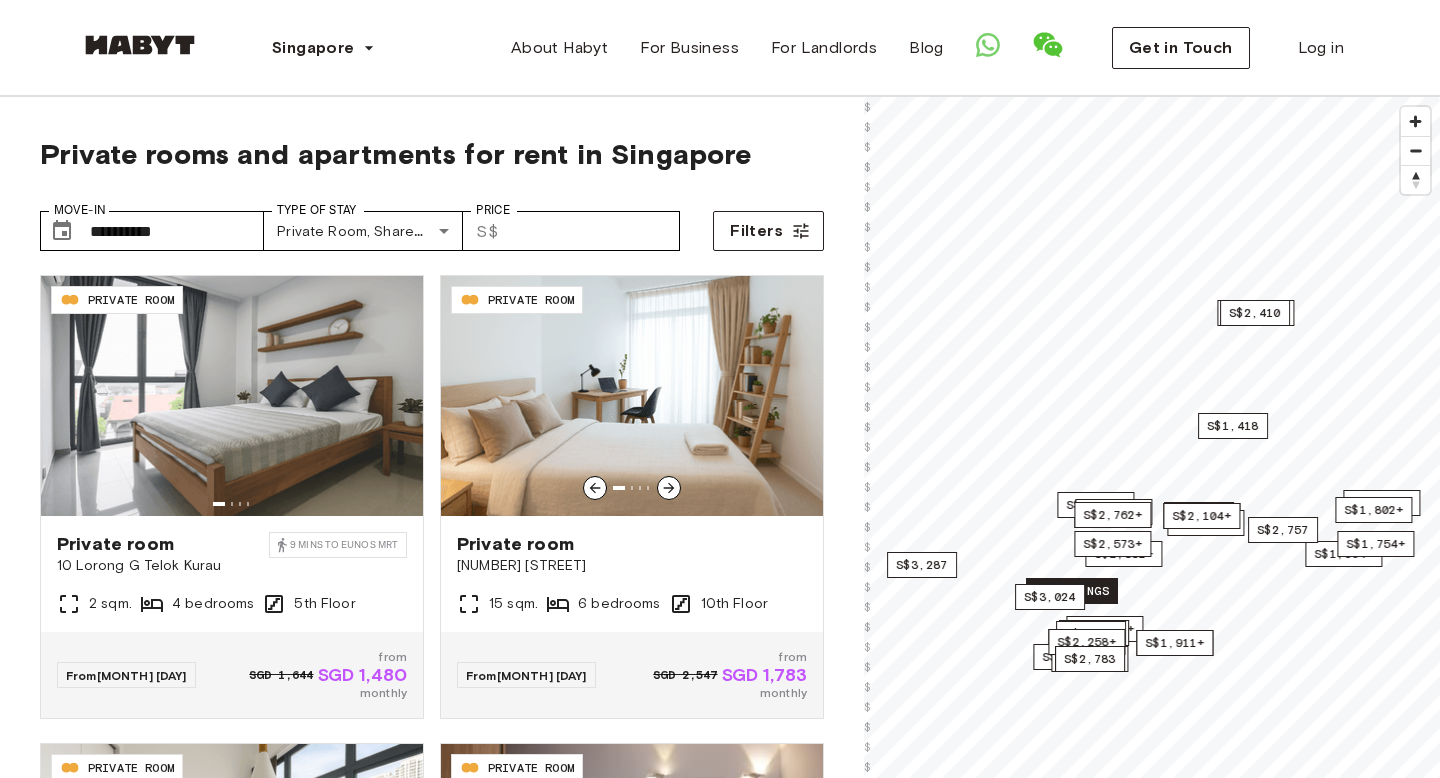 scroll, scrollTop: 0, scrollLeft: 0, axis: both 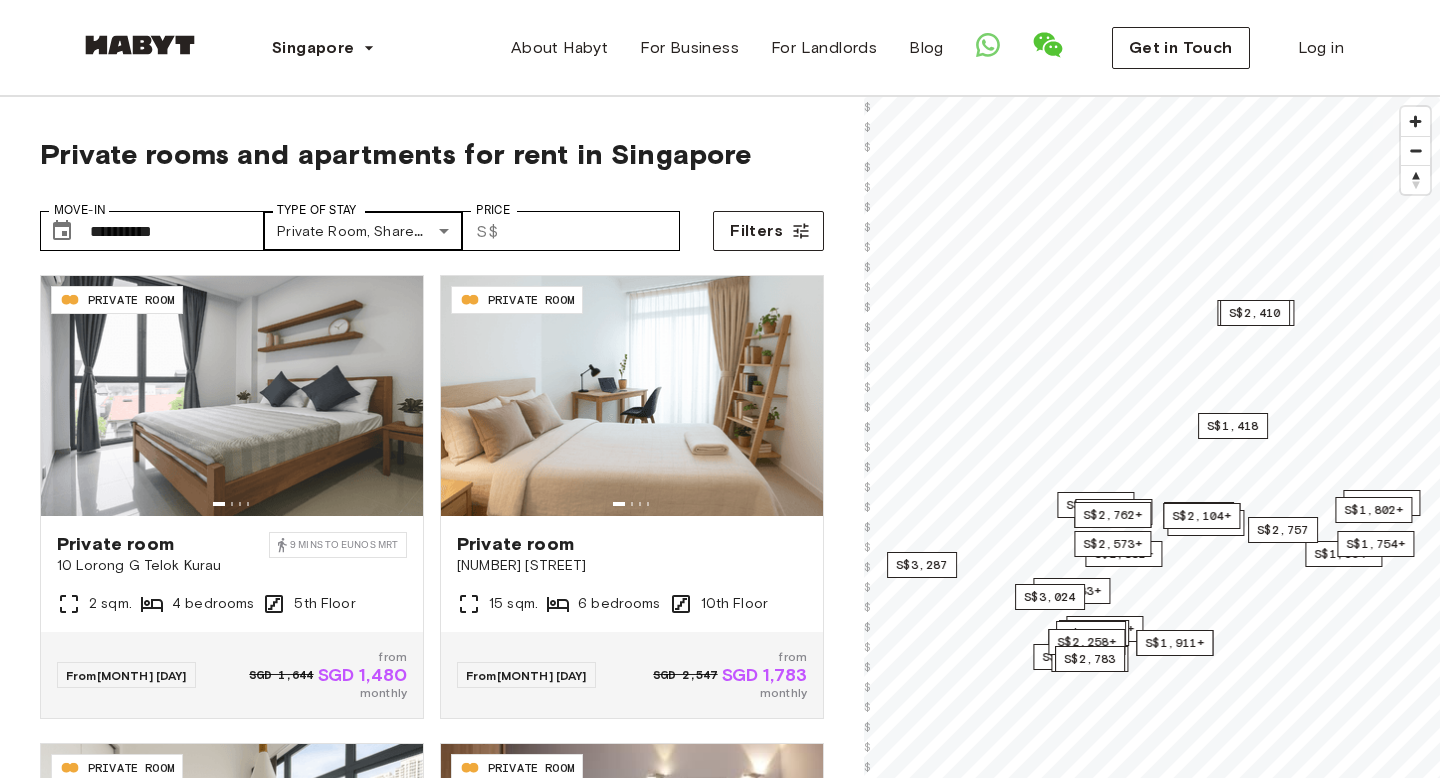 click on "**********" at bounding box center [720, 2334] 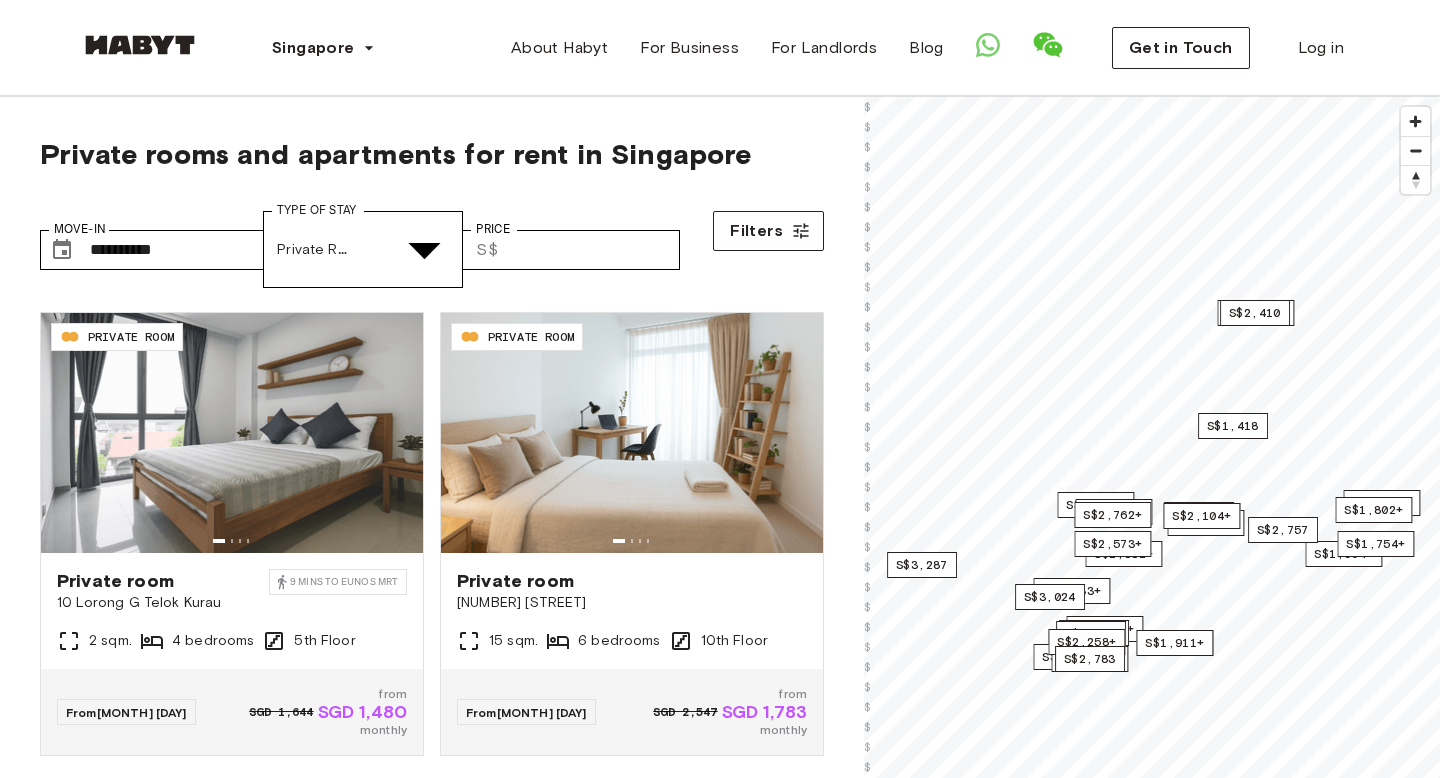 click at bounding box center [52, 5035] 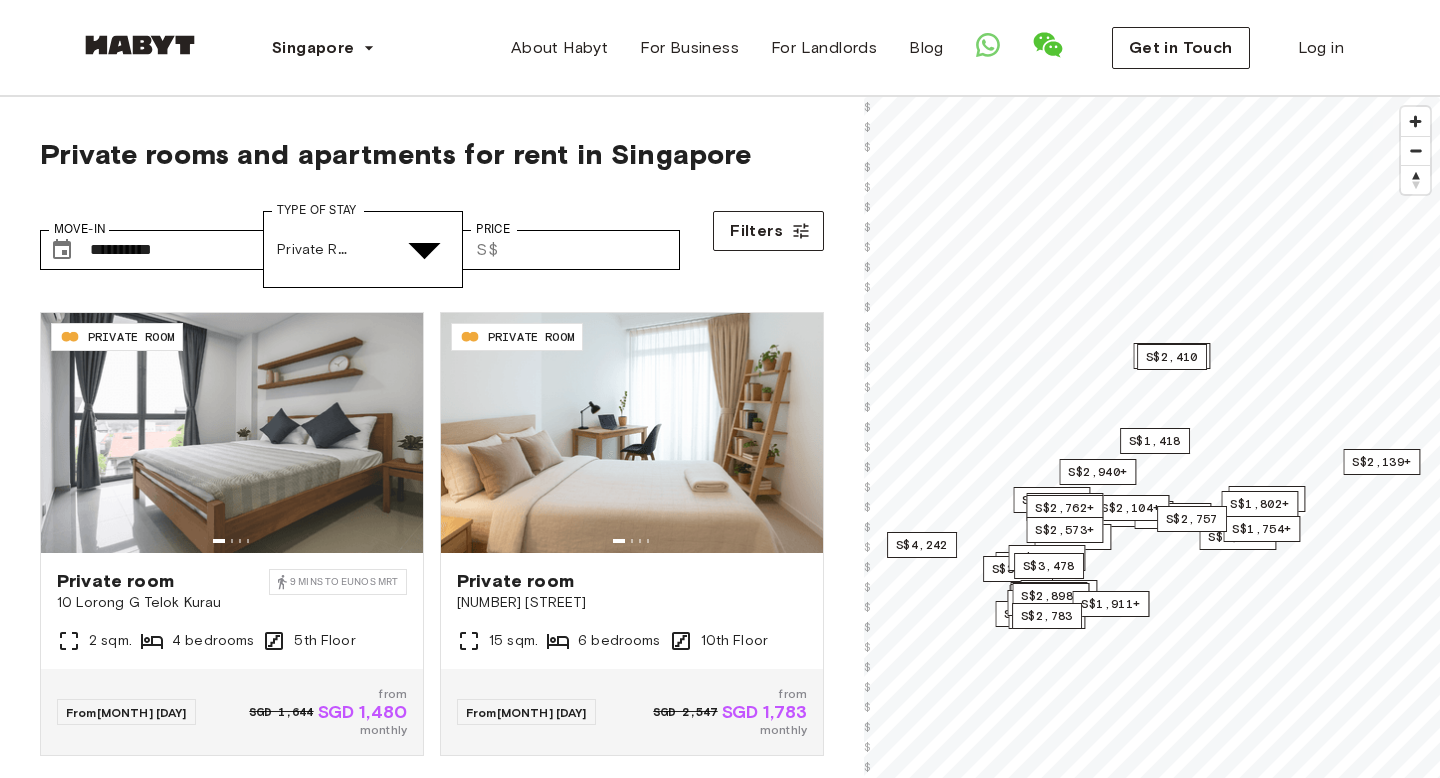 click at bounding box center (52, 4861) 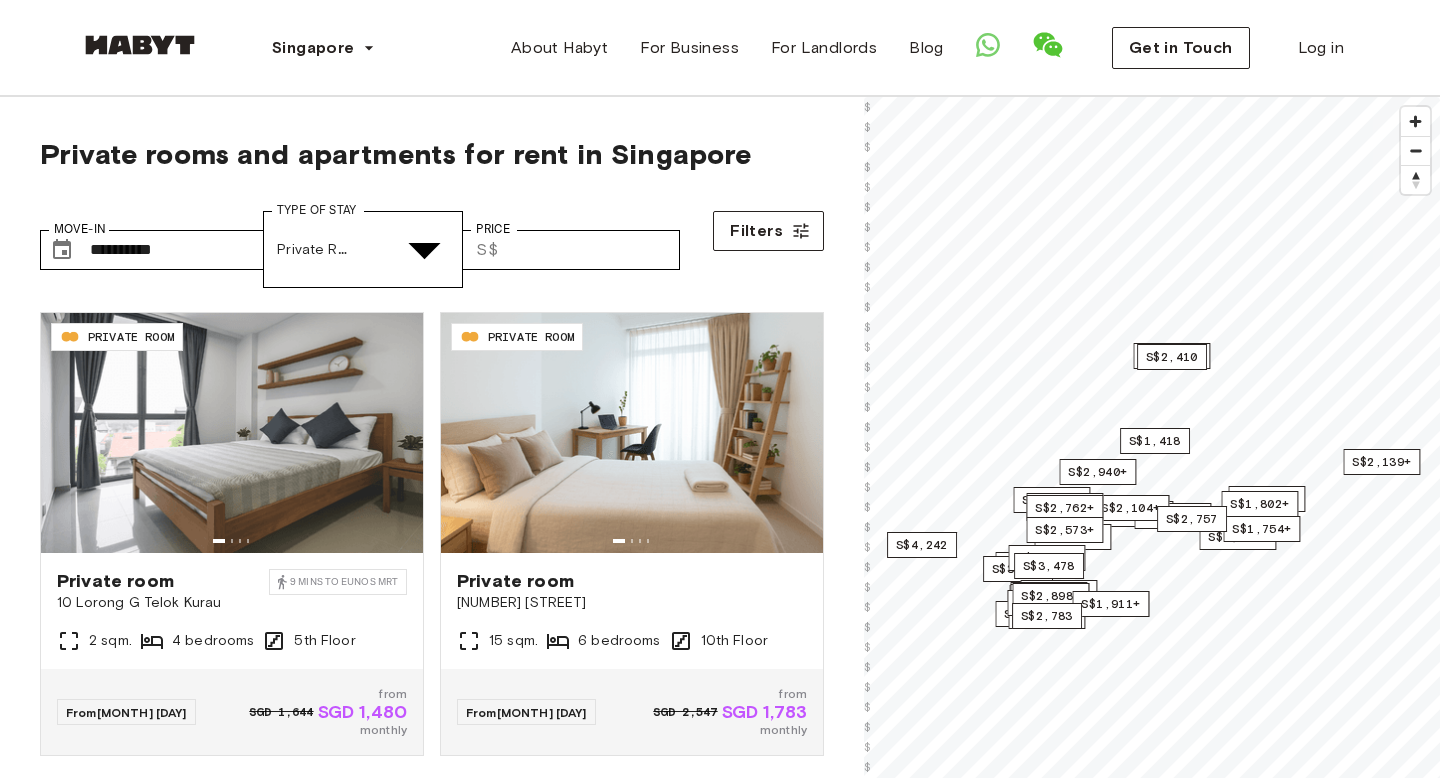 click at bounding box center (52, 4774) 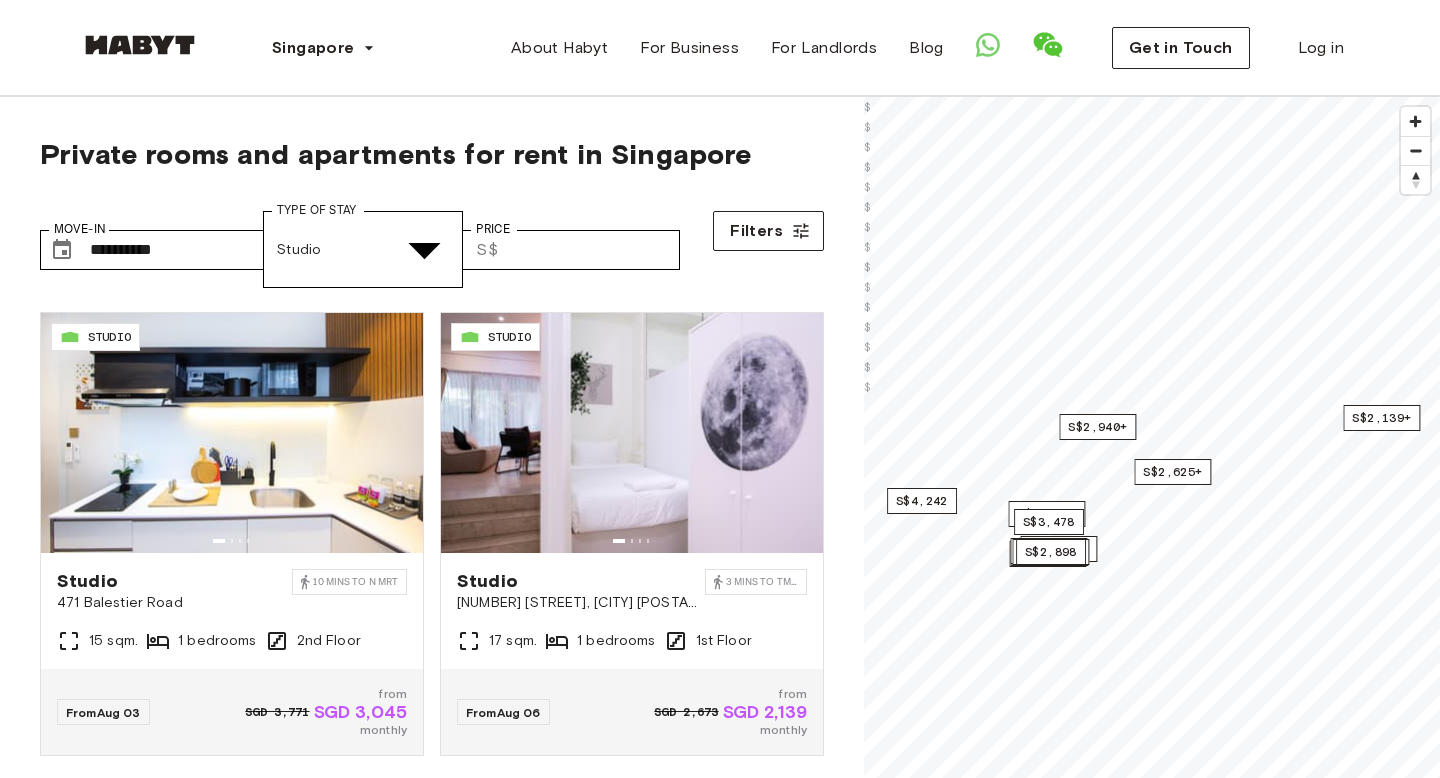 click at bounding box center [720, 4722] 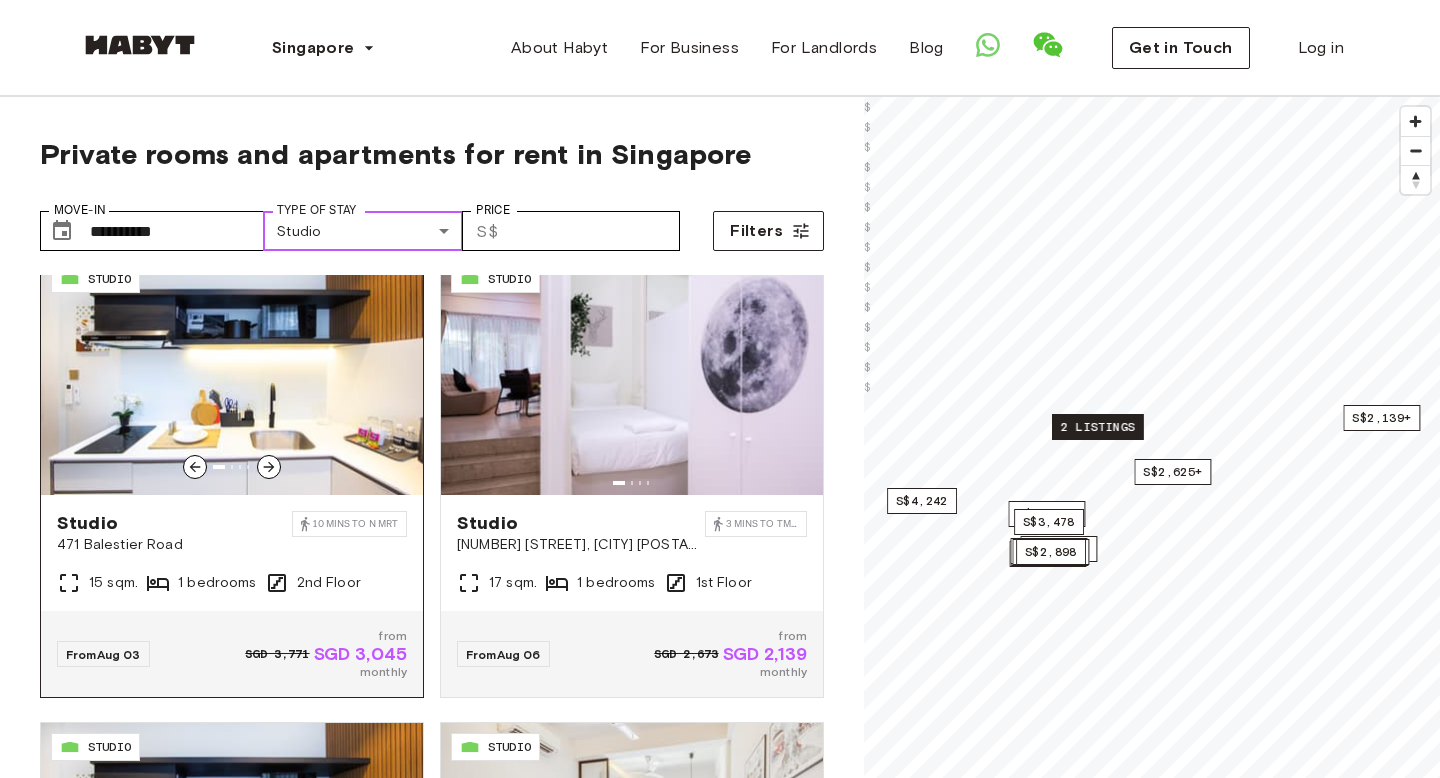scroll, scrollTop: 25, scrollLeft: 0, axis: vertical 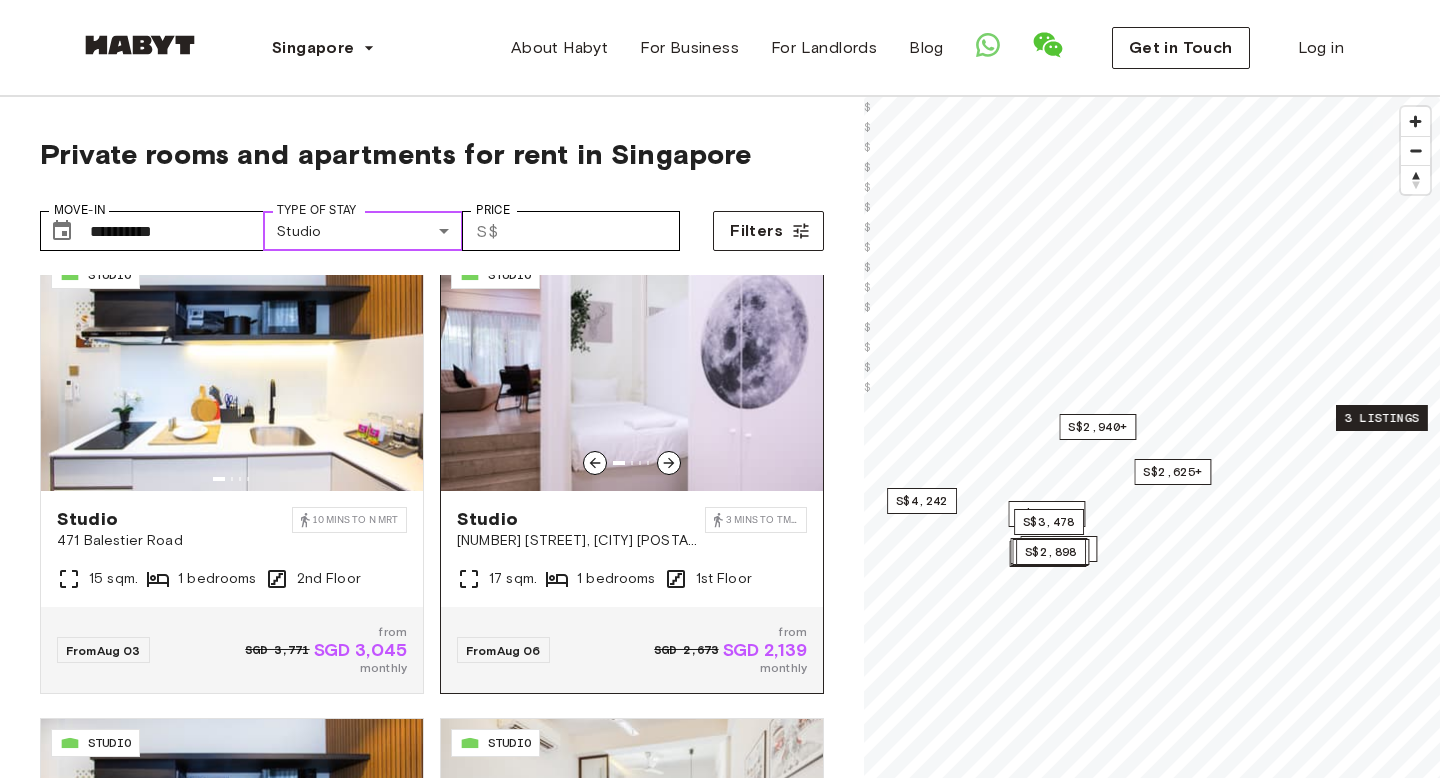 click at bounding box center [632, 371] 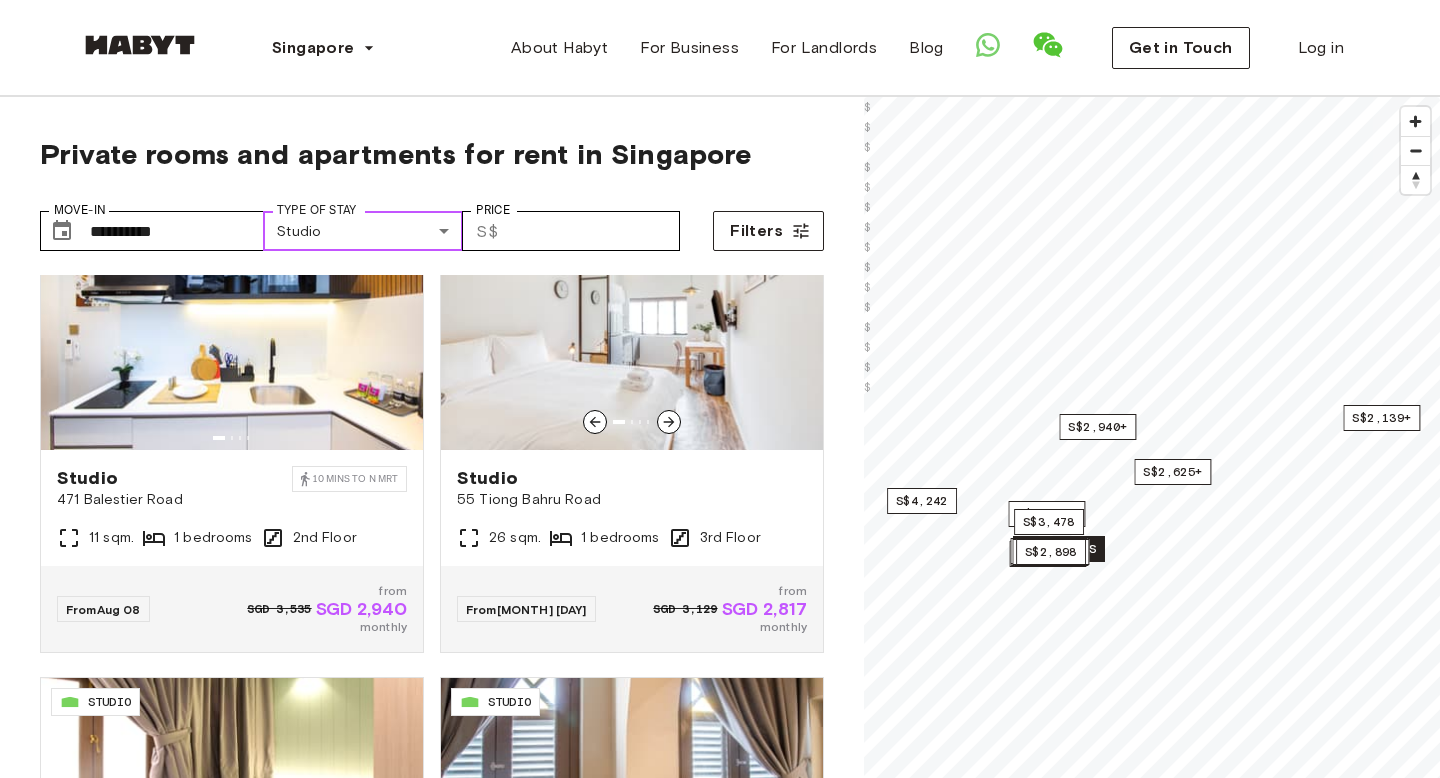 scroll, scrollTop: 537, scrollLeft: 0, axis: vertical 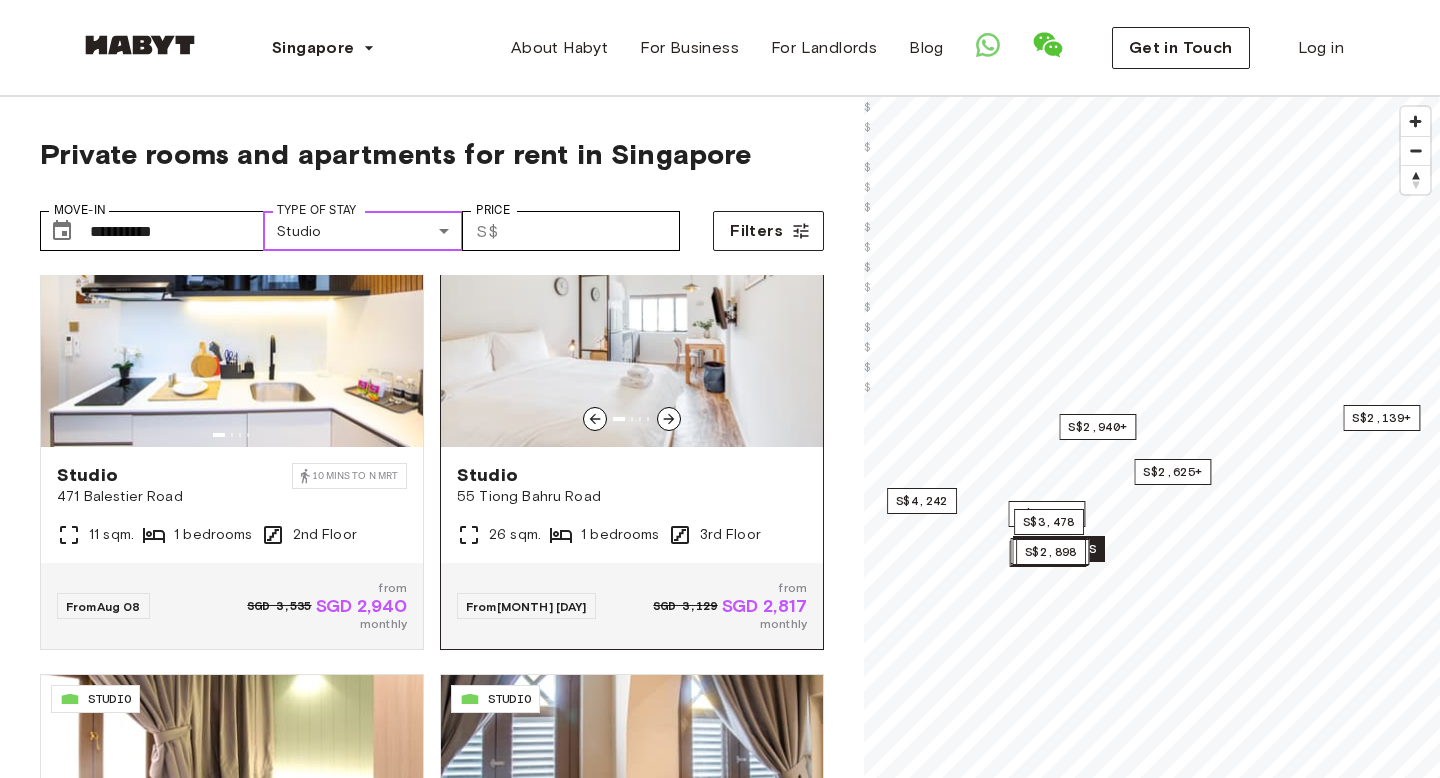 click at bounding box center (632, 327) 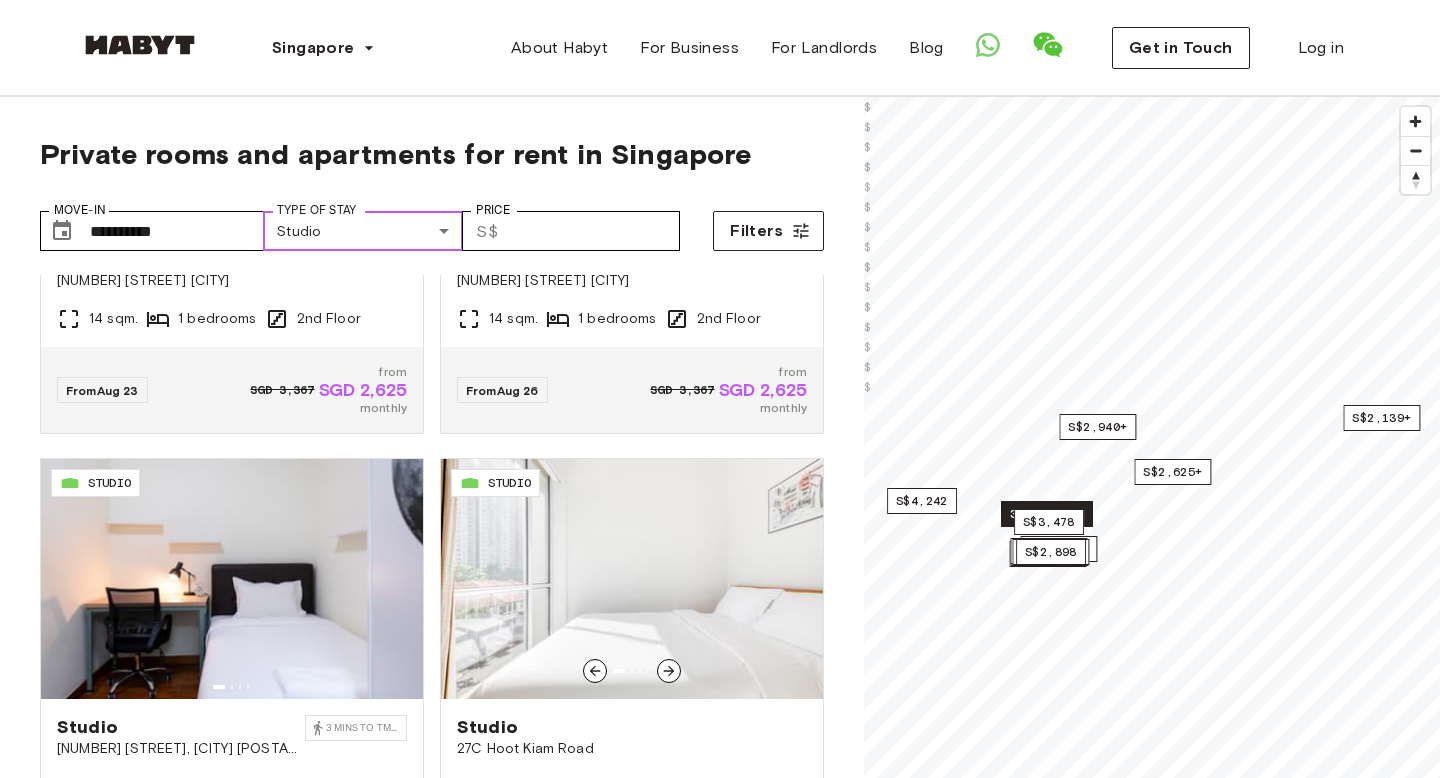 scroll, scrollTop: 1202, scrollLeft: 0, axis: vertical 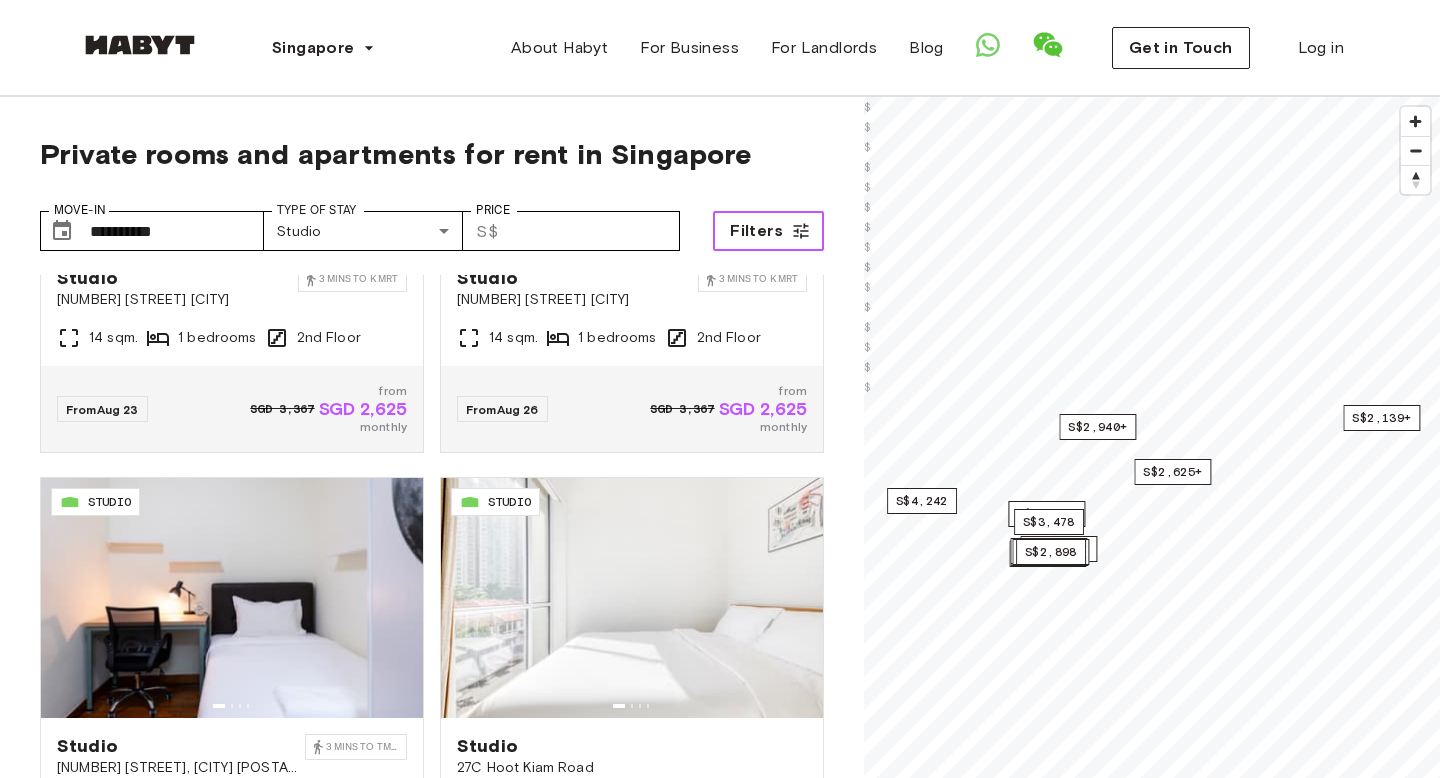 click 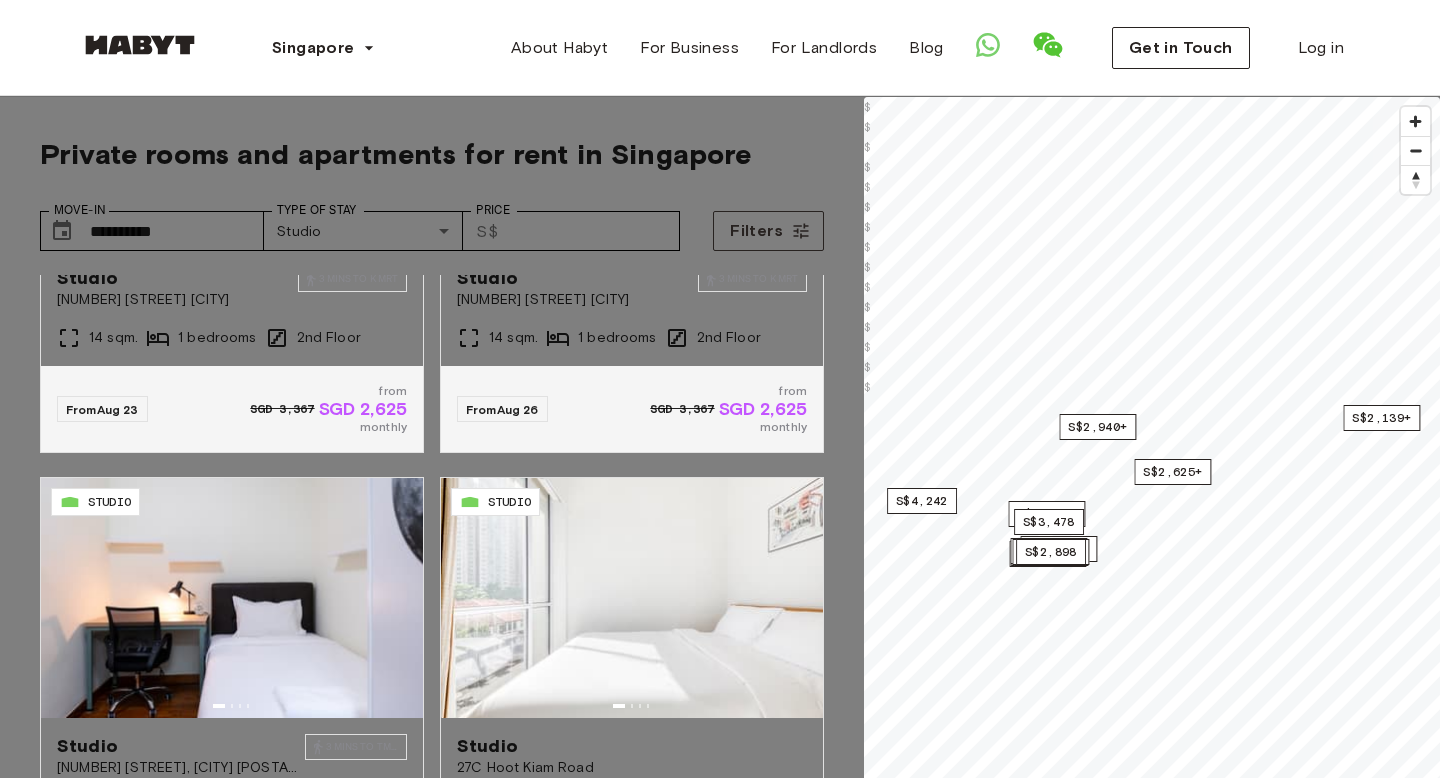 scroll, scrollTop: 0, scrollLeft: 0, axis: both 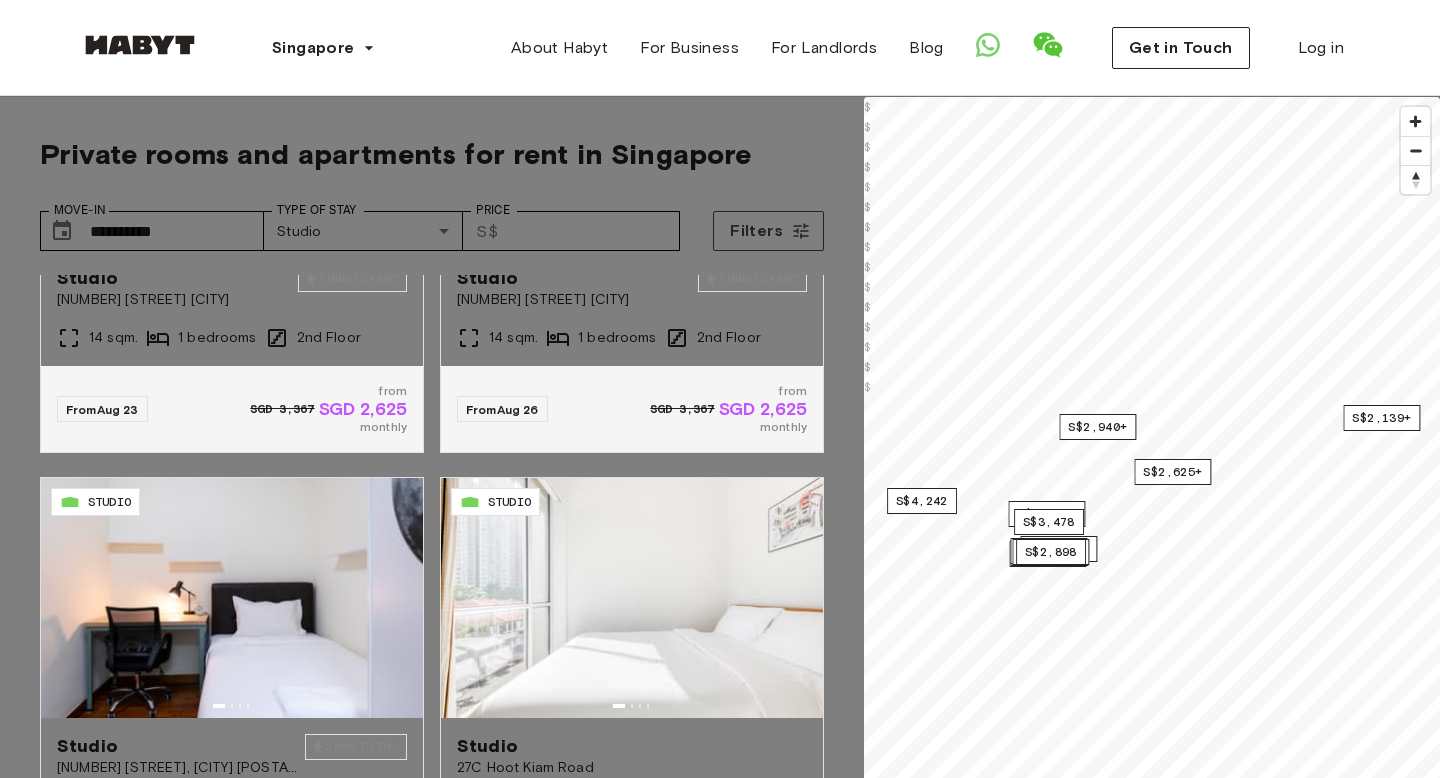 click on "**********" at bounding box center [137, 4748] 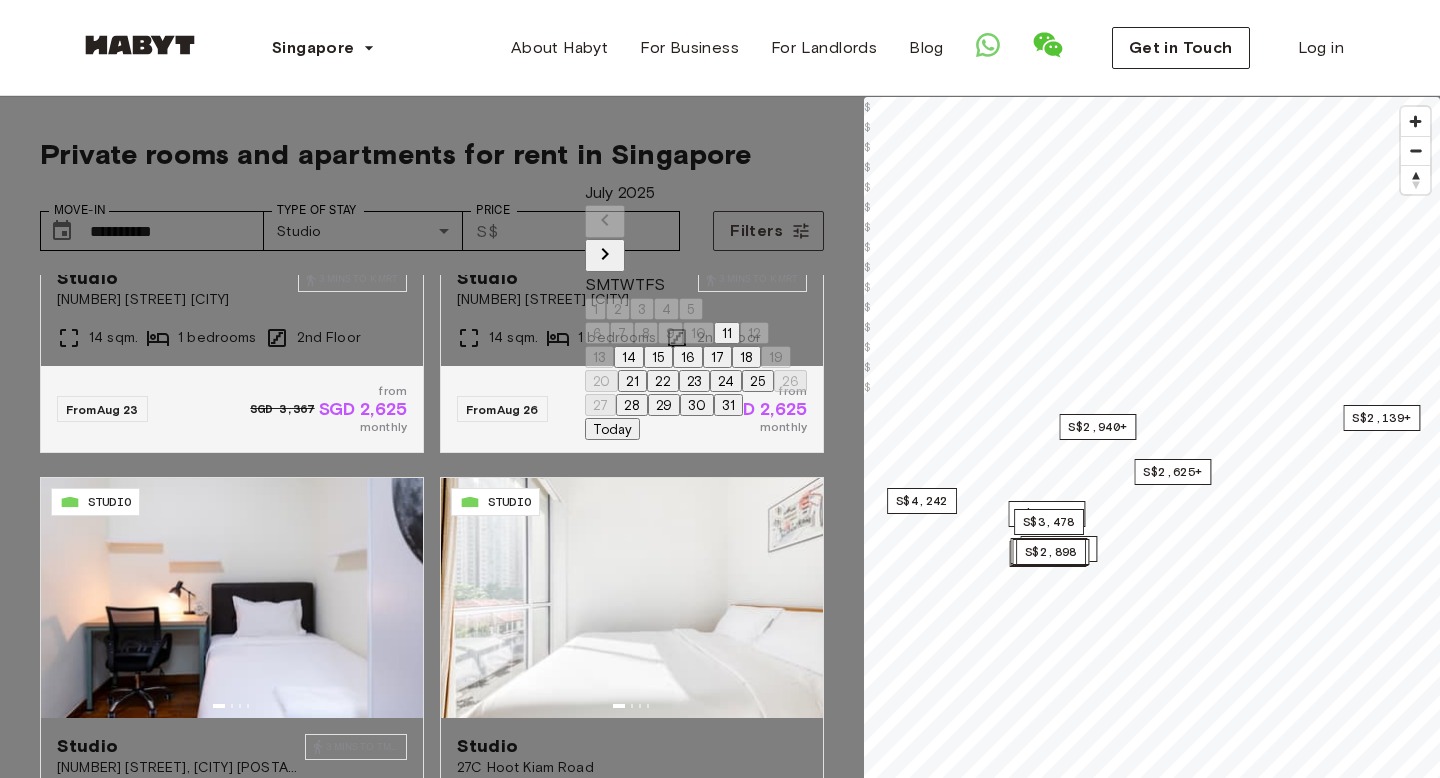 click 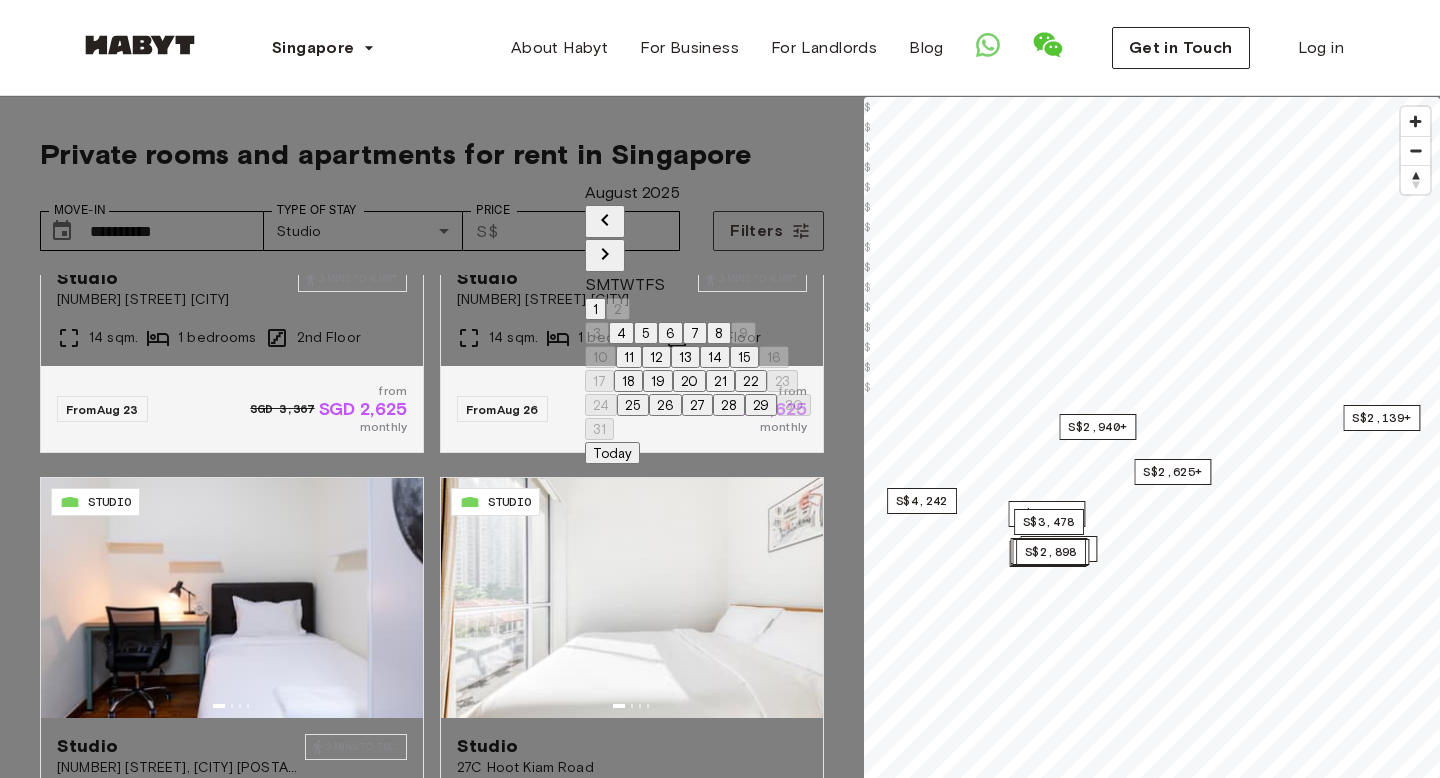 click on "8" at bounding box center (719, 333) 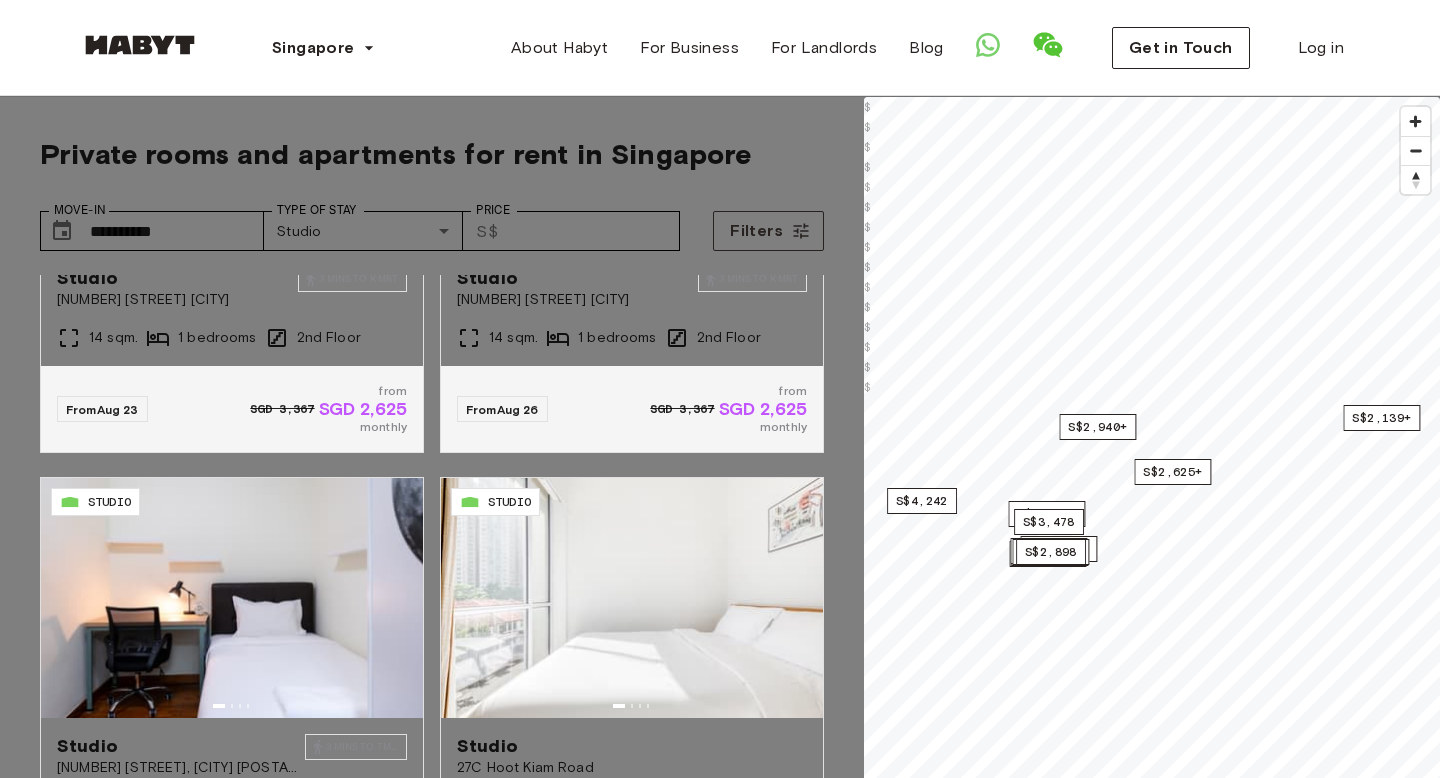 type on "****" 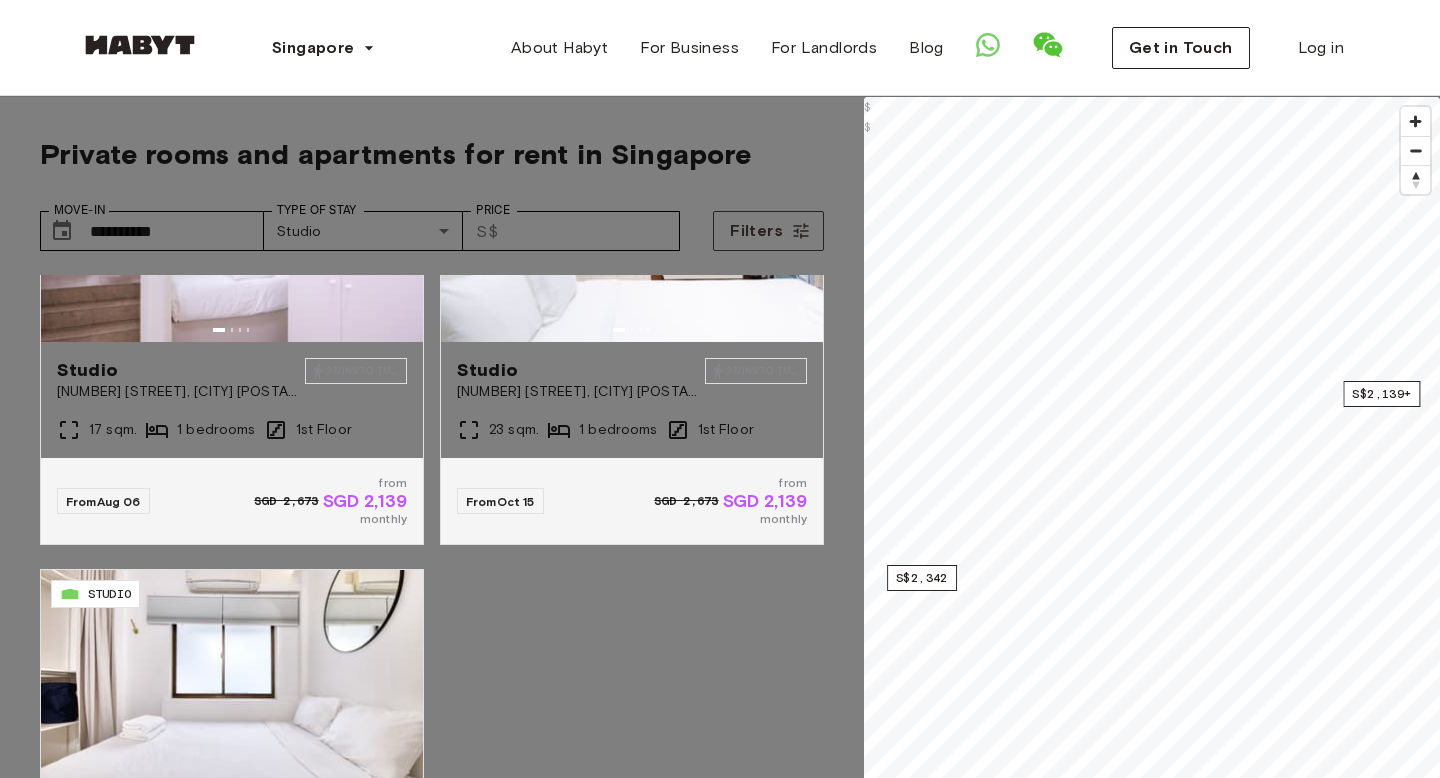 click on "Apply" at bounding box center (140, 7571) 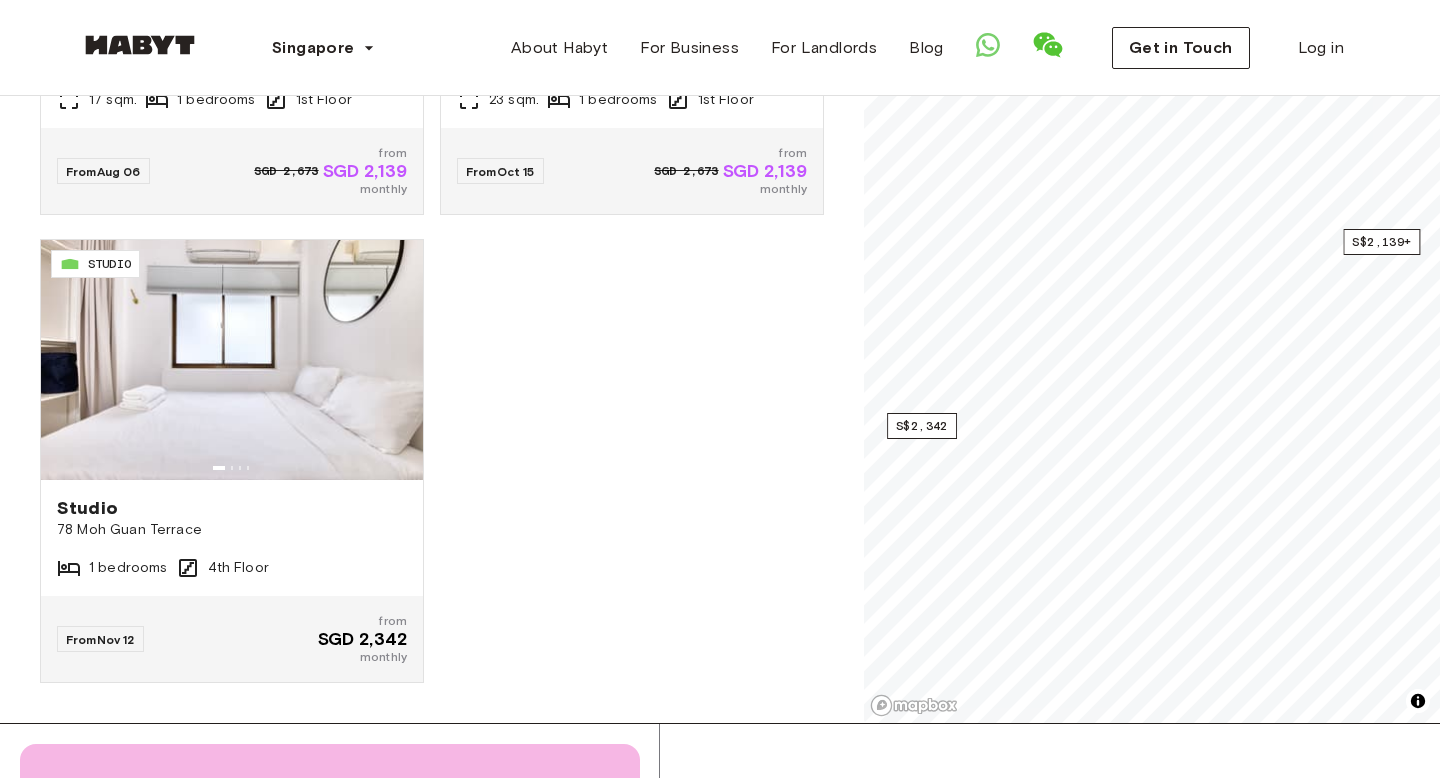 scroll, scrollTop: 333, scrollLeft: 0, axis: vertical 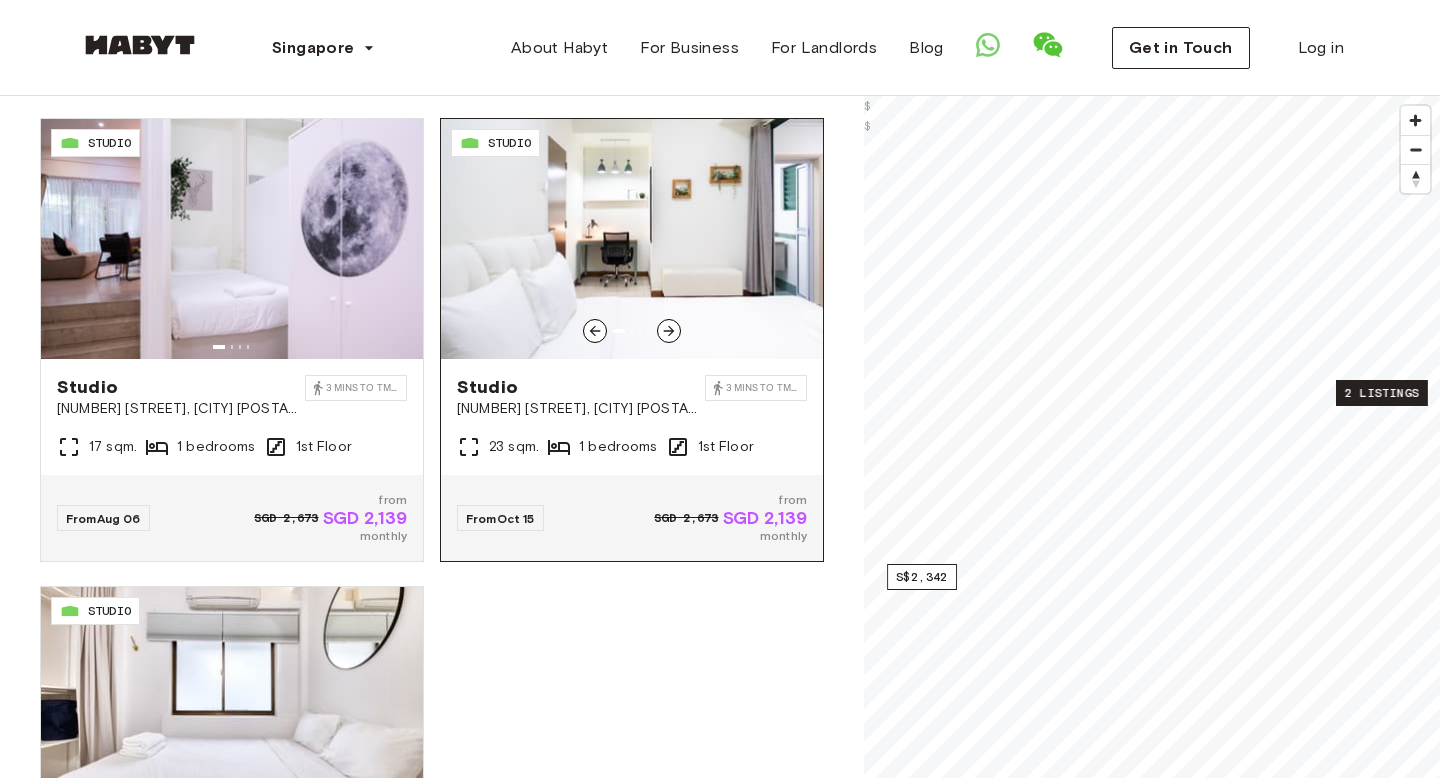 click at bounding box center (632, 239) 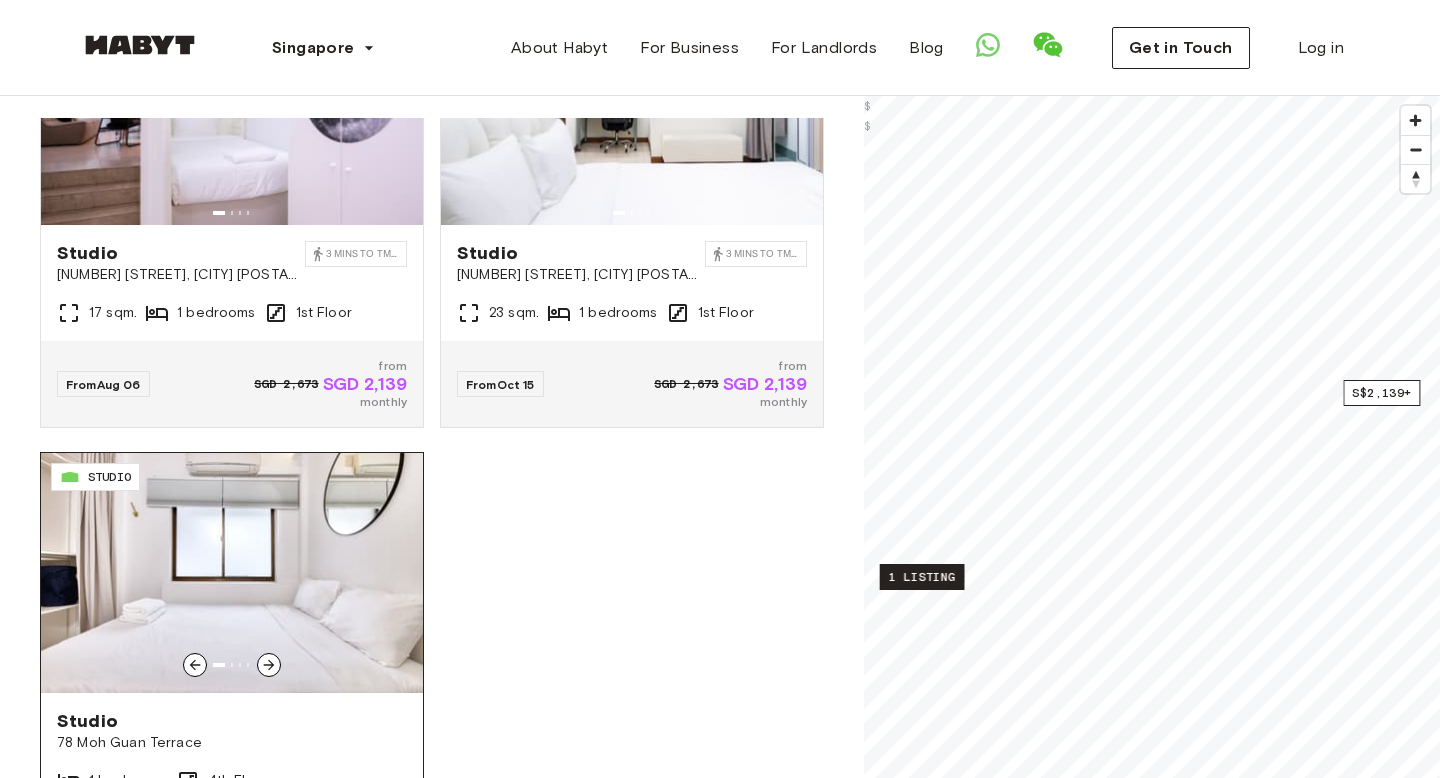 scroll, scrollTop: 174, scrollLeft: 0, axis: vertical 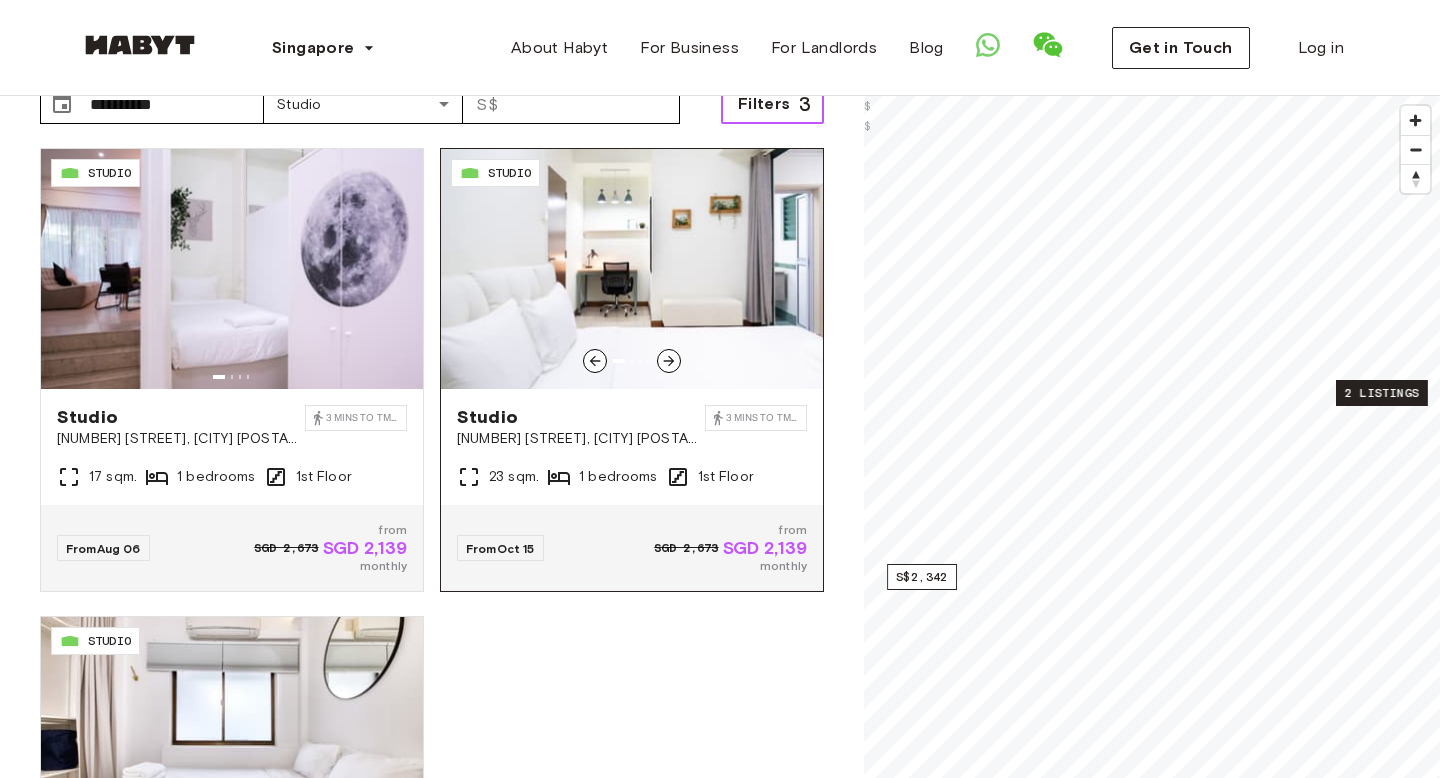 click at bounding box center (632, 269) 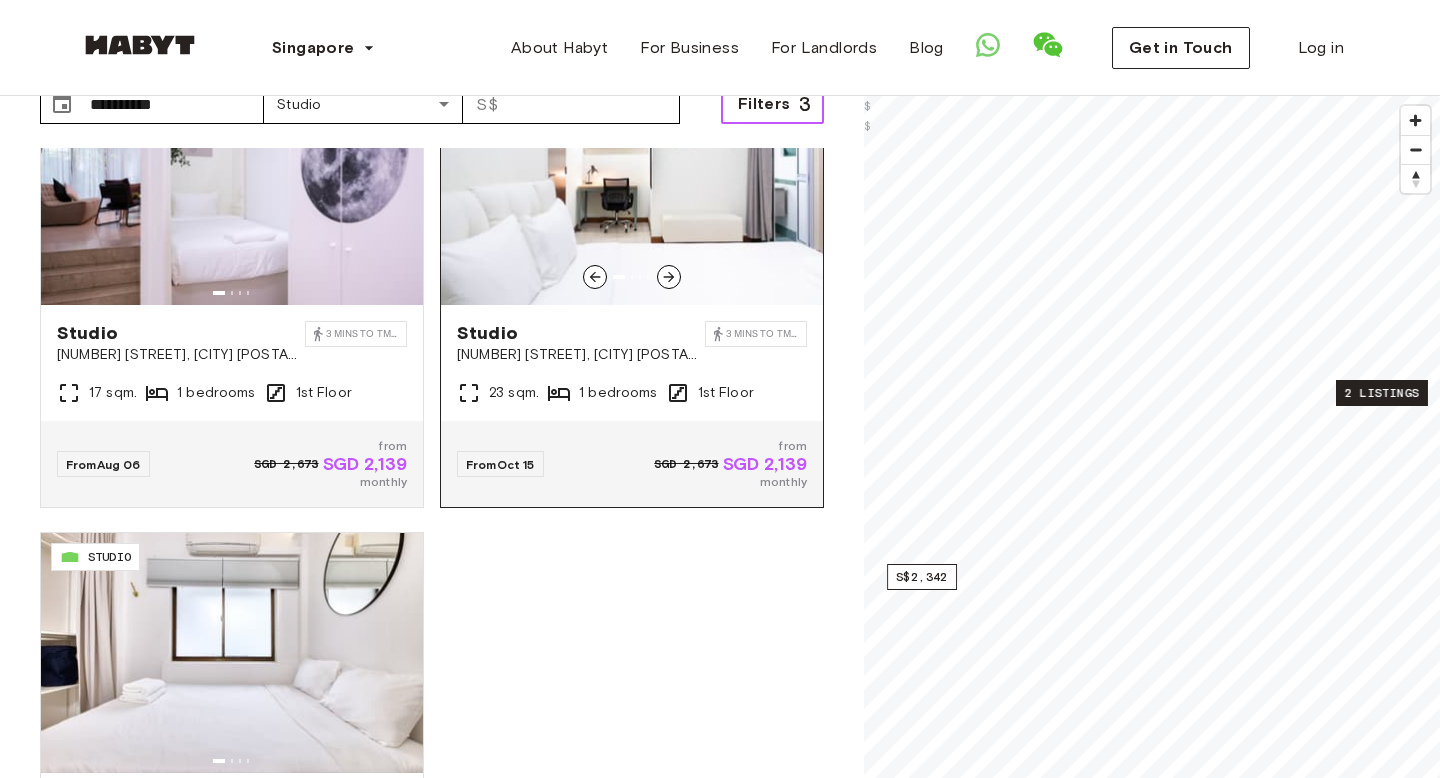 scroll, scrollTop: 174, scrollLeft: 0, axis: vertical 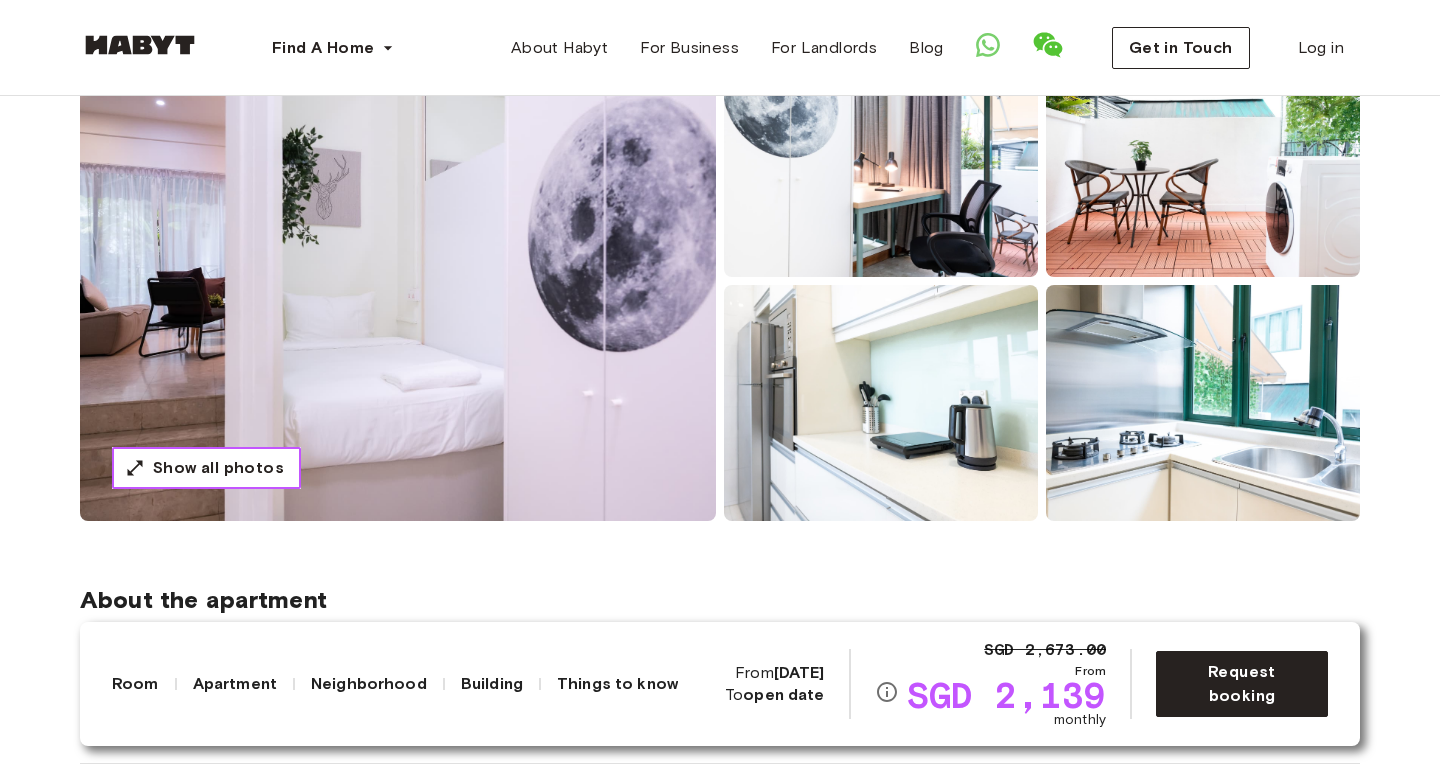 click on "Show all photos" at bounding box center [218, 468] 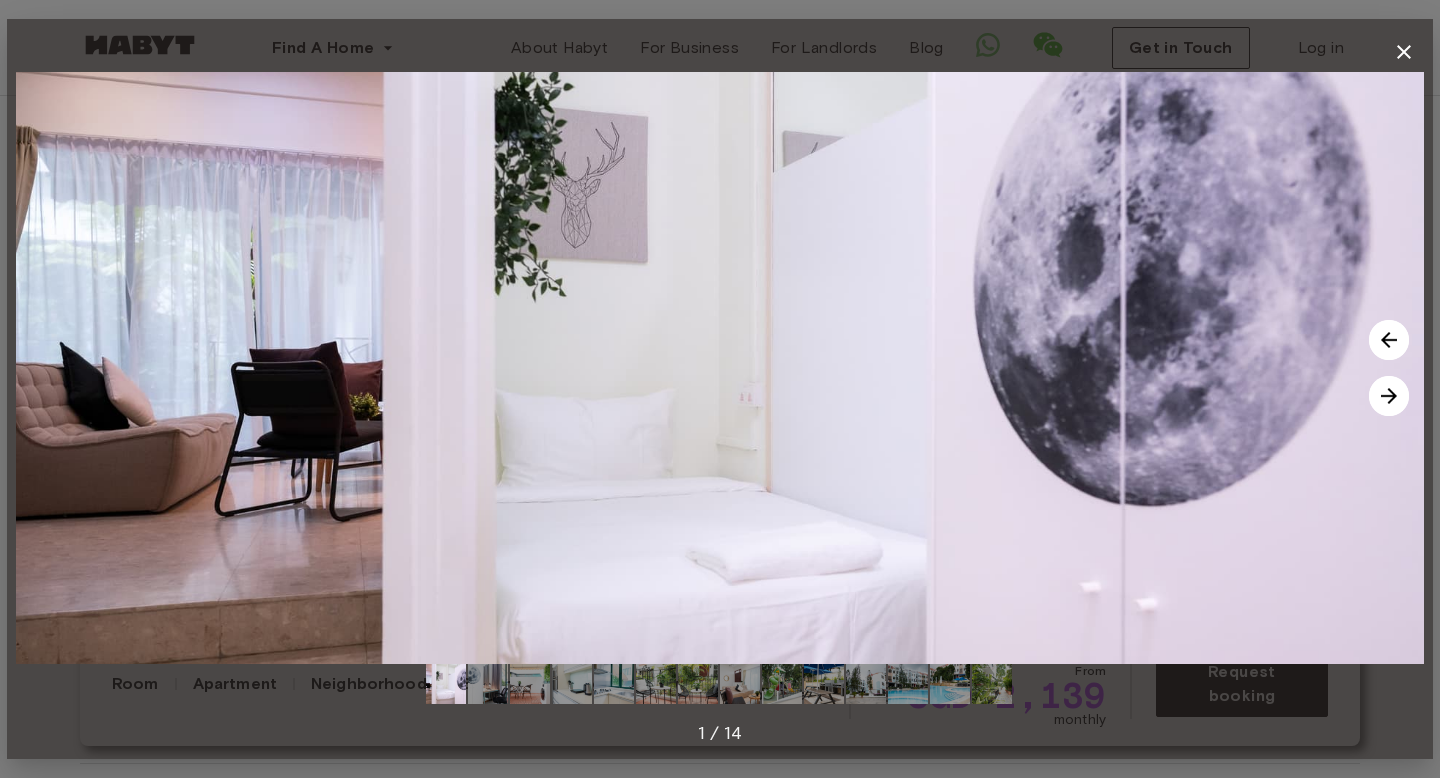 click at bounding box center (1389, 396) 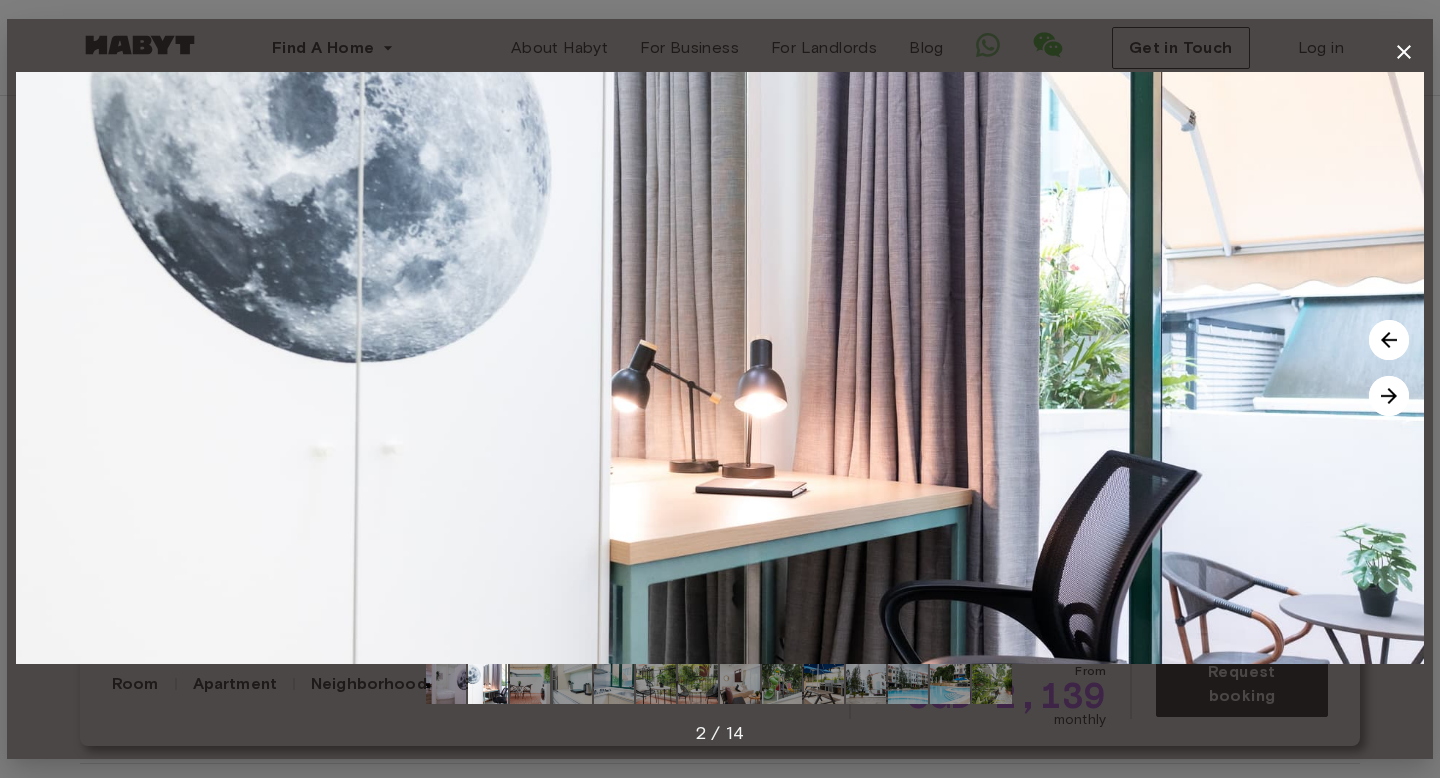 click at bounding box center (1389, 396) 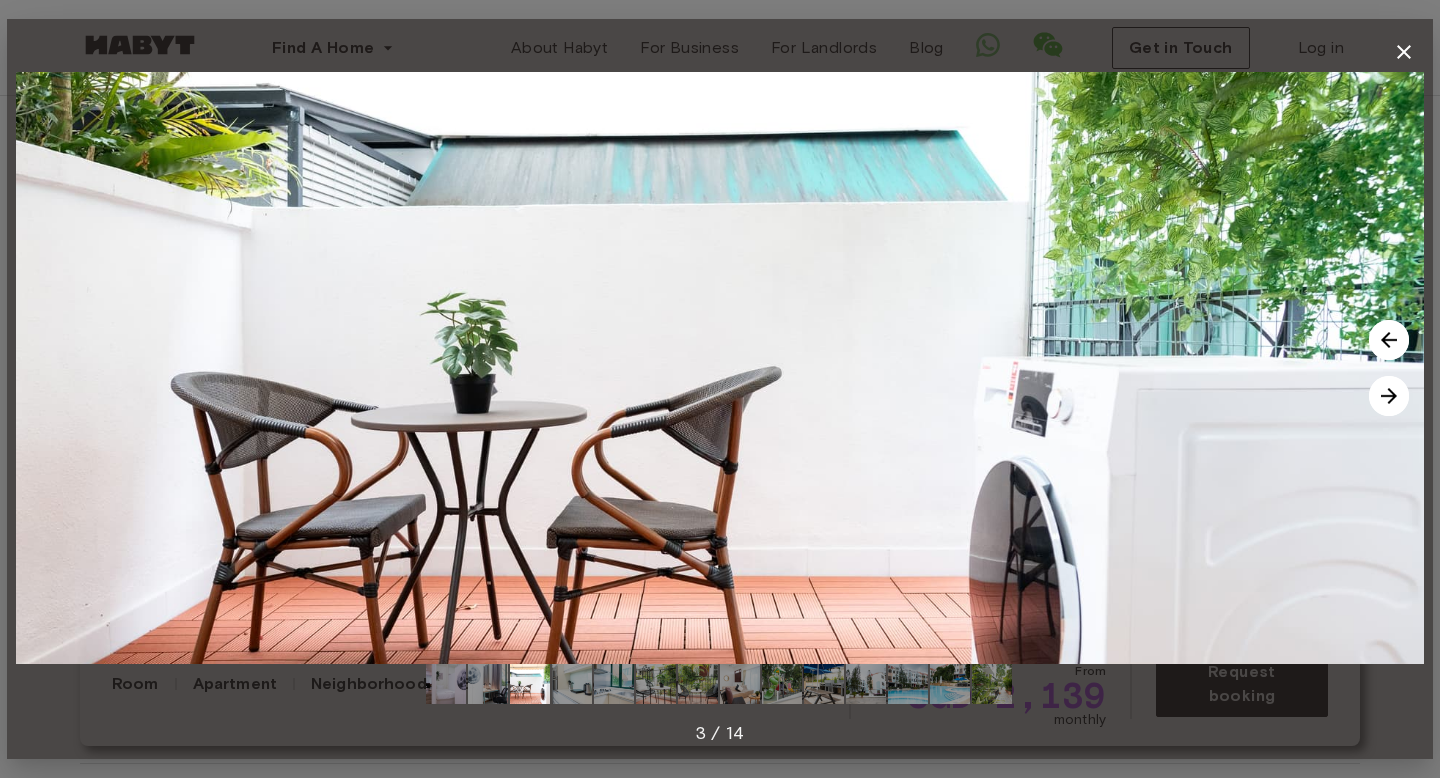 click at bounding box center [1389, 396] 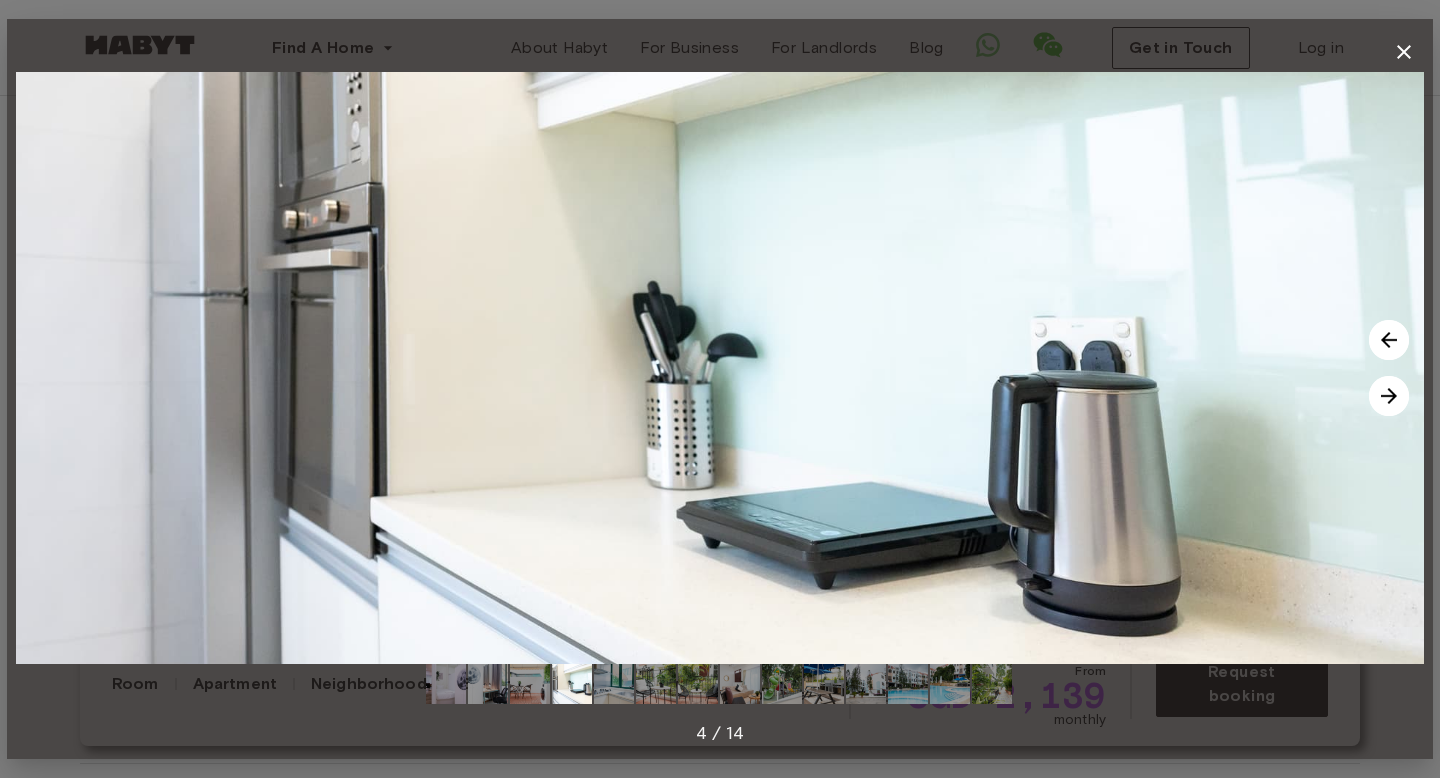 click at bounding box center (1389, 396) 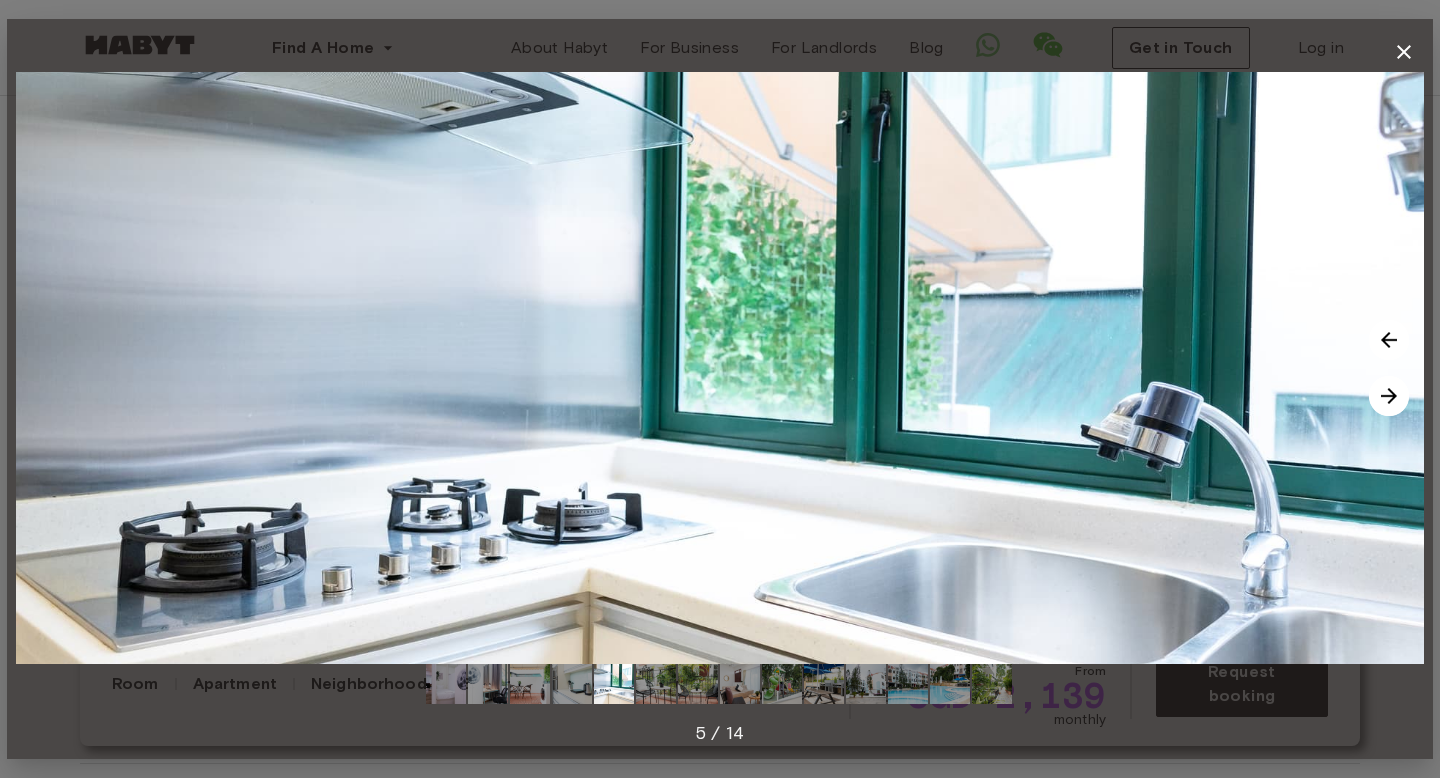 click at bounding box center (1389, 396) 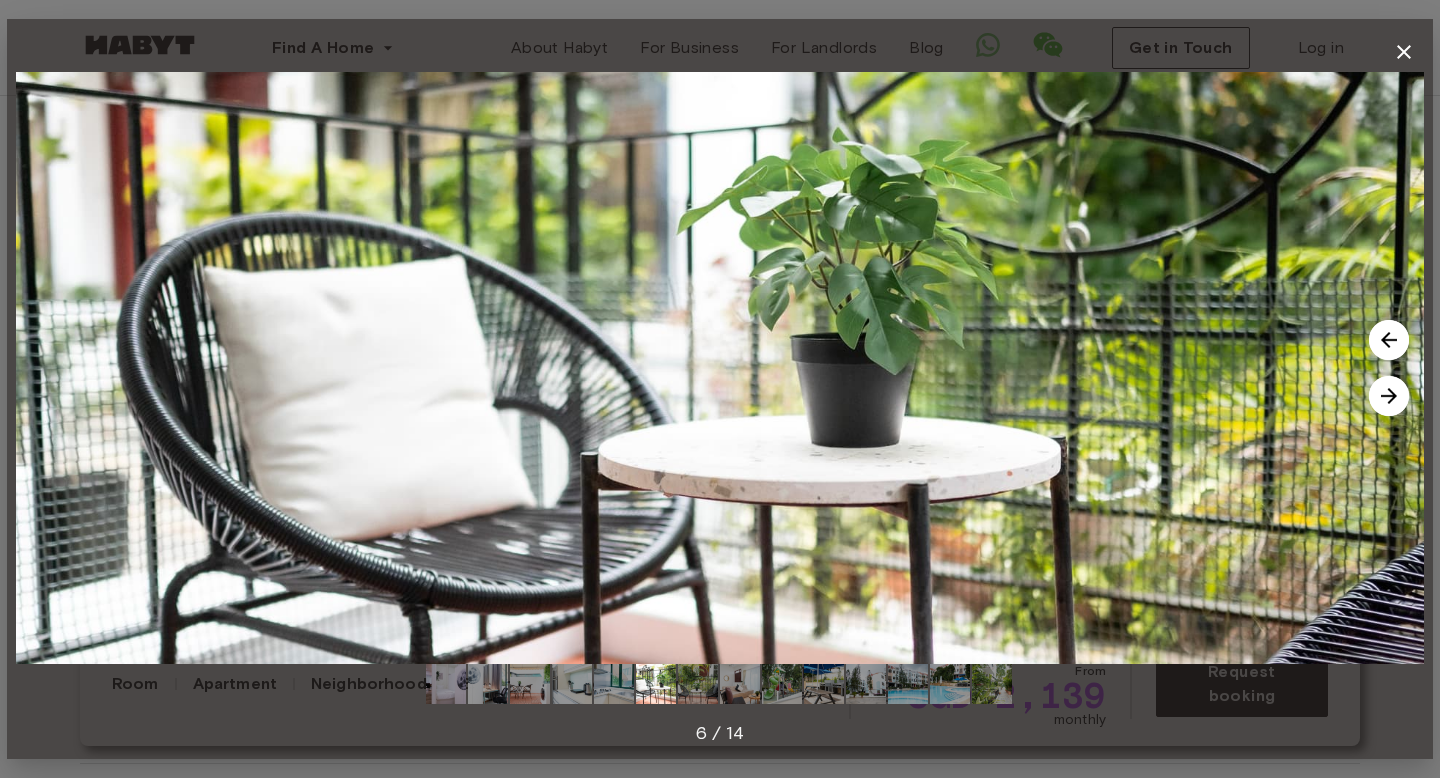 click at bounding box center [1389, 396] 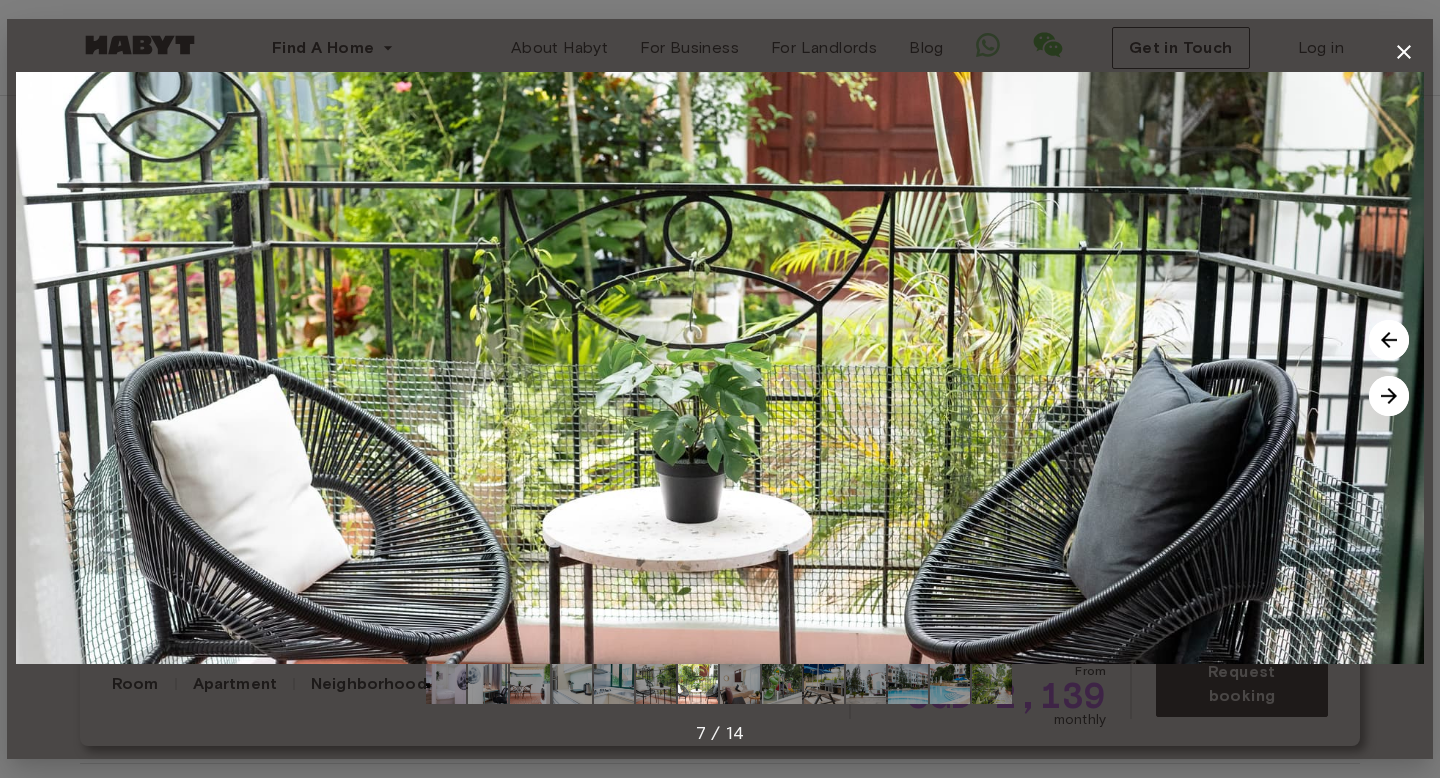 click at bounding box center [1389, 396] 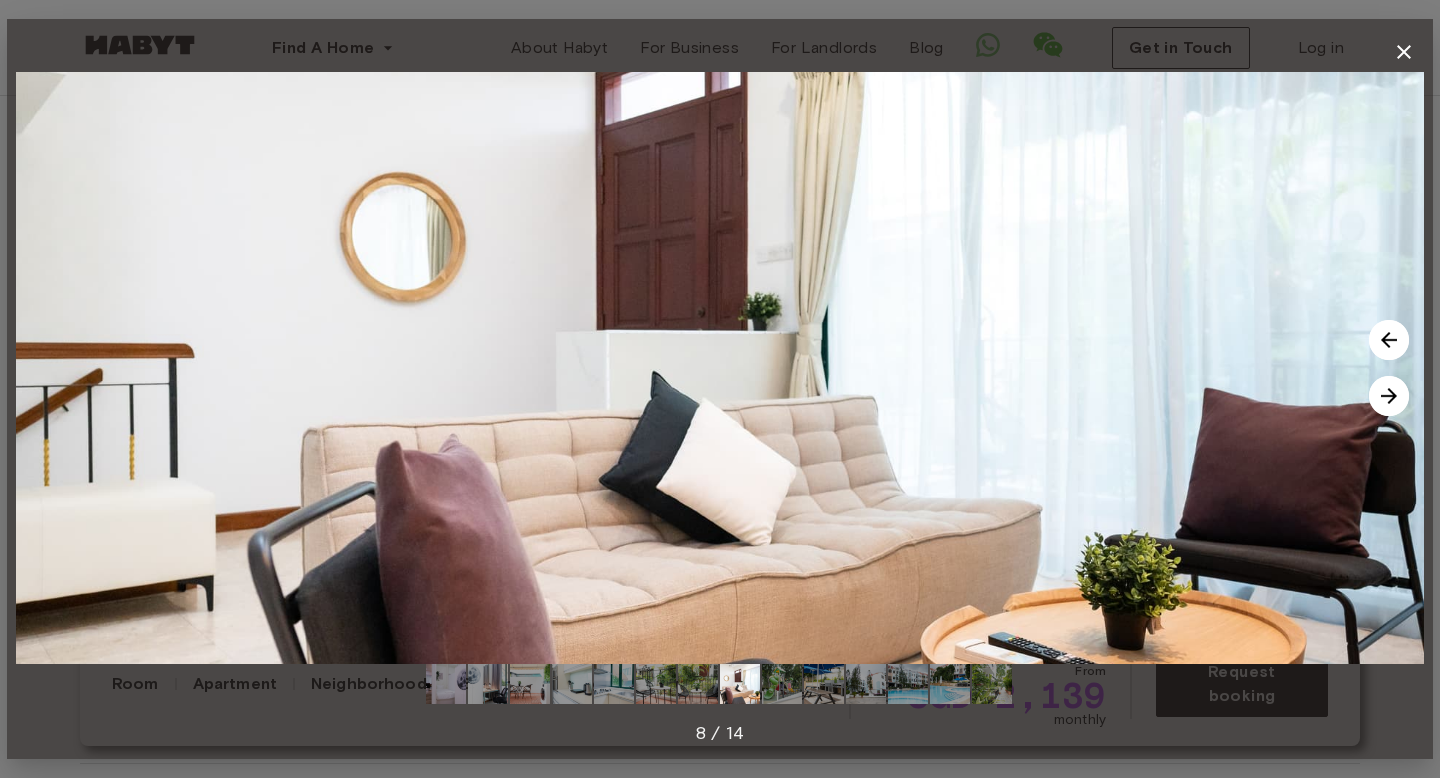 click at bounding box center [1389, 396] 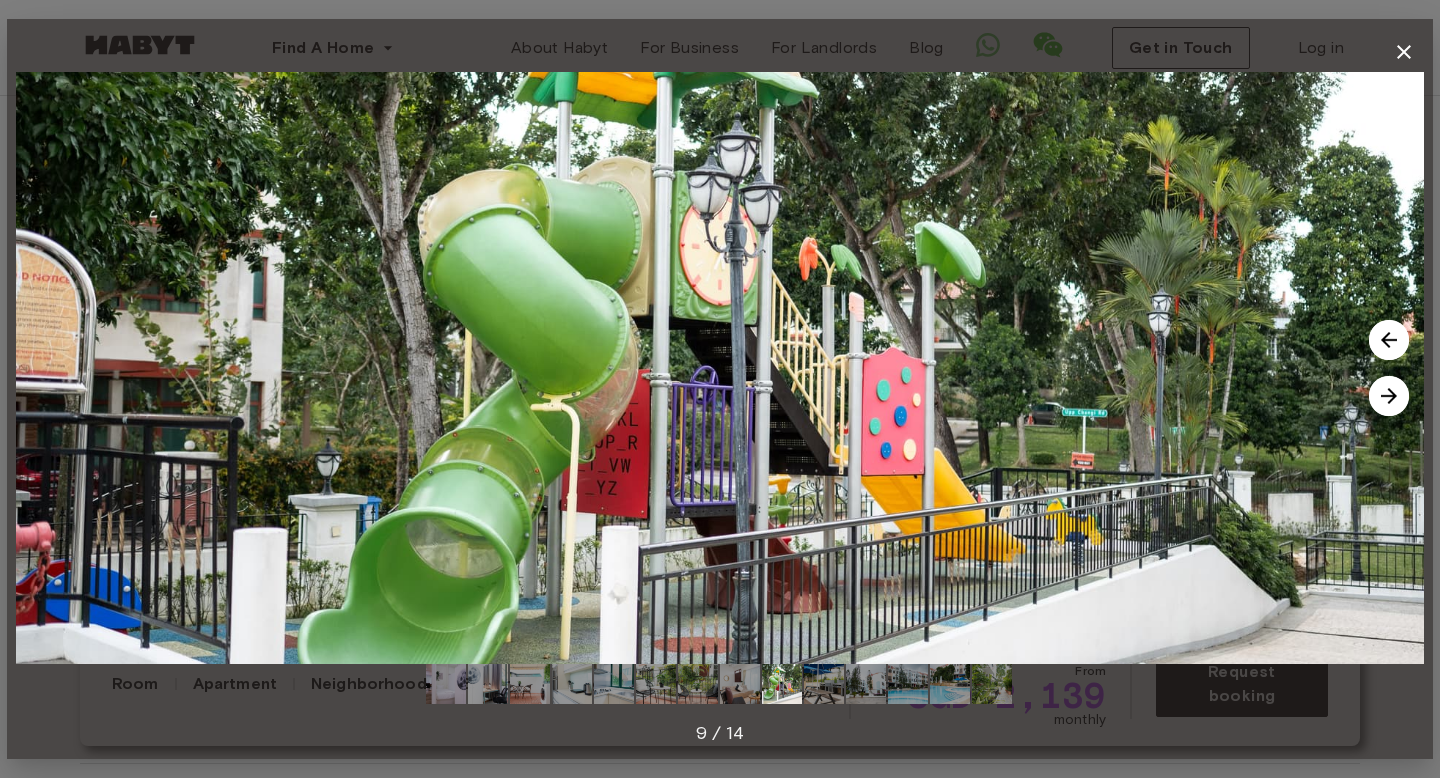 click at bounding box center (1389, 396) 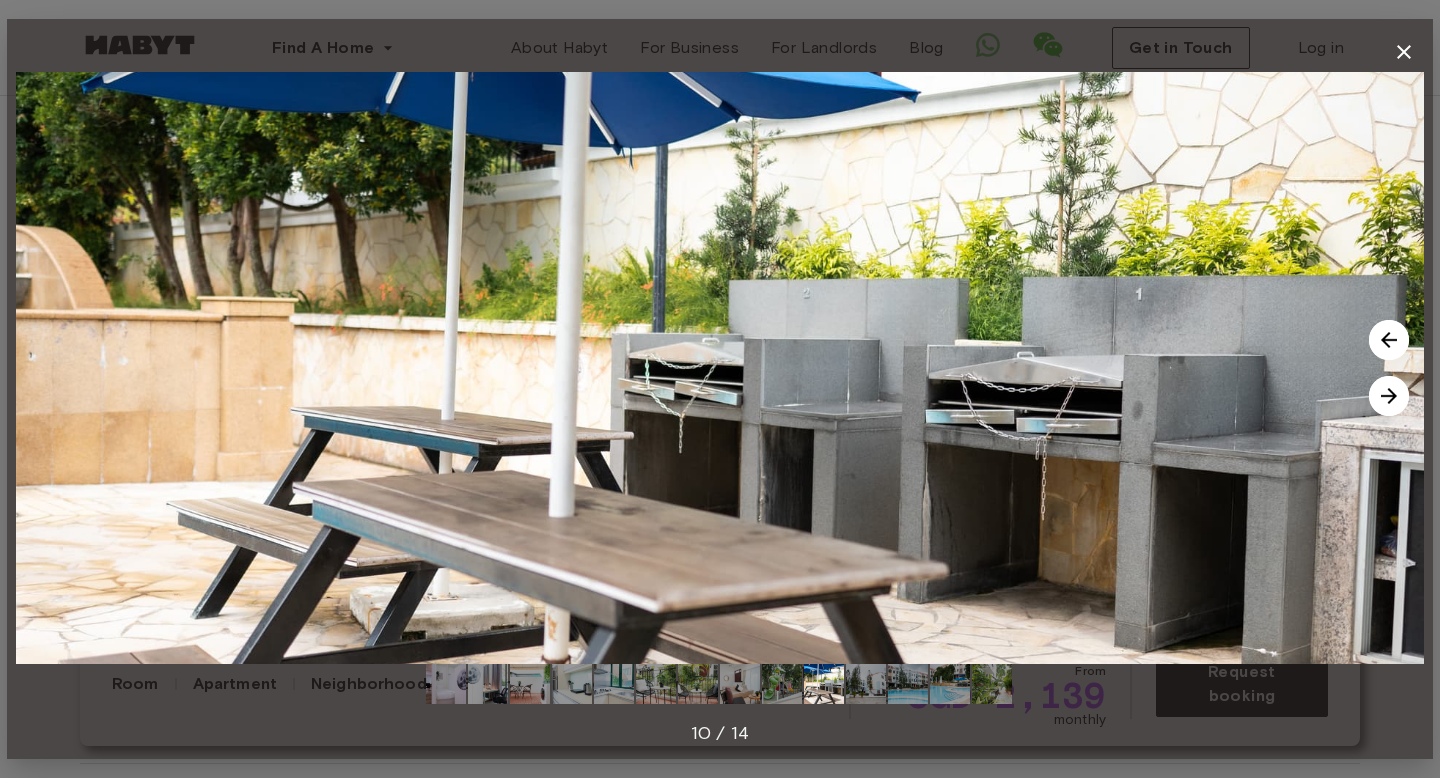 click at bounding box center (1389, 396) 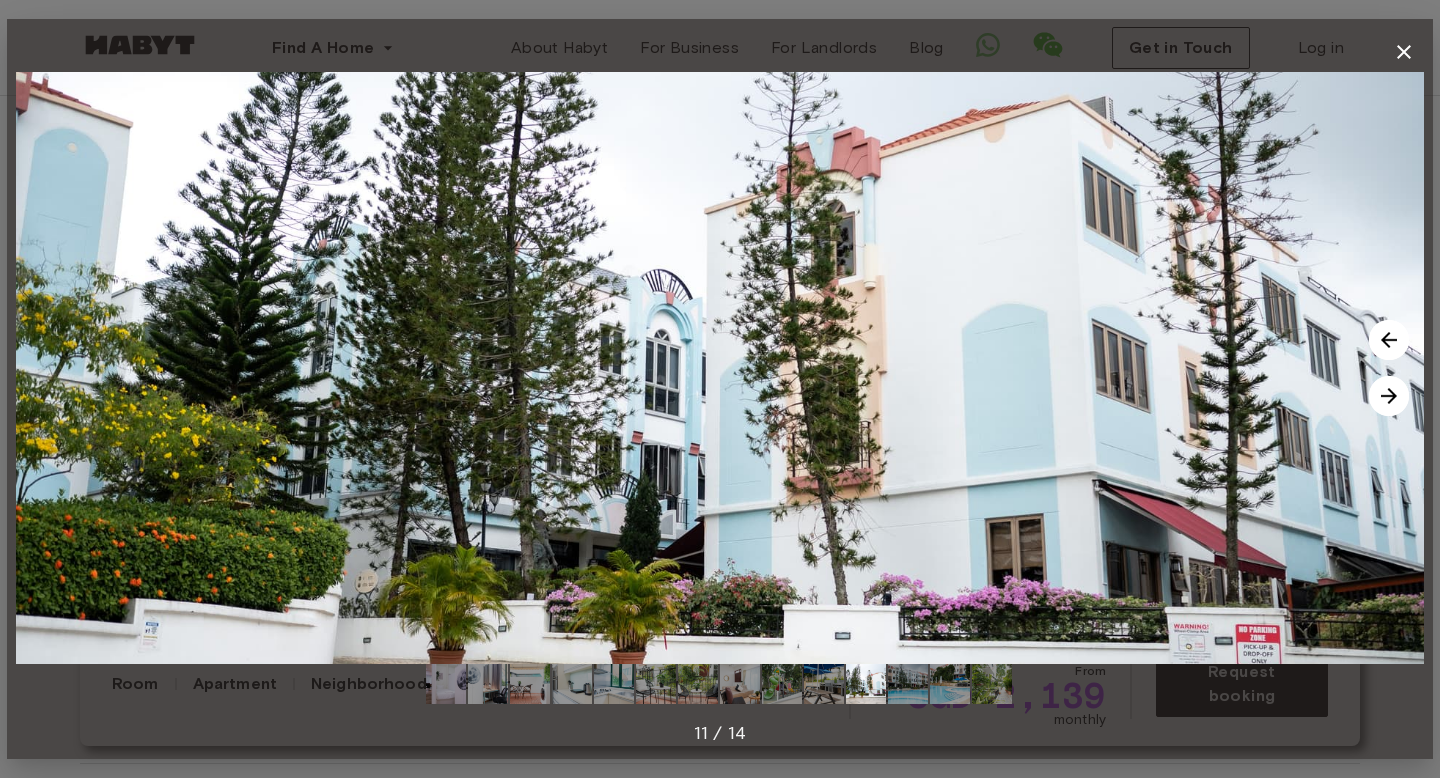 click at bounding box center (1389, 396) 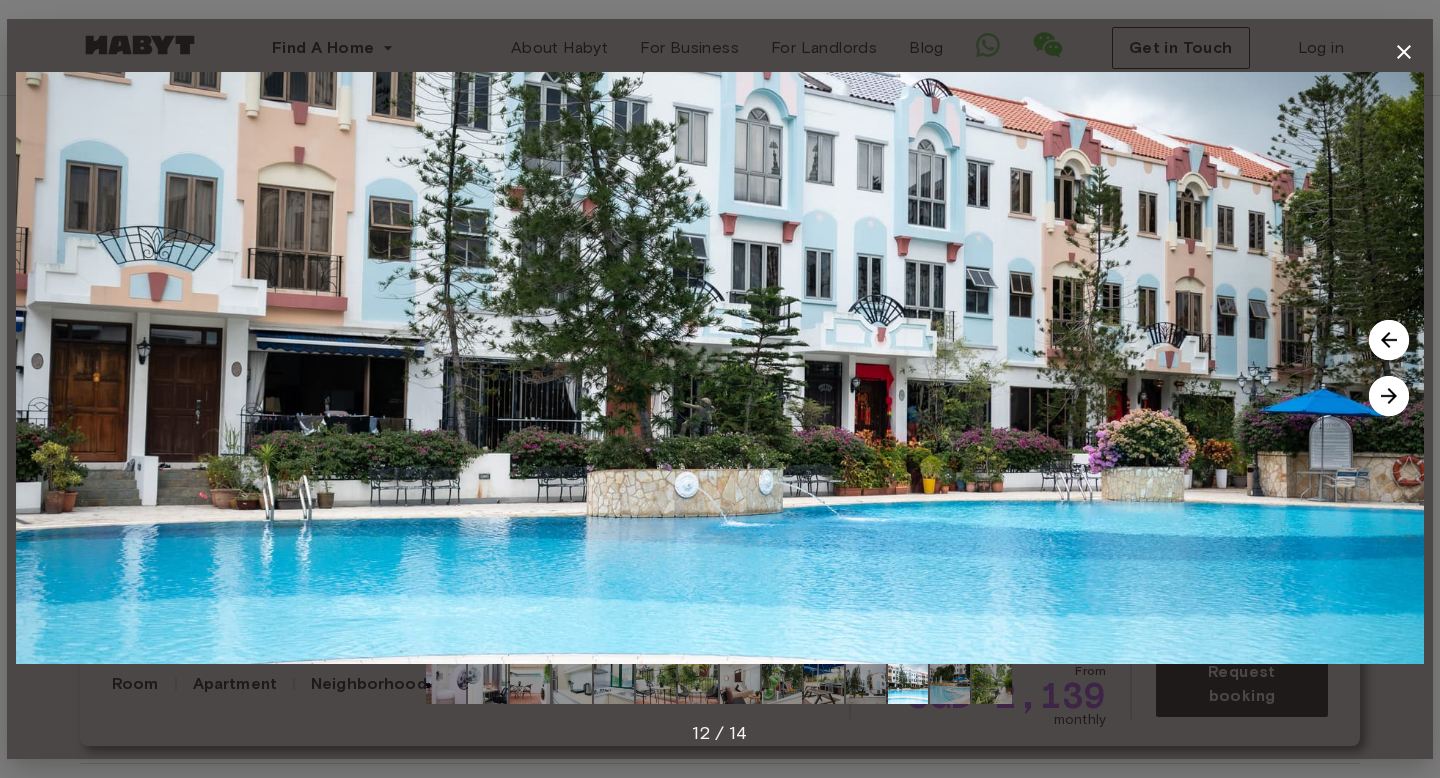 click at bounding box center [1389, 396] 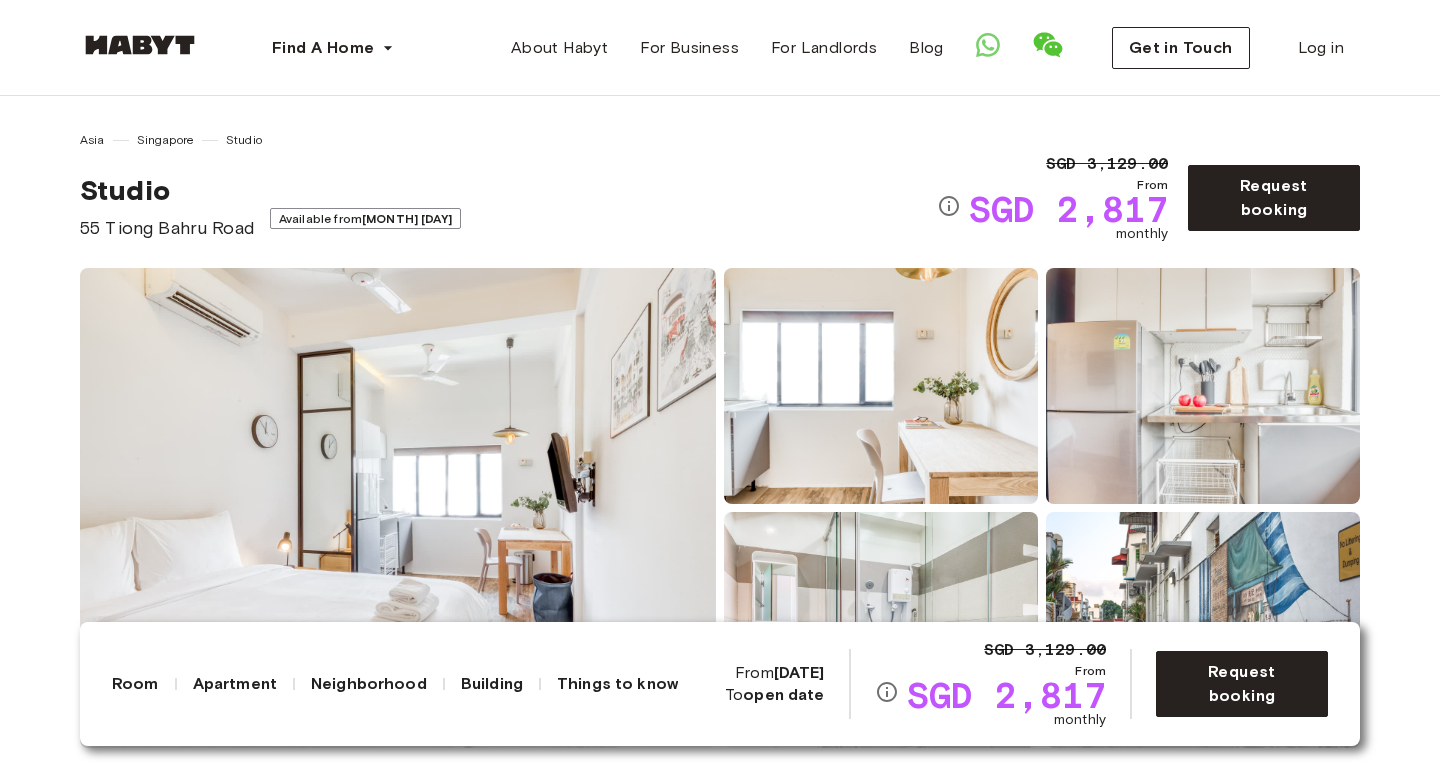 scroll, scrollTop: 0, scrollLeft: 0, axis: both 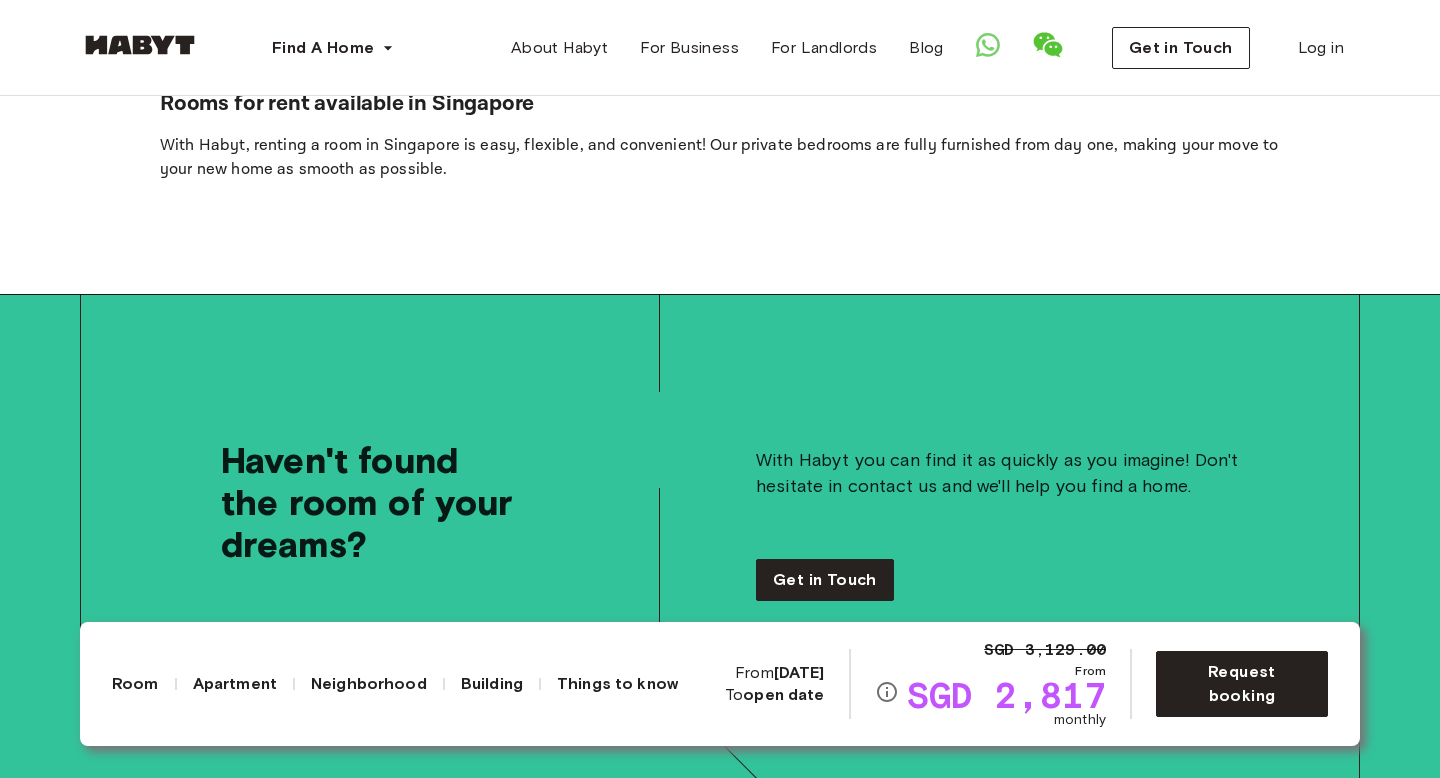 click on "Room" at bounding box center [135, 684] 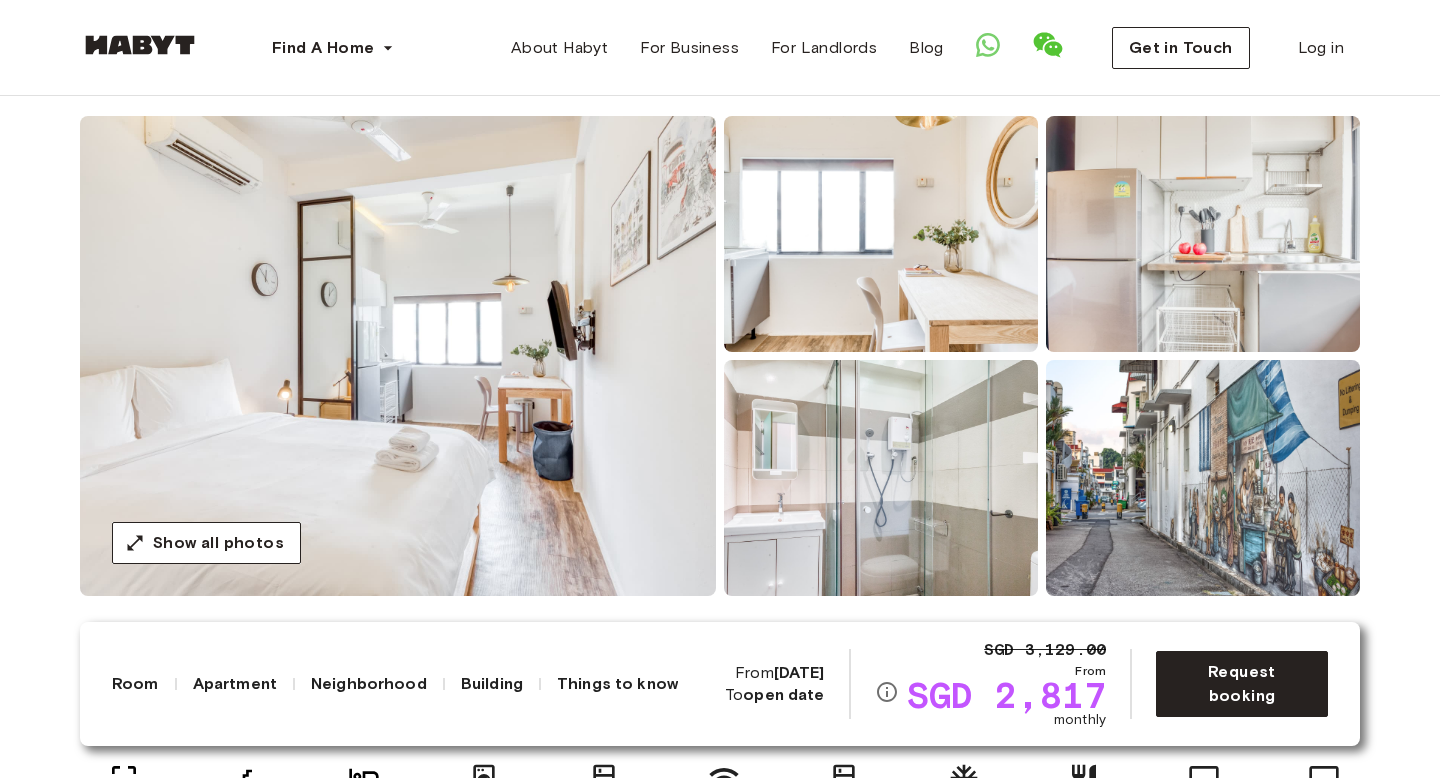scroll, scrollTop: 0, scrollLeft: 0, axis: both 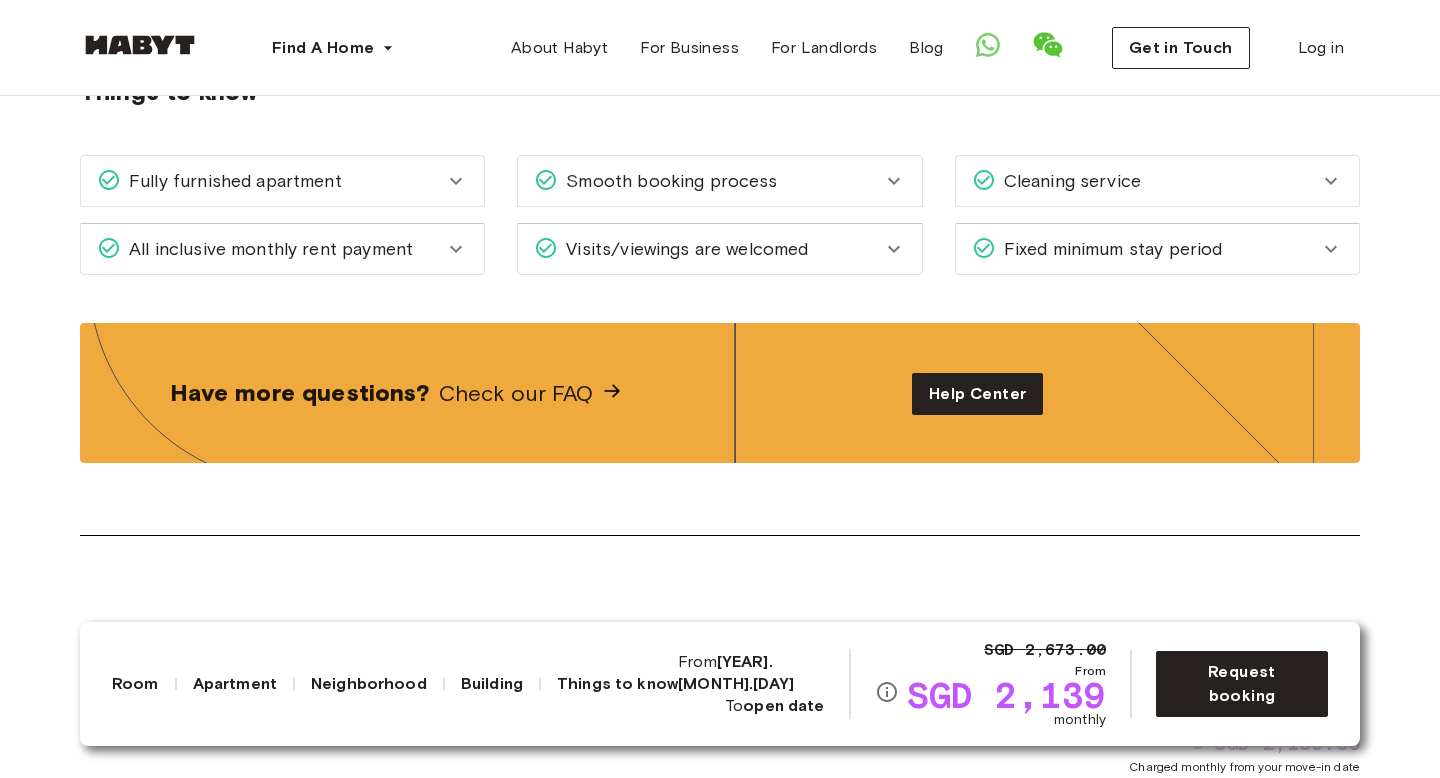click 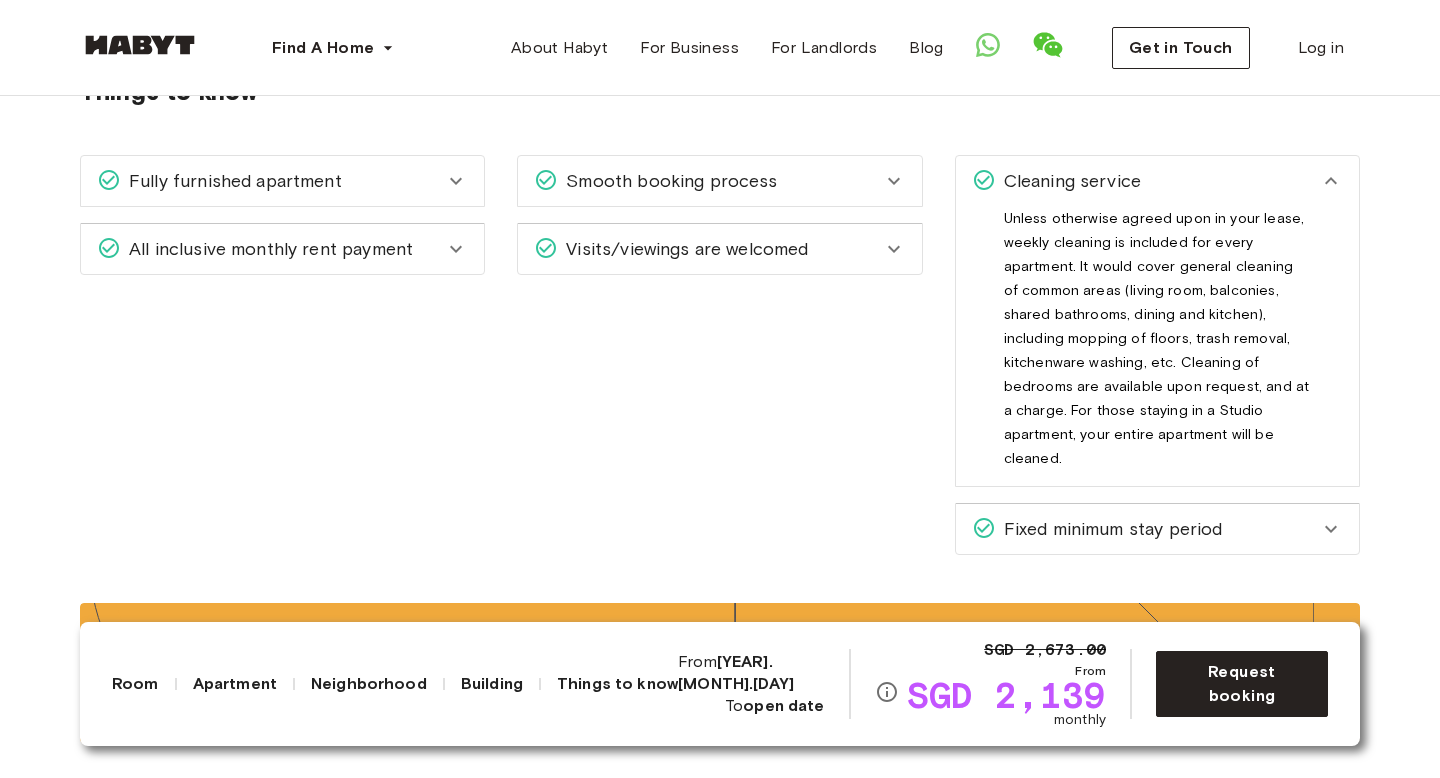 click 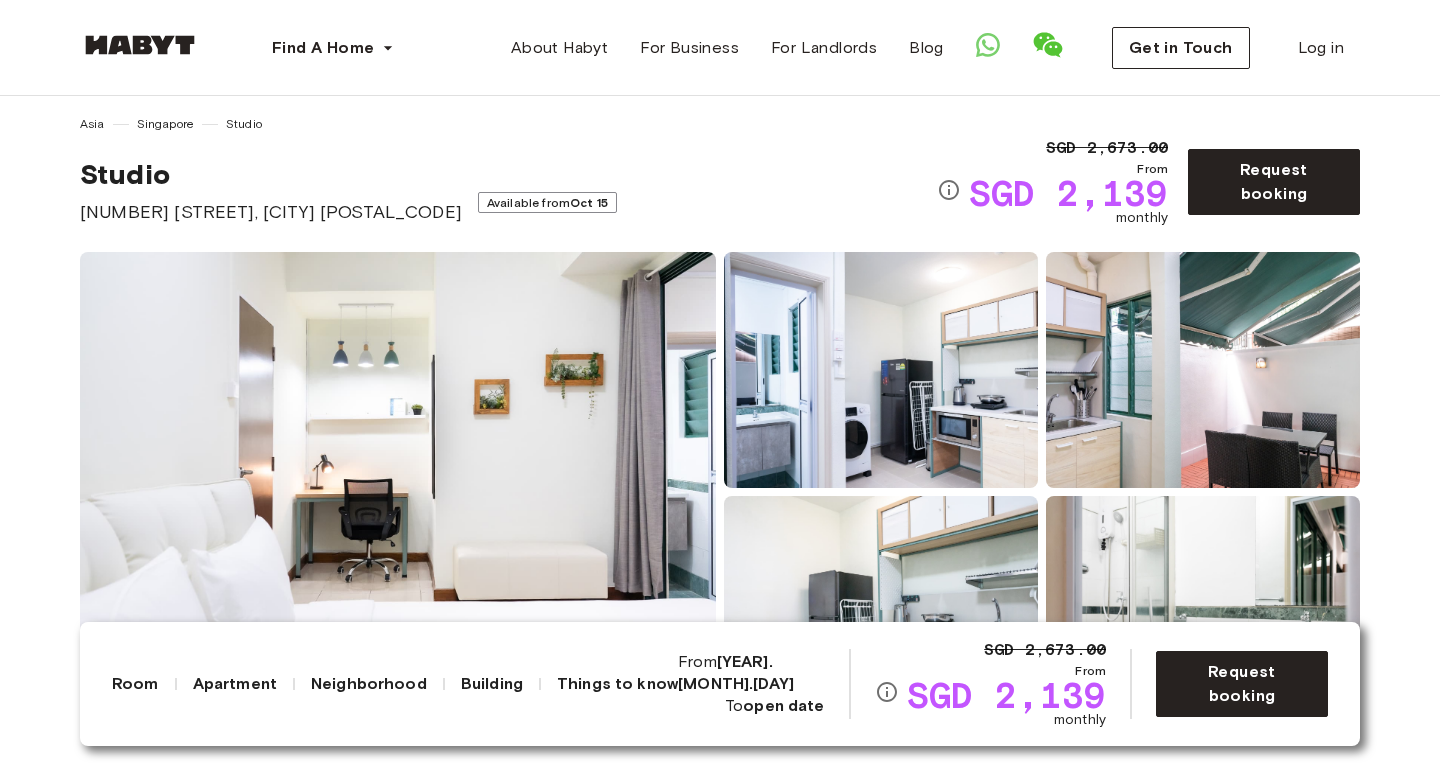 scroll, scrollTop: 29, scrollLeft: 0, axis: vertical 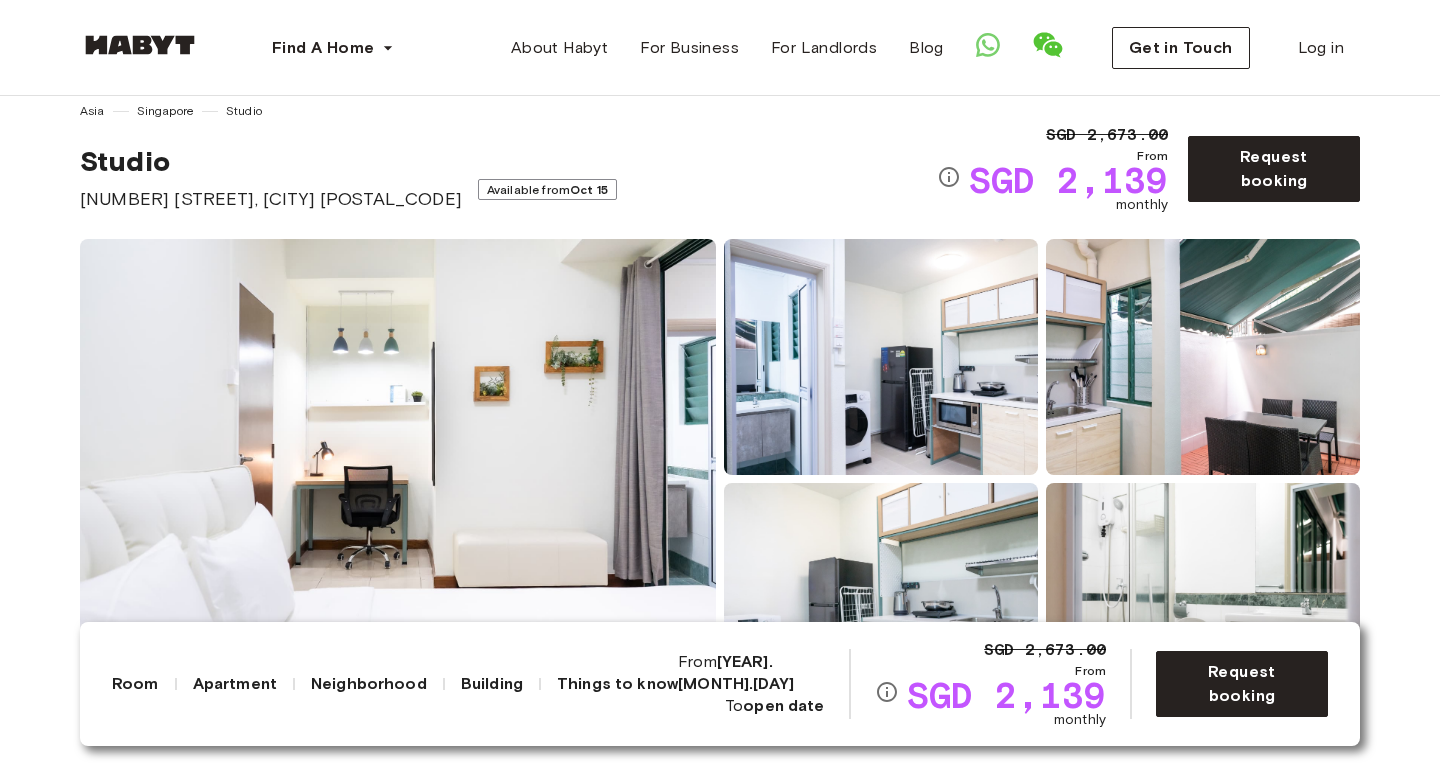 click at bounding box center (398, 479) 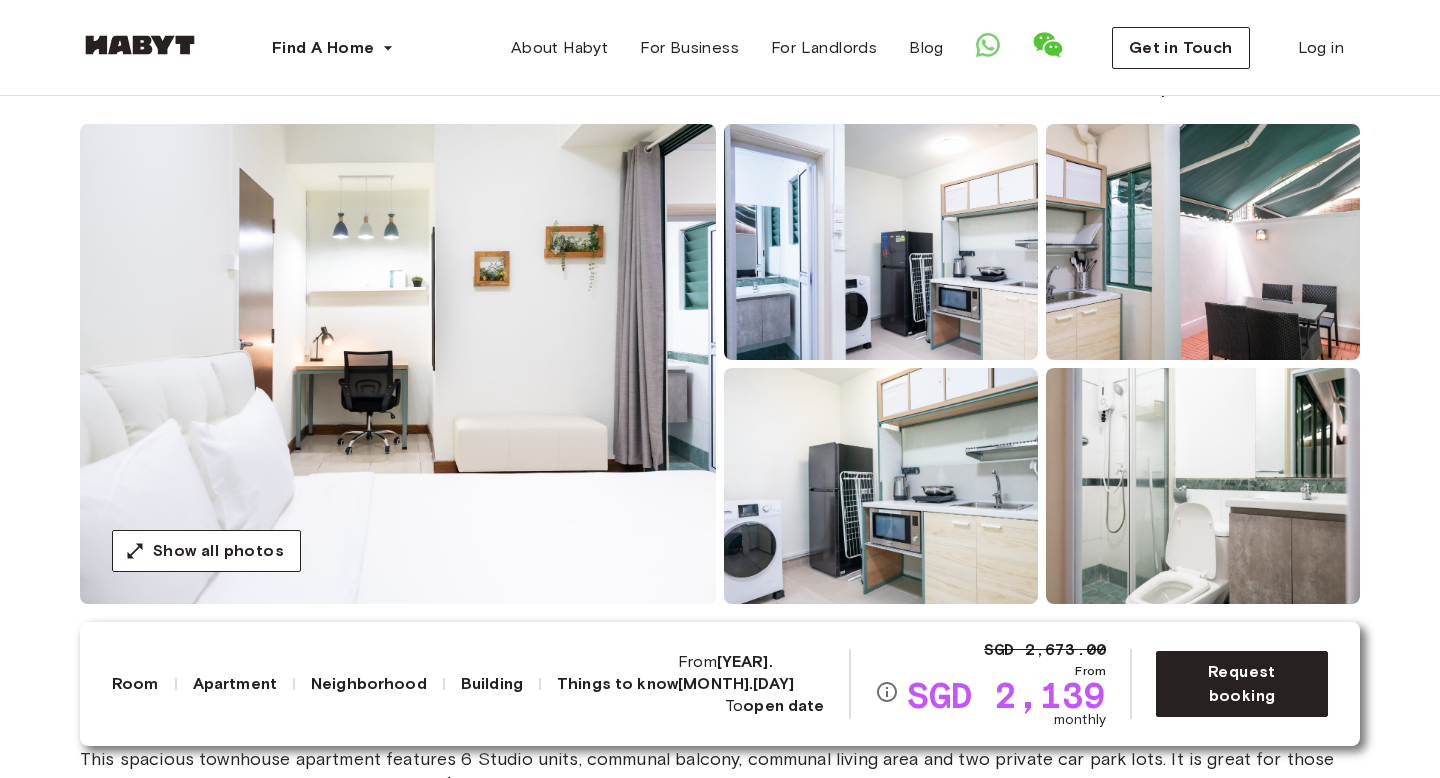 scroll, scrollTop: 153, scrollLeft: 0, axis: vertical 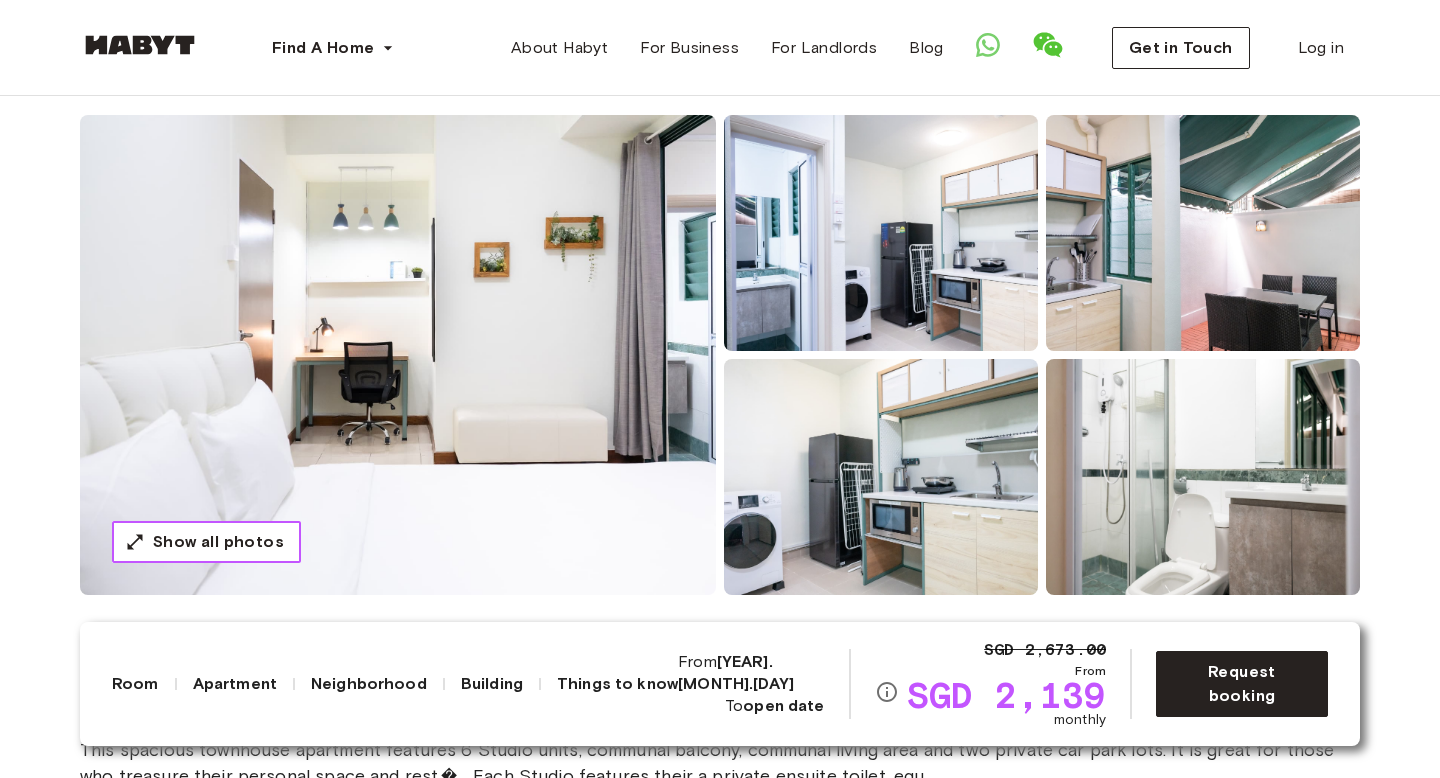 click on "Show all photos" at bounding box center [218, 542] 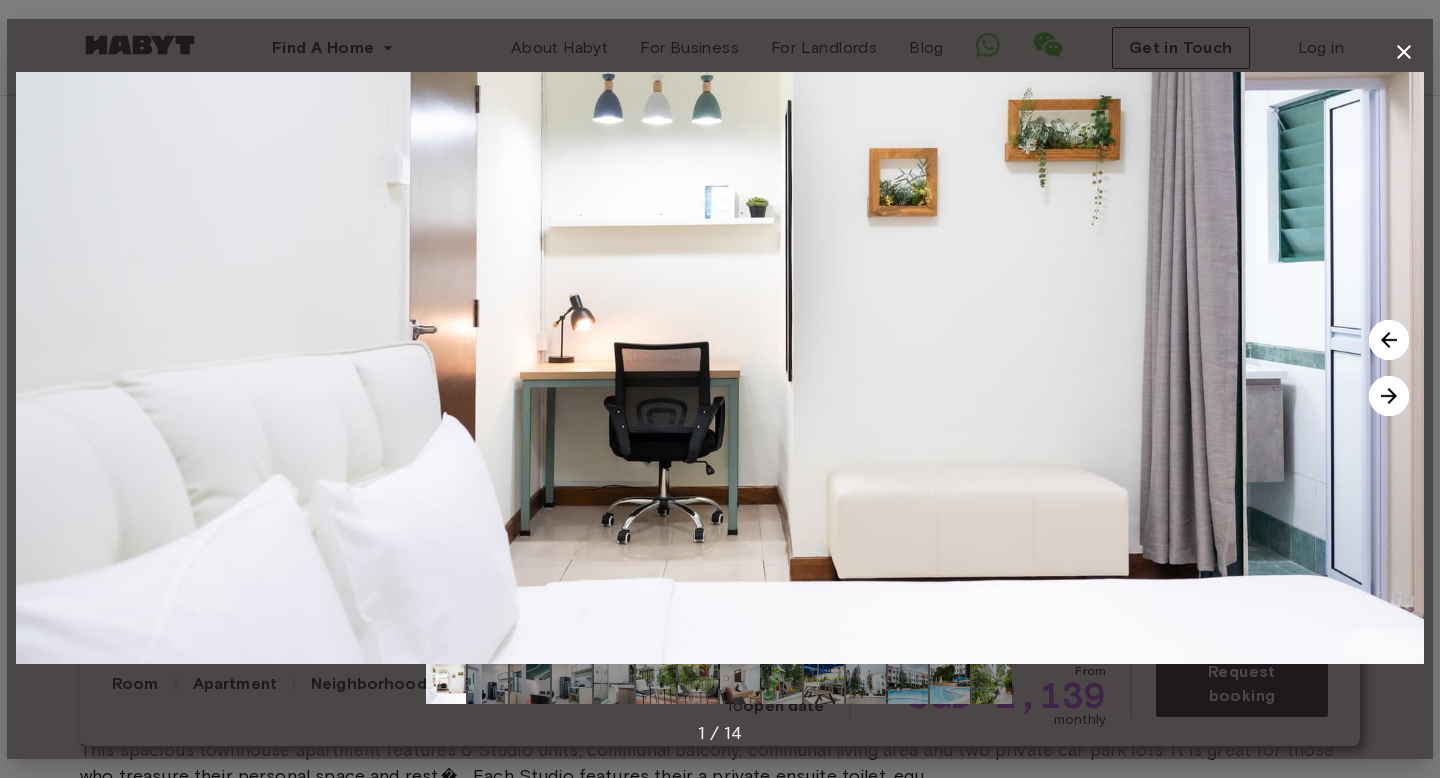 click at bounding box center [1389, 396] 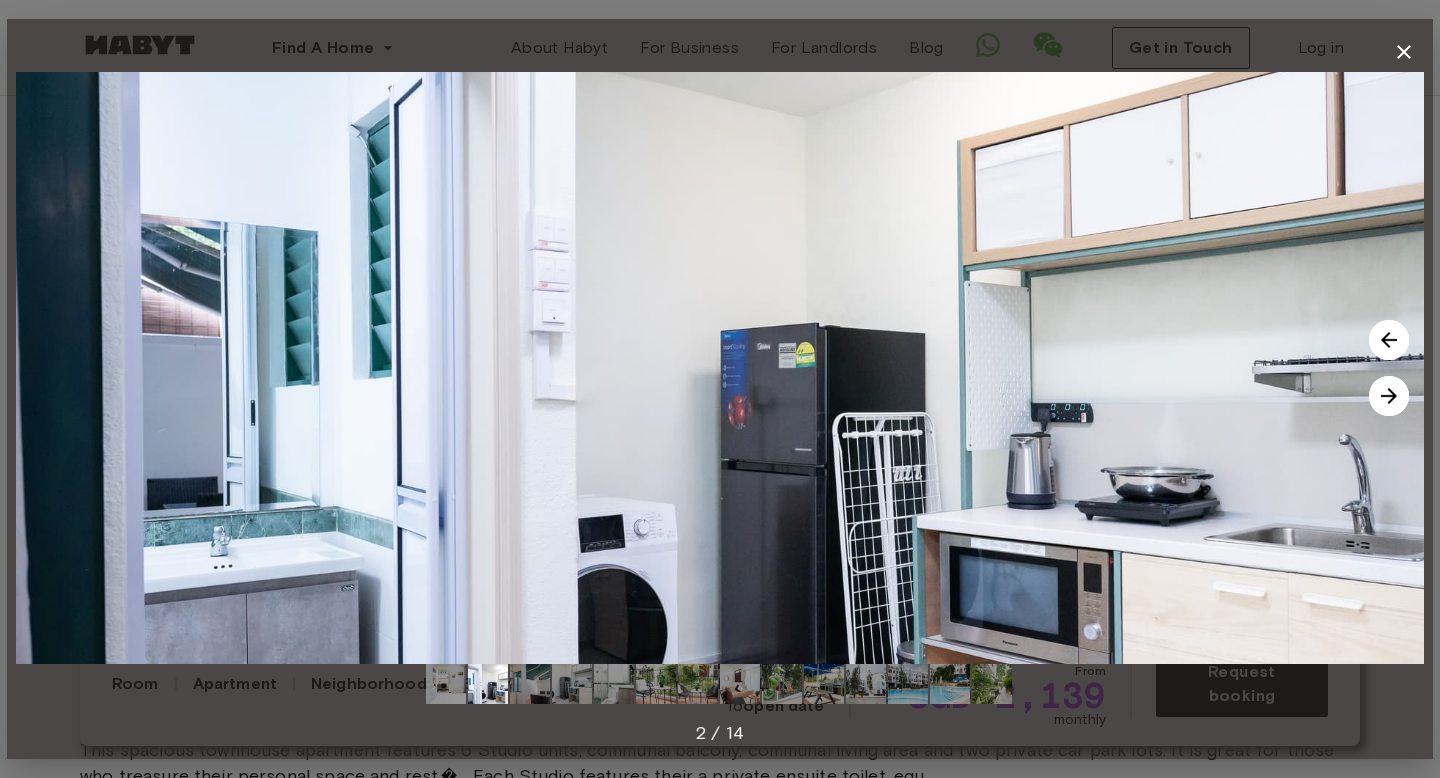 click at bounding box center (1389, 396) 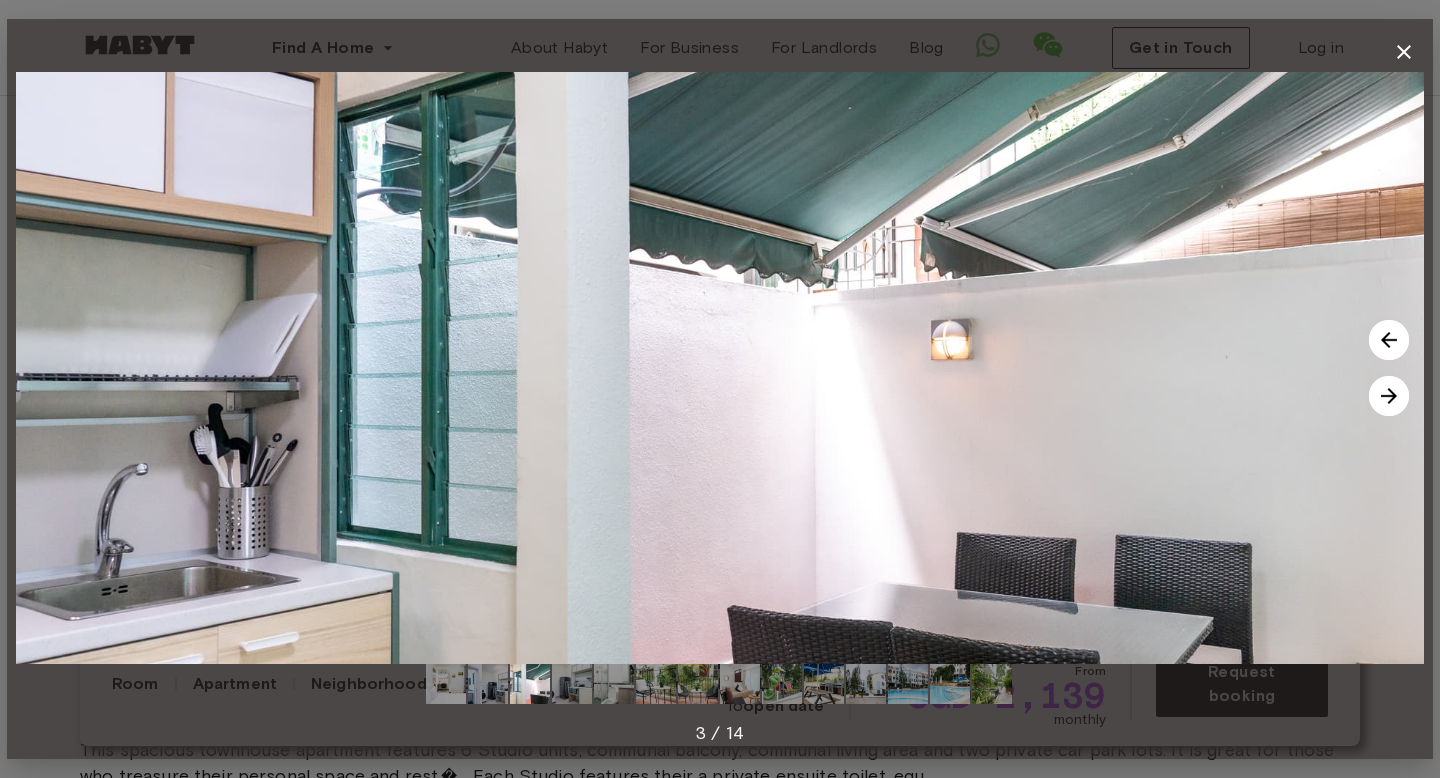 click at bounding box center (1389, 396) 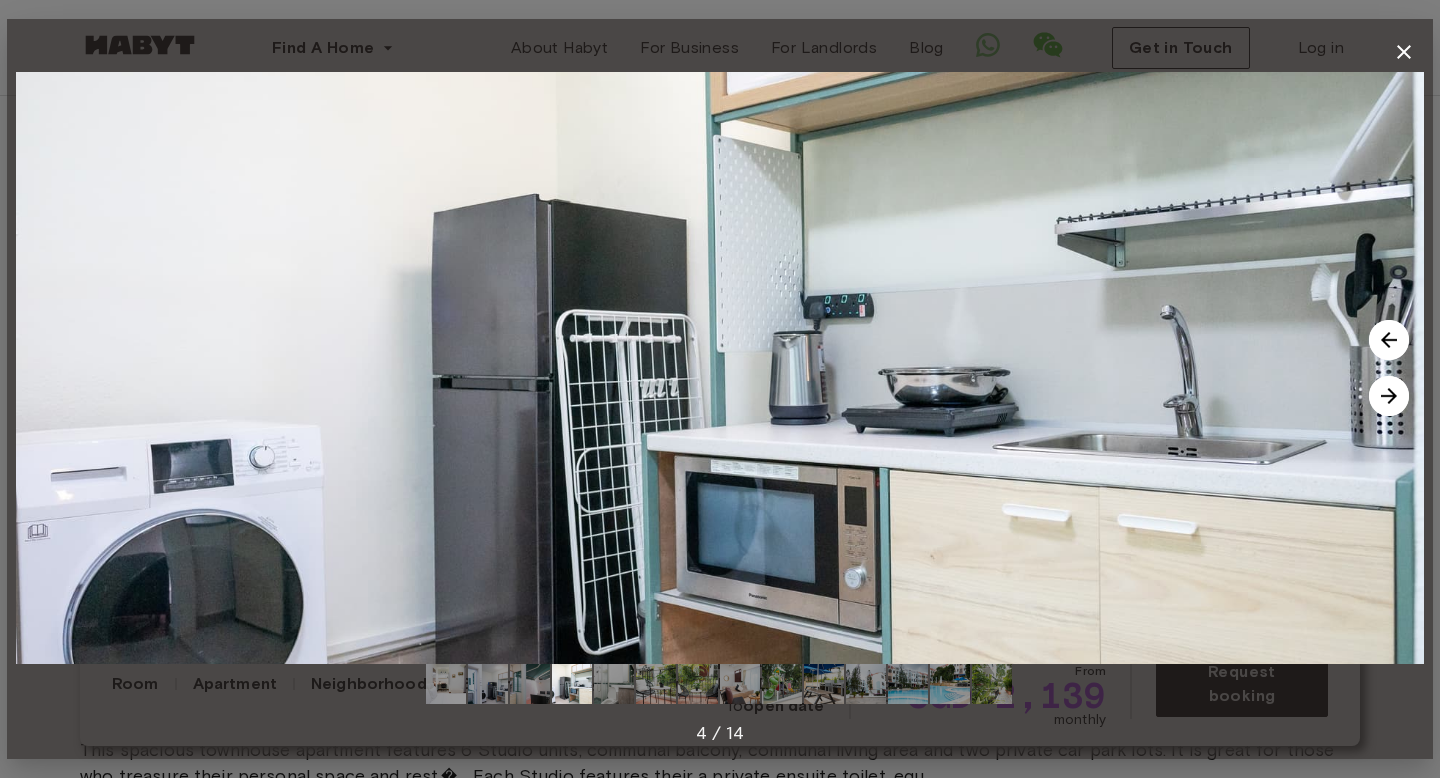 click at bounding box center (1389, 396) 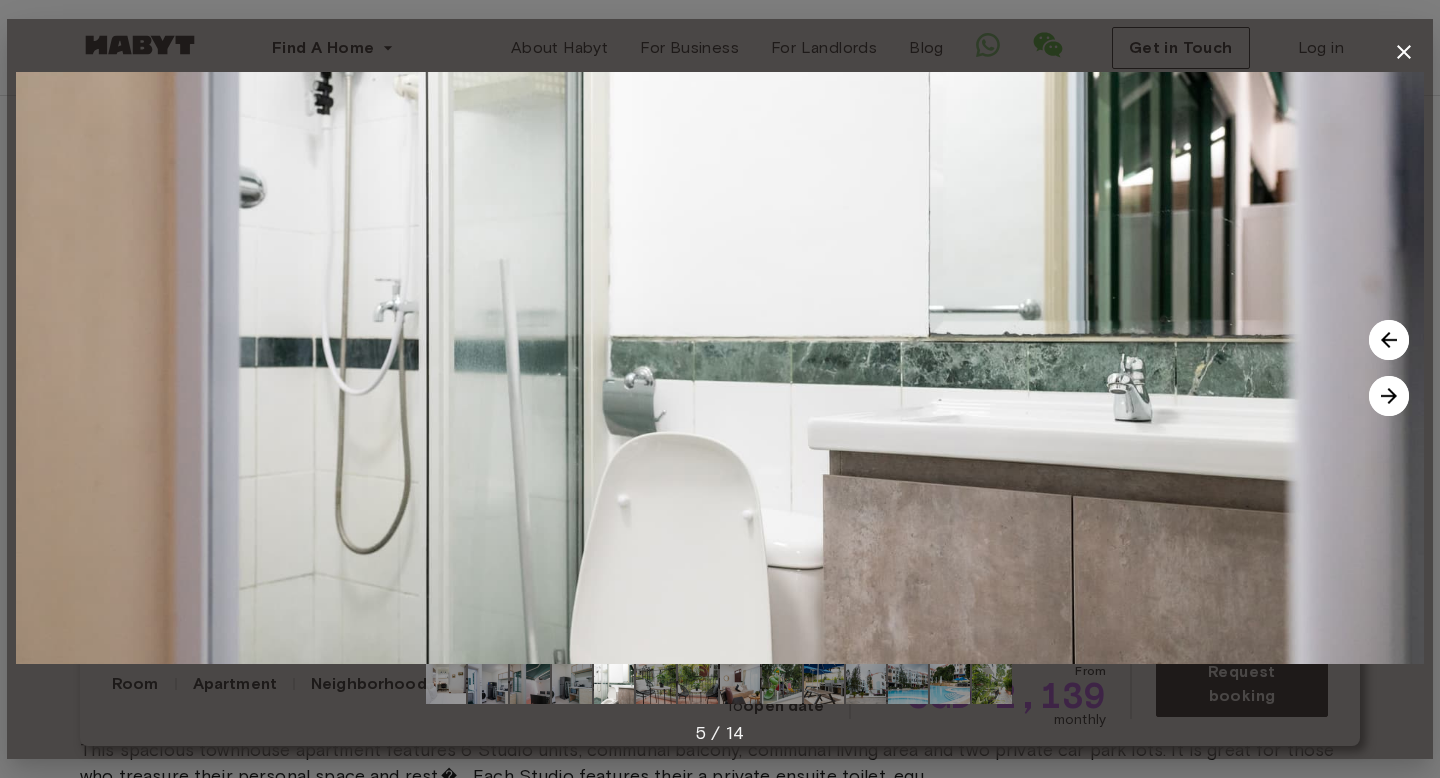 click at bounding box center [1389, 396] 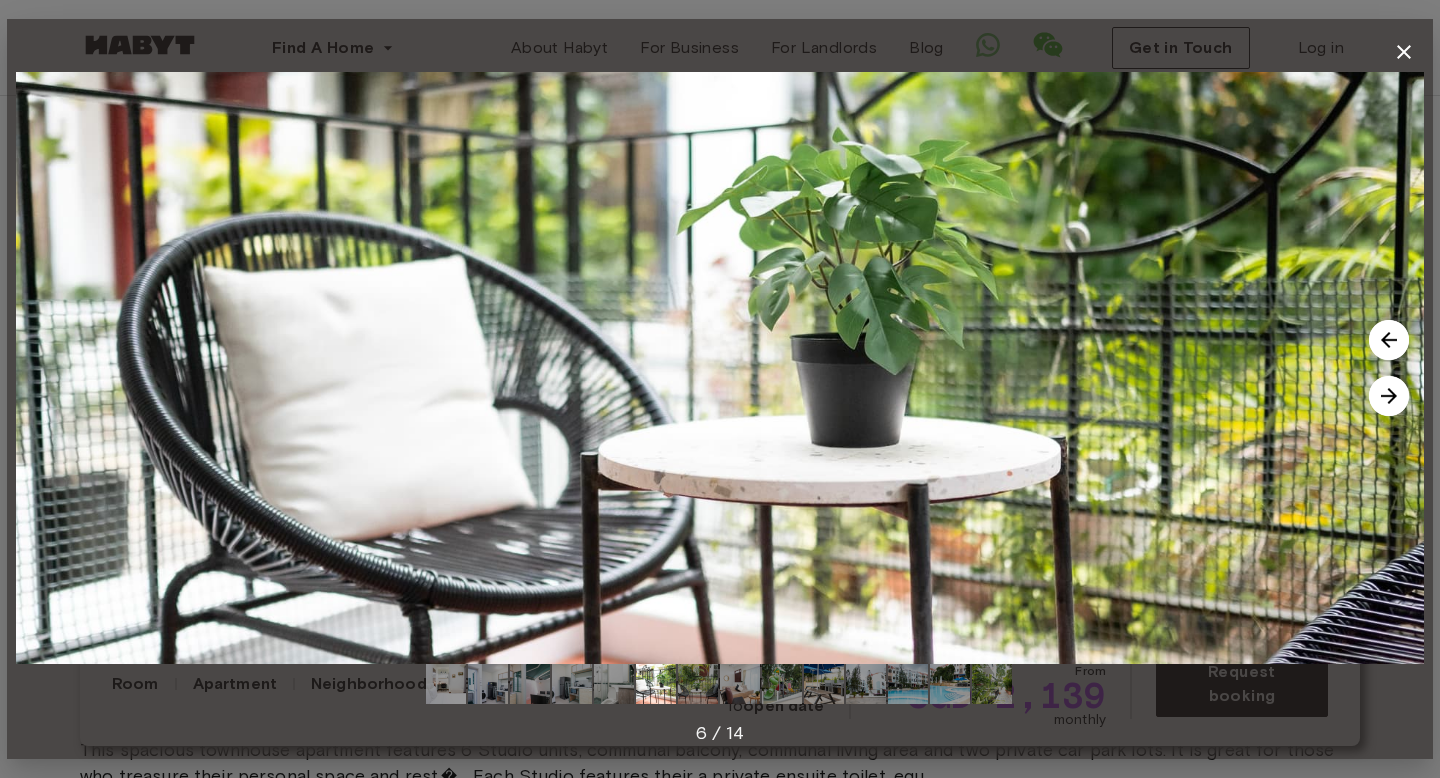 click at bounding box center [1389, 396] 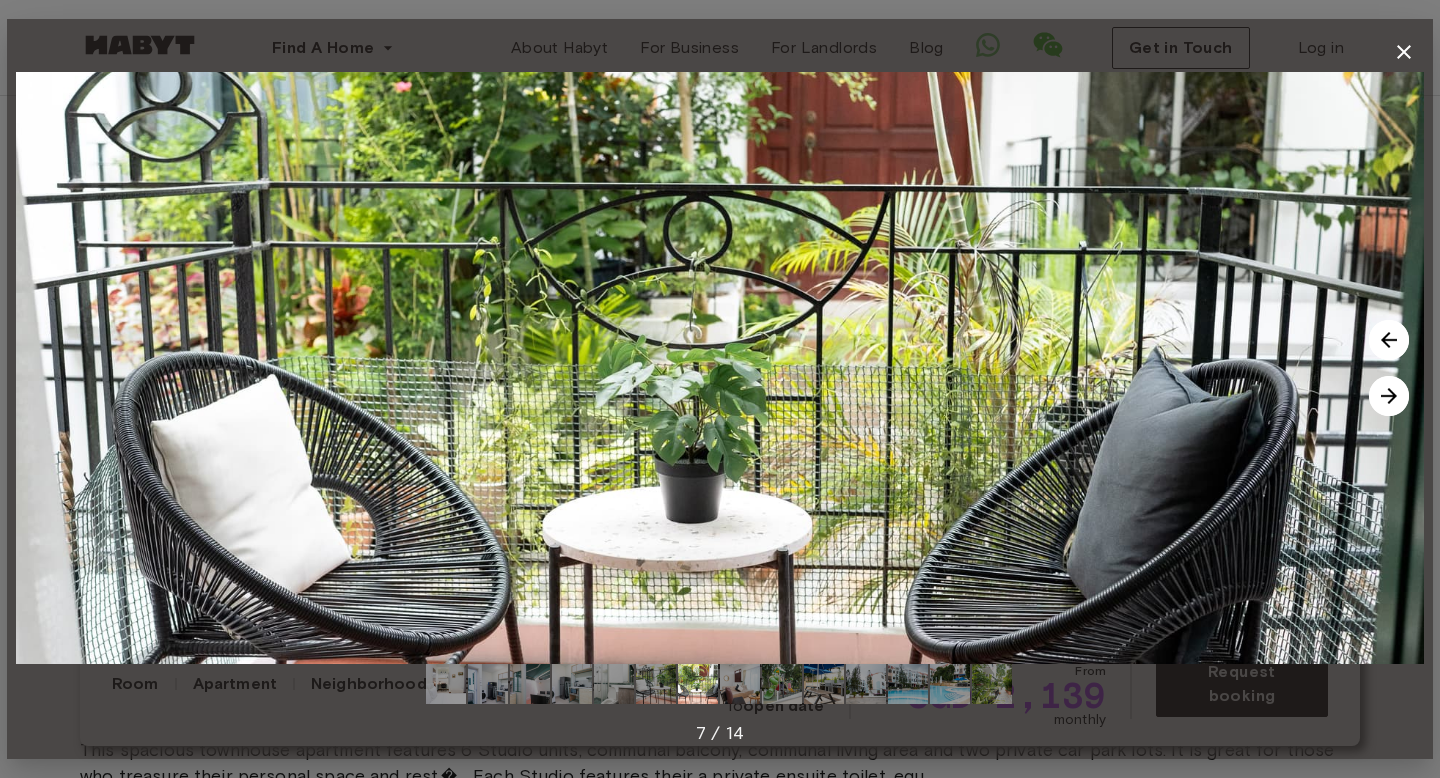 click at bounding box center (1389, 396) 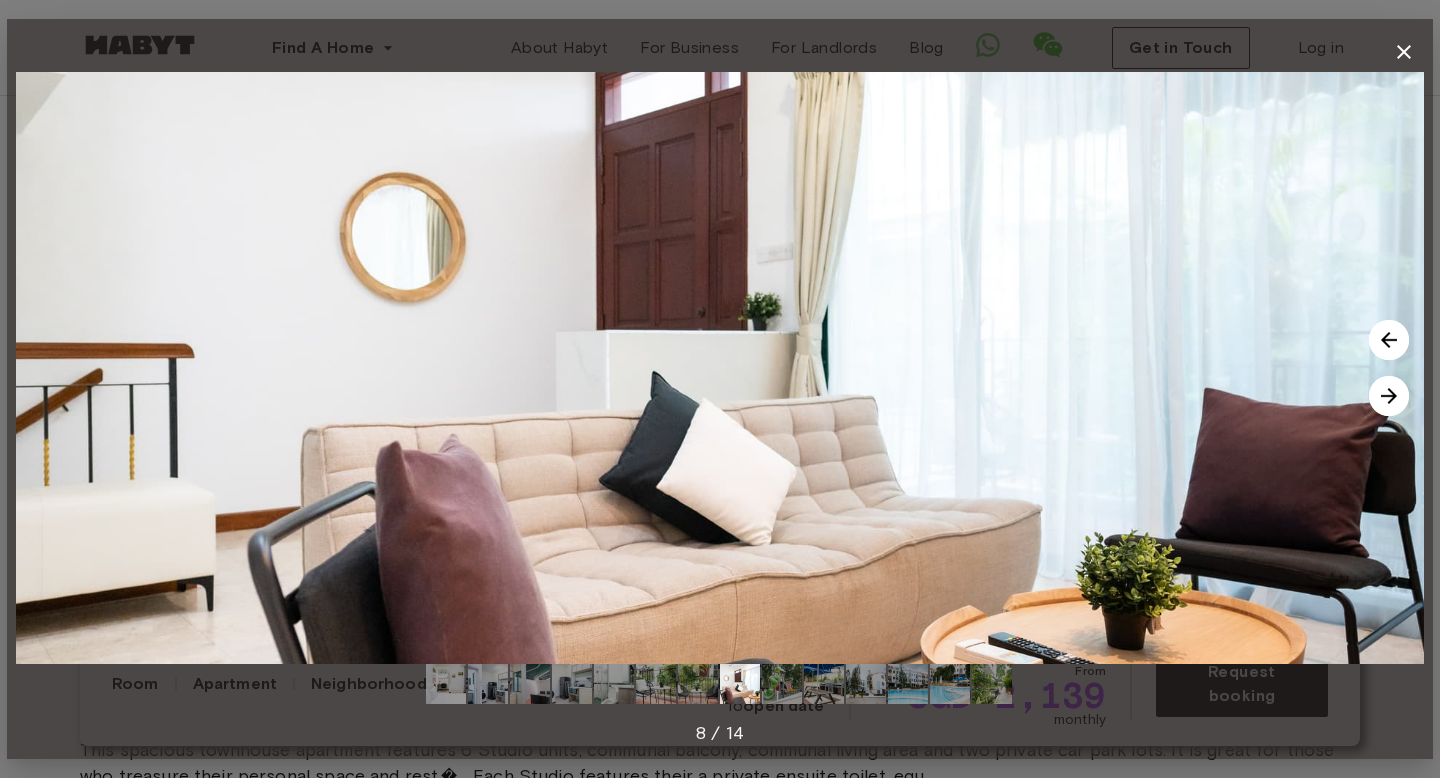 click at bounding box center [1389, 396] 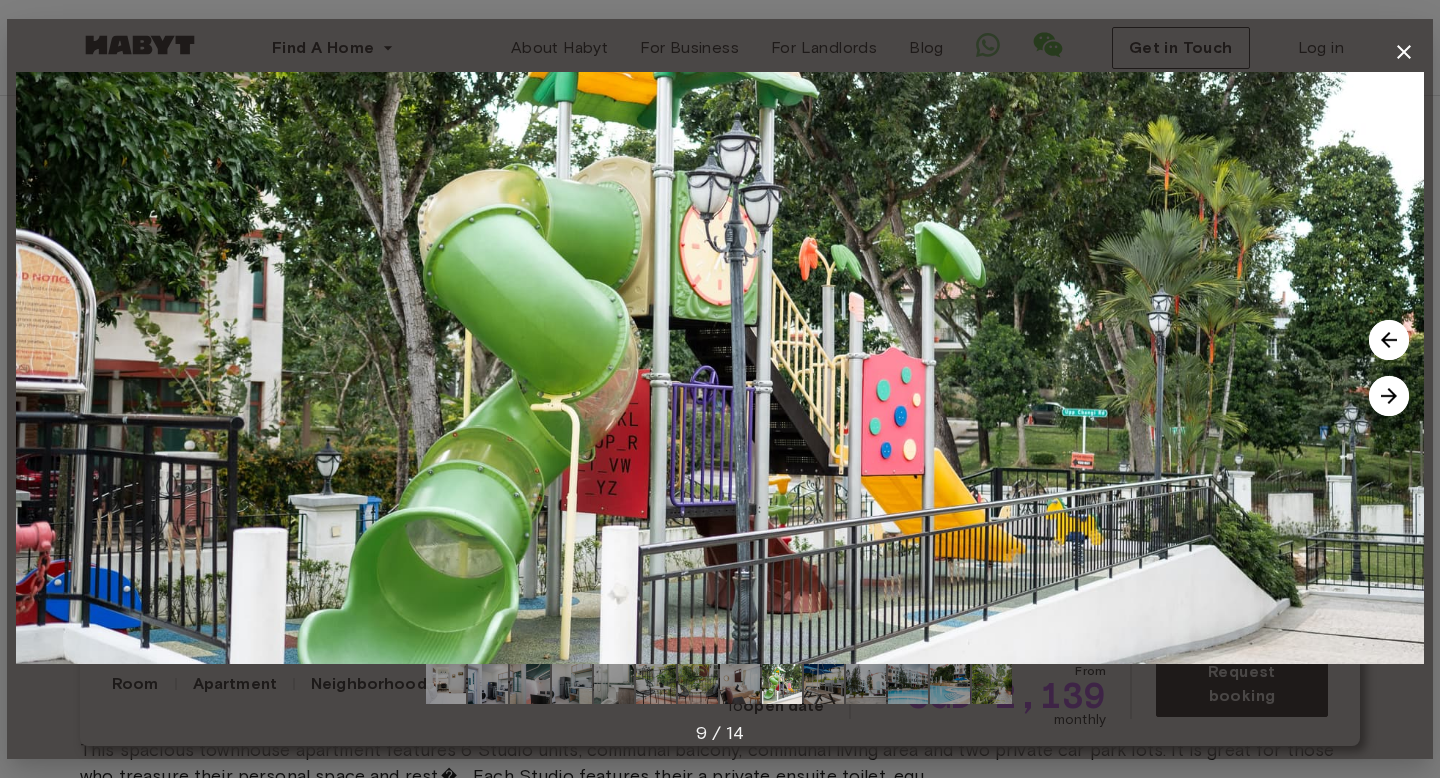 click at bounding box center (1389, 396) 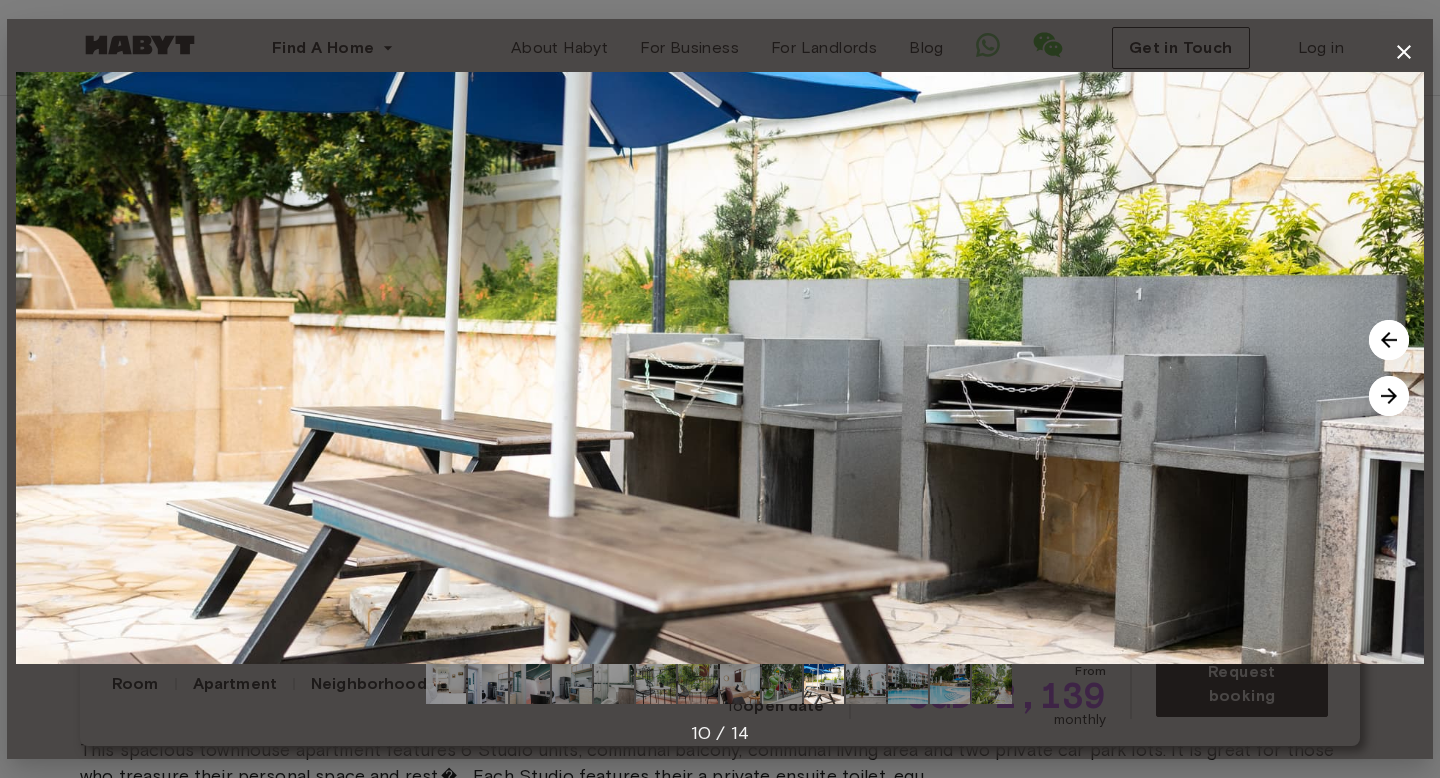 click at bounding box center [1389, 396] 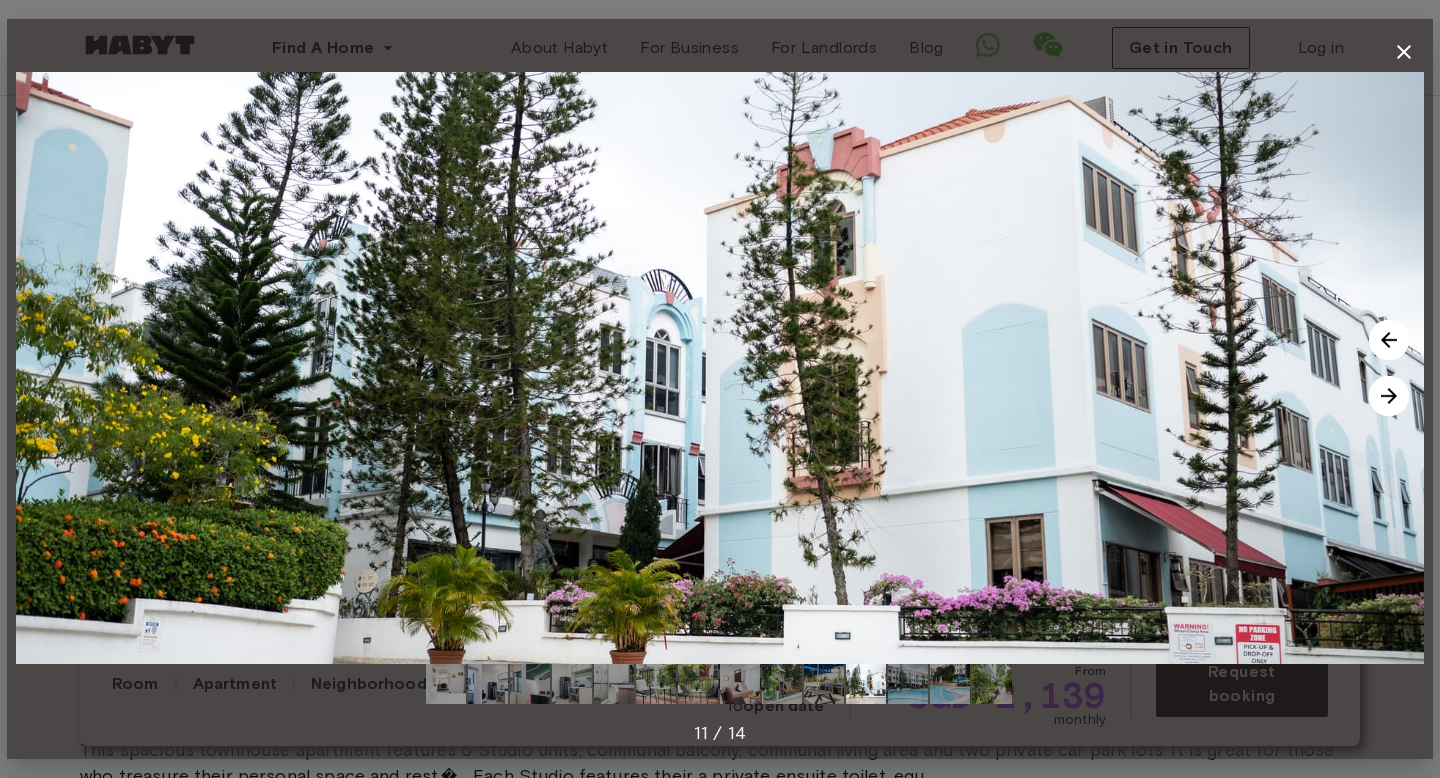 click at bounding box center (720, 368) 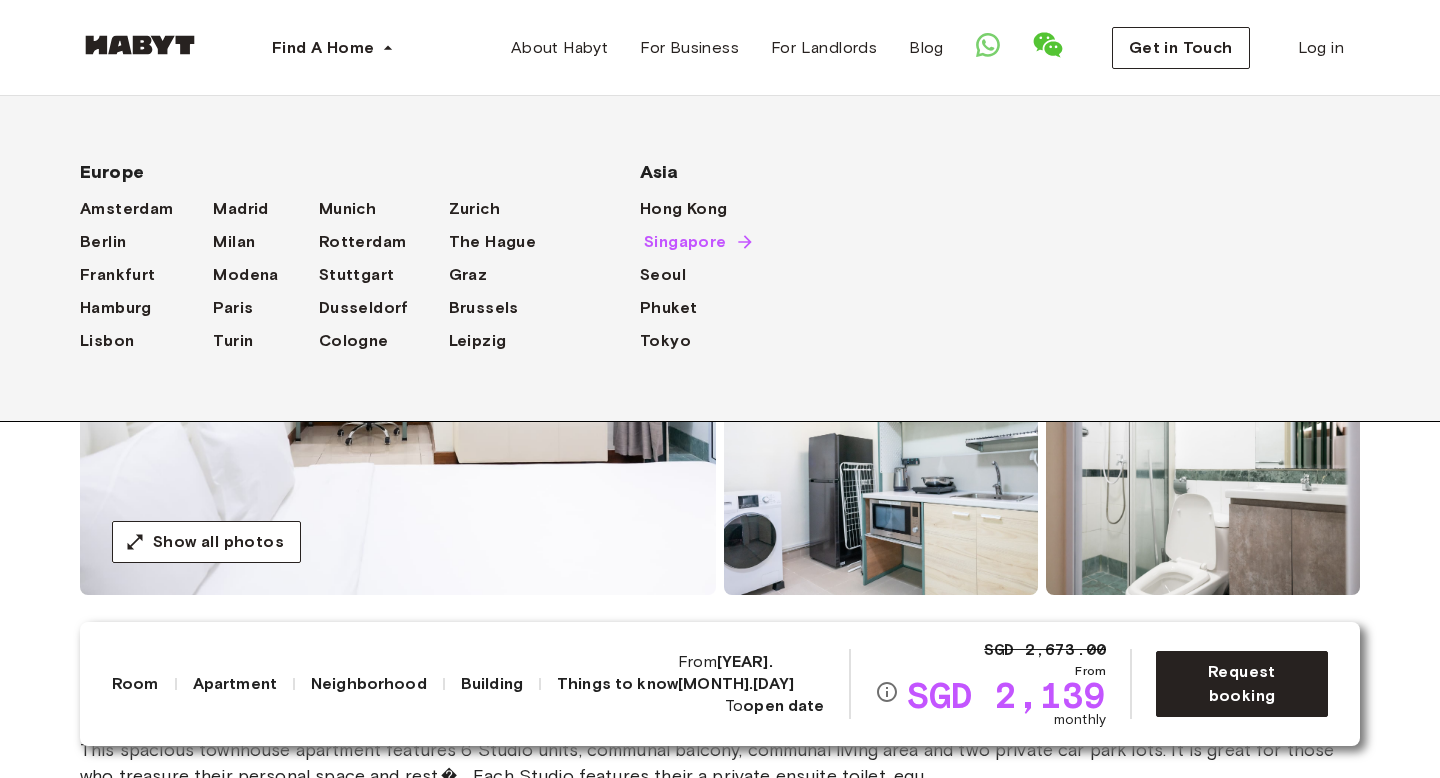 click on "Singapore" at bounding box center [685, 242] 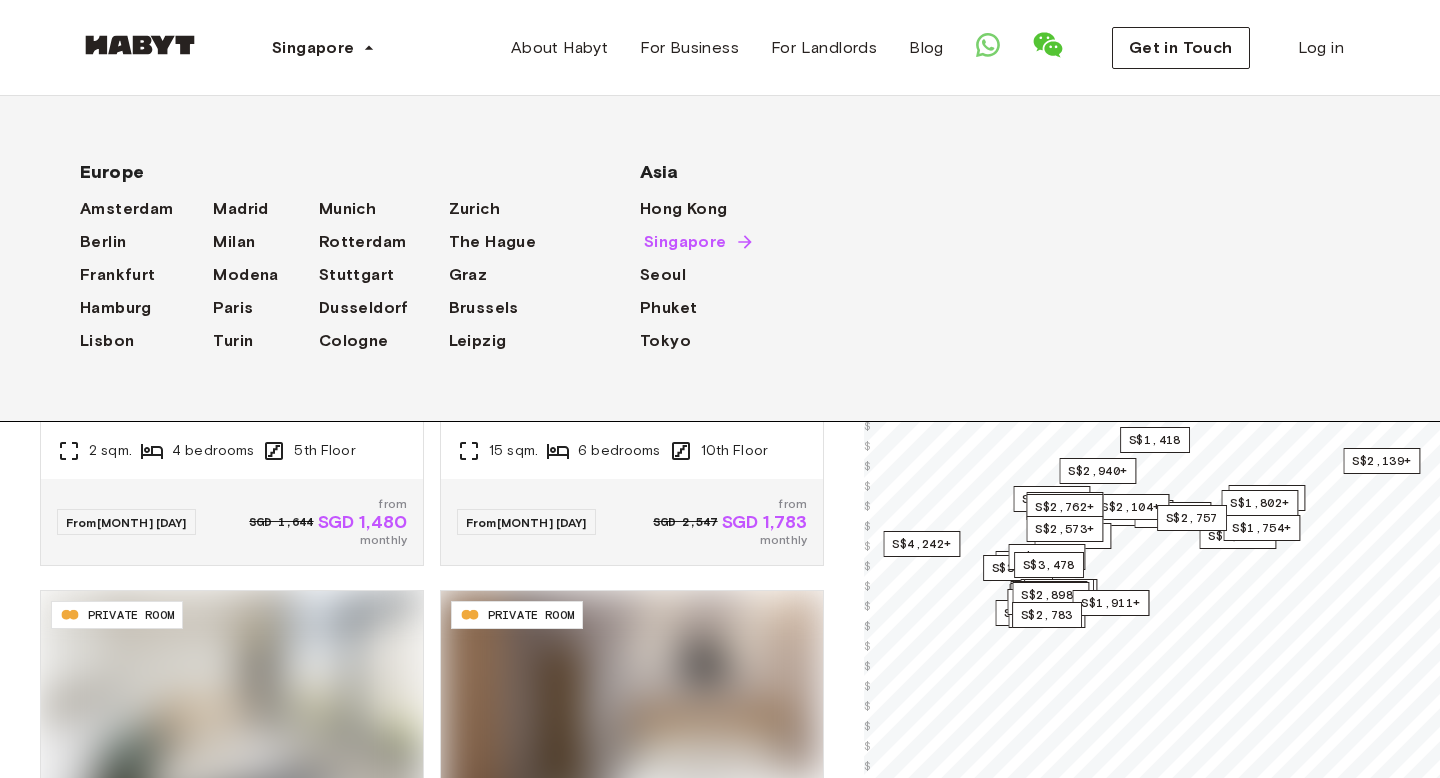 scroll, scrollTop: 0, scrollLeft: 0, axis: both 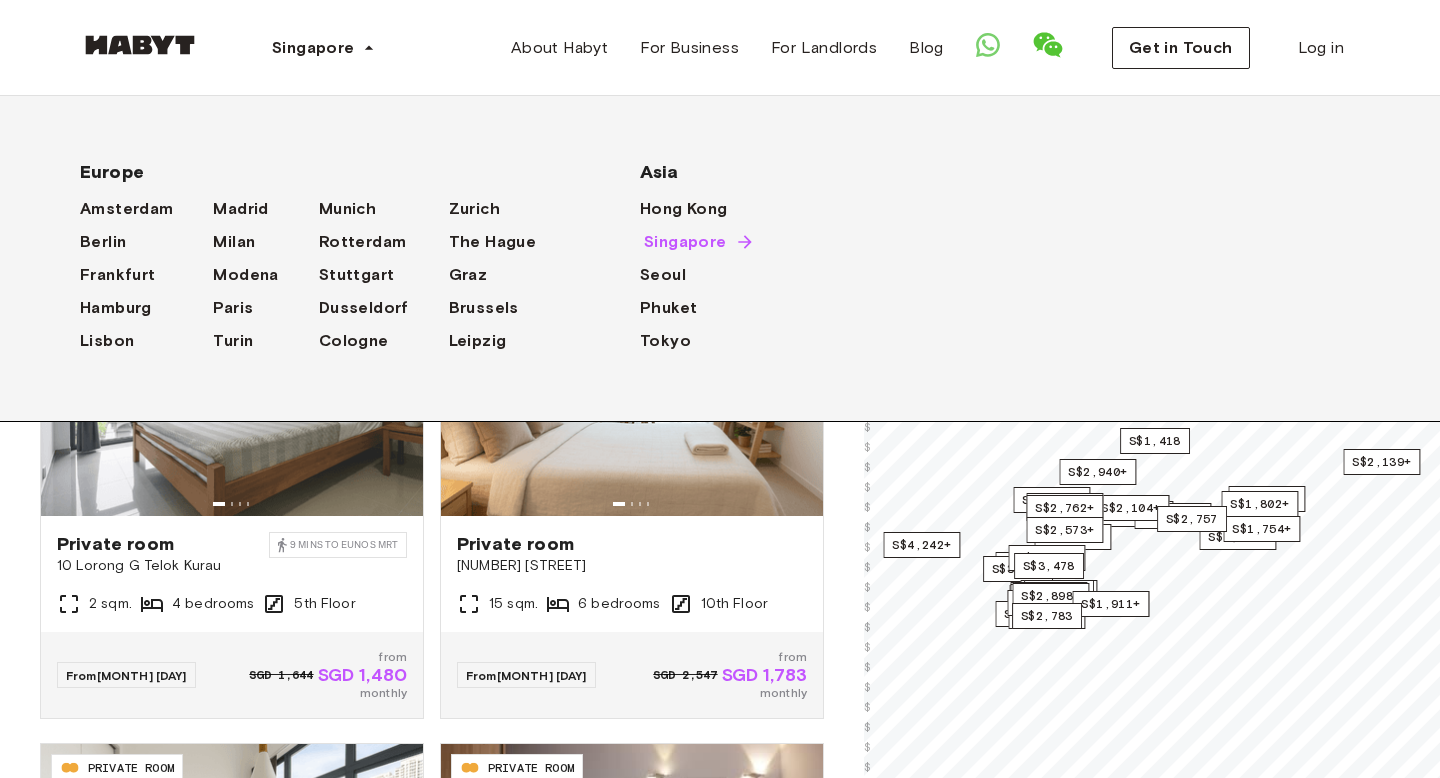 click 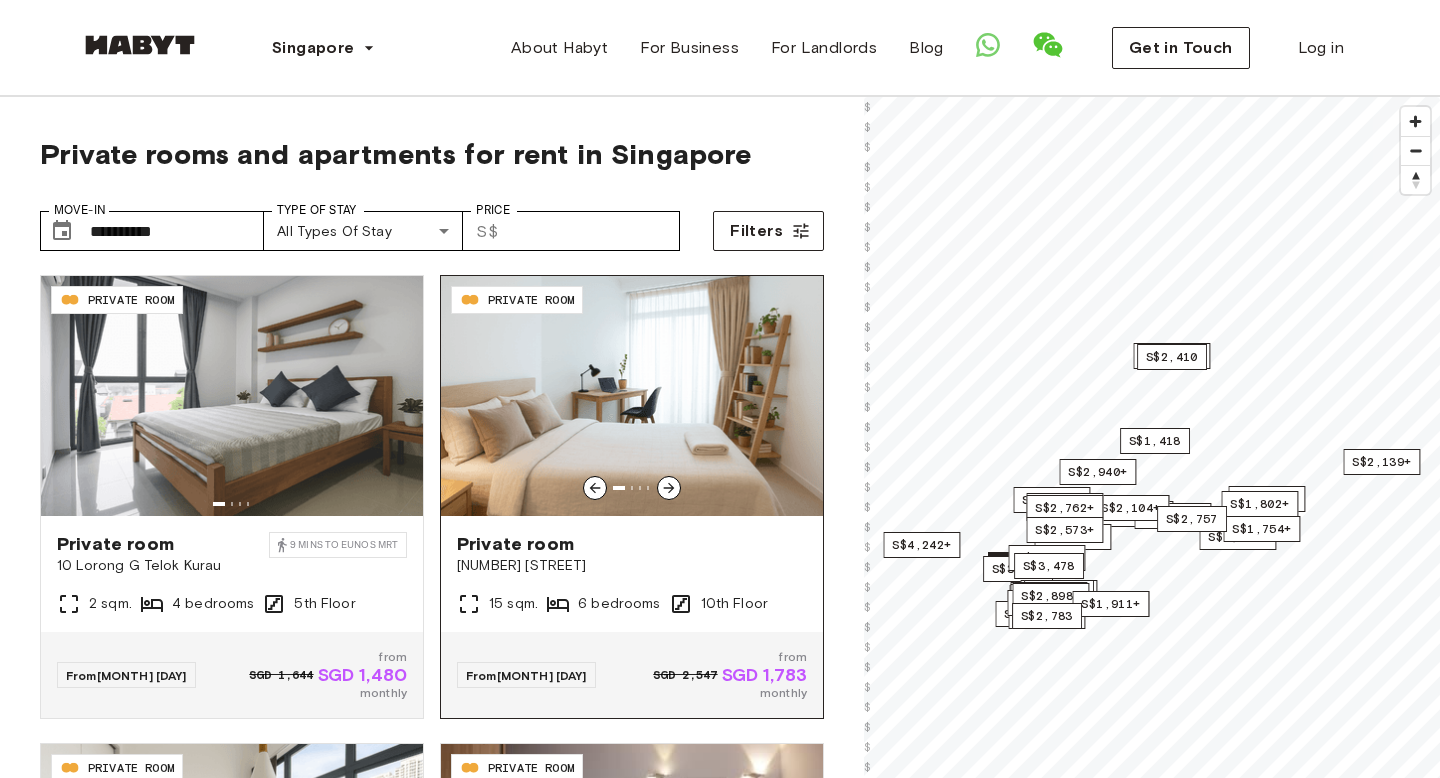 click at bounding box center (632, 396) 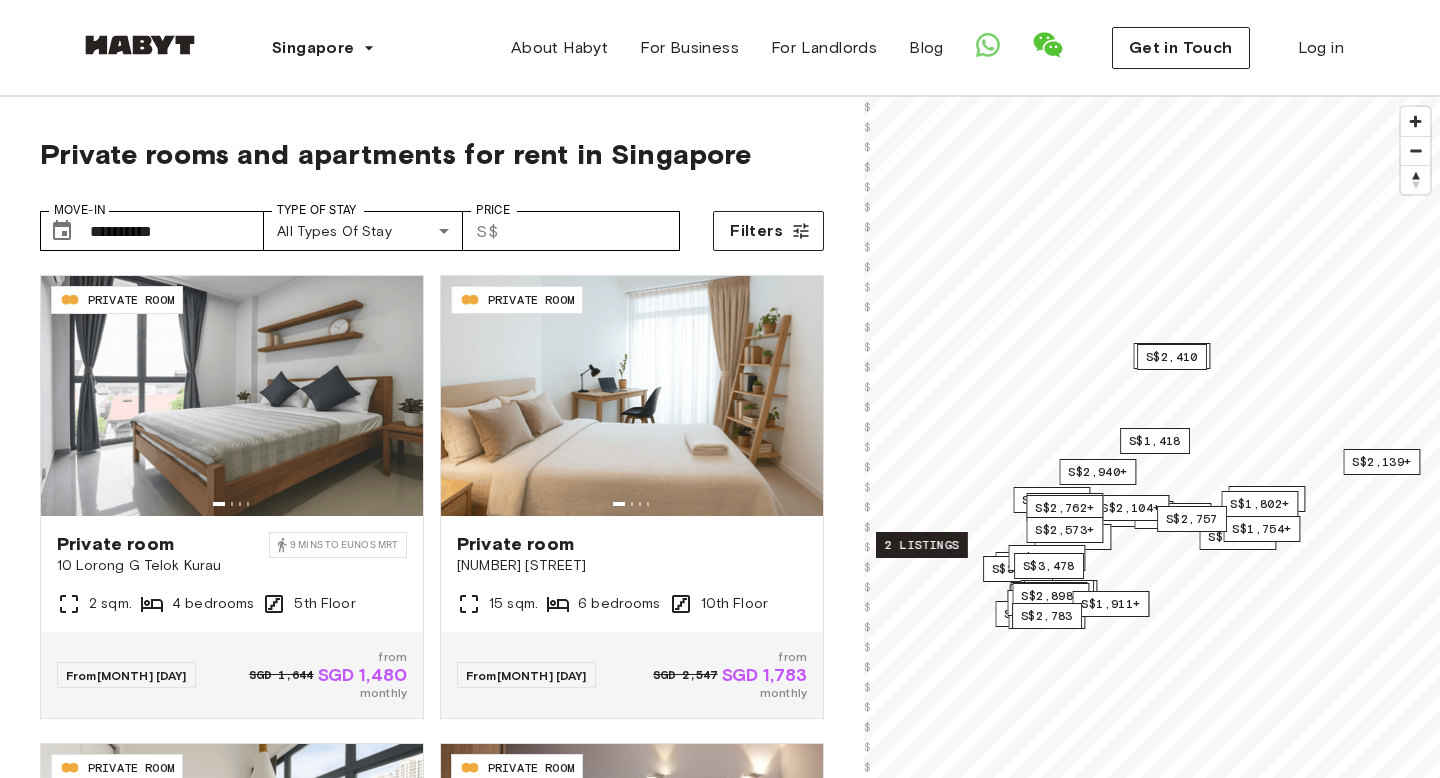 click on "2 listings" at bounding box center (922, 545) 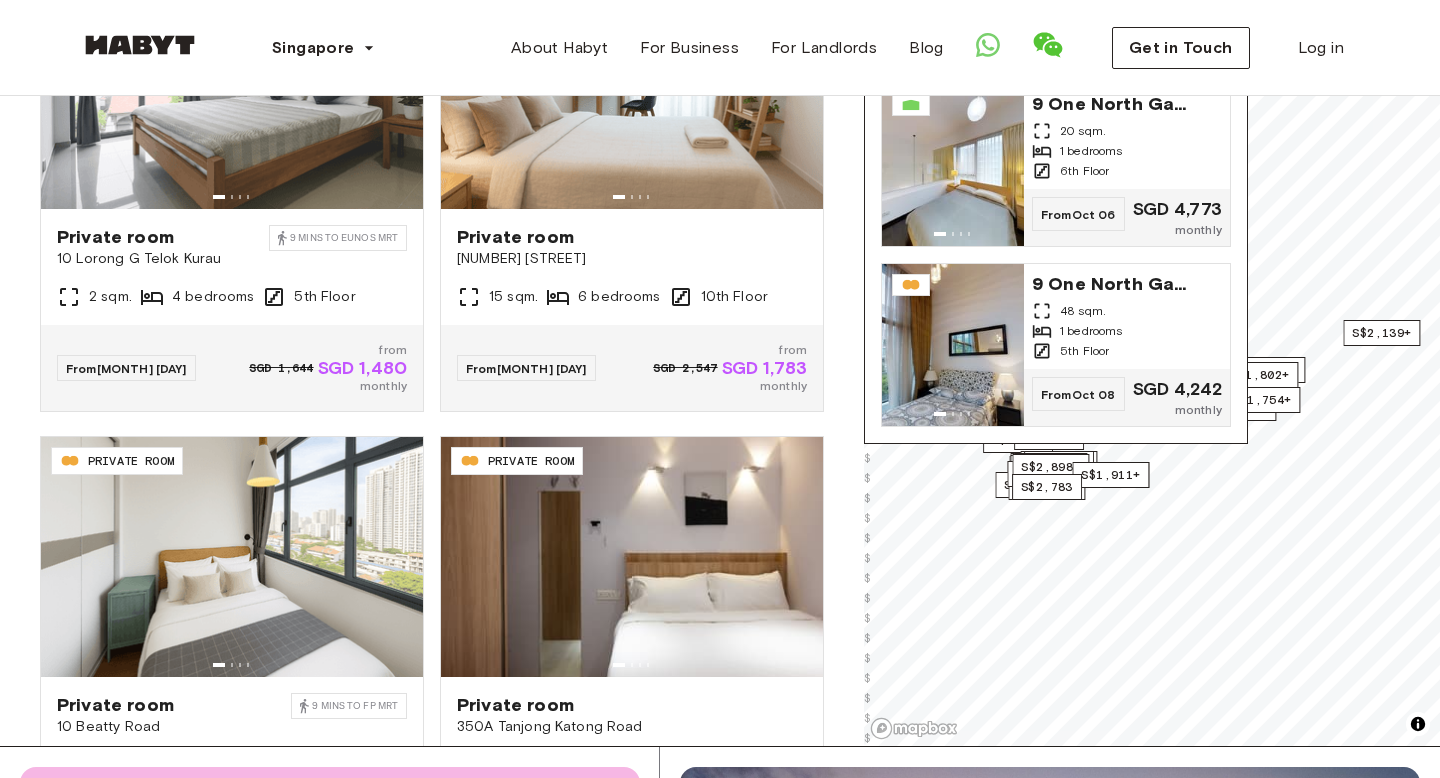 scroll, scrollTop: 309, scrollLeft: 0, axis: vertical 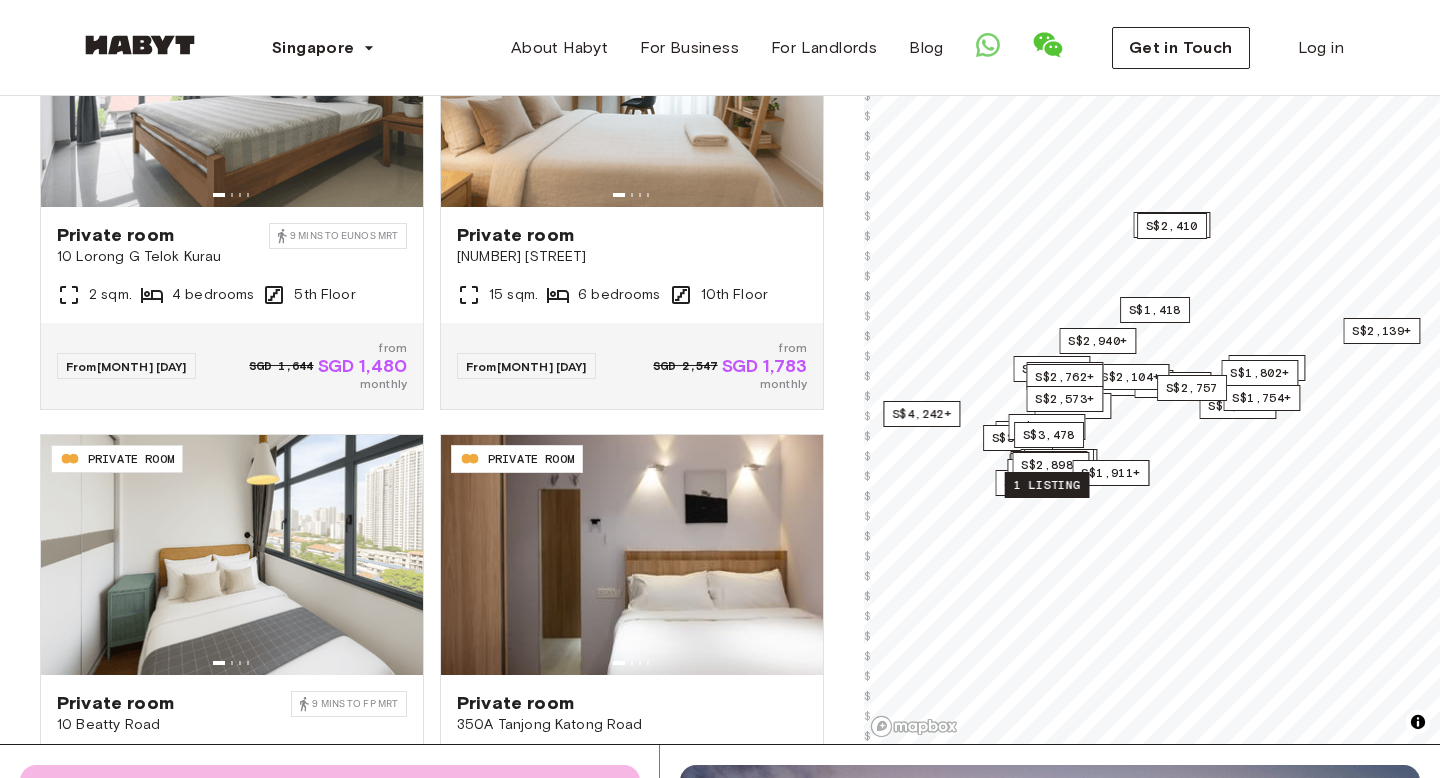 click on "1 listing" at bounding box center (1047, 485) 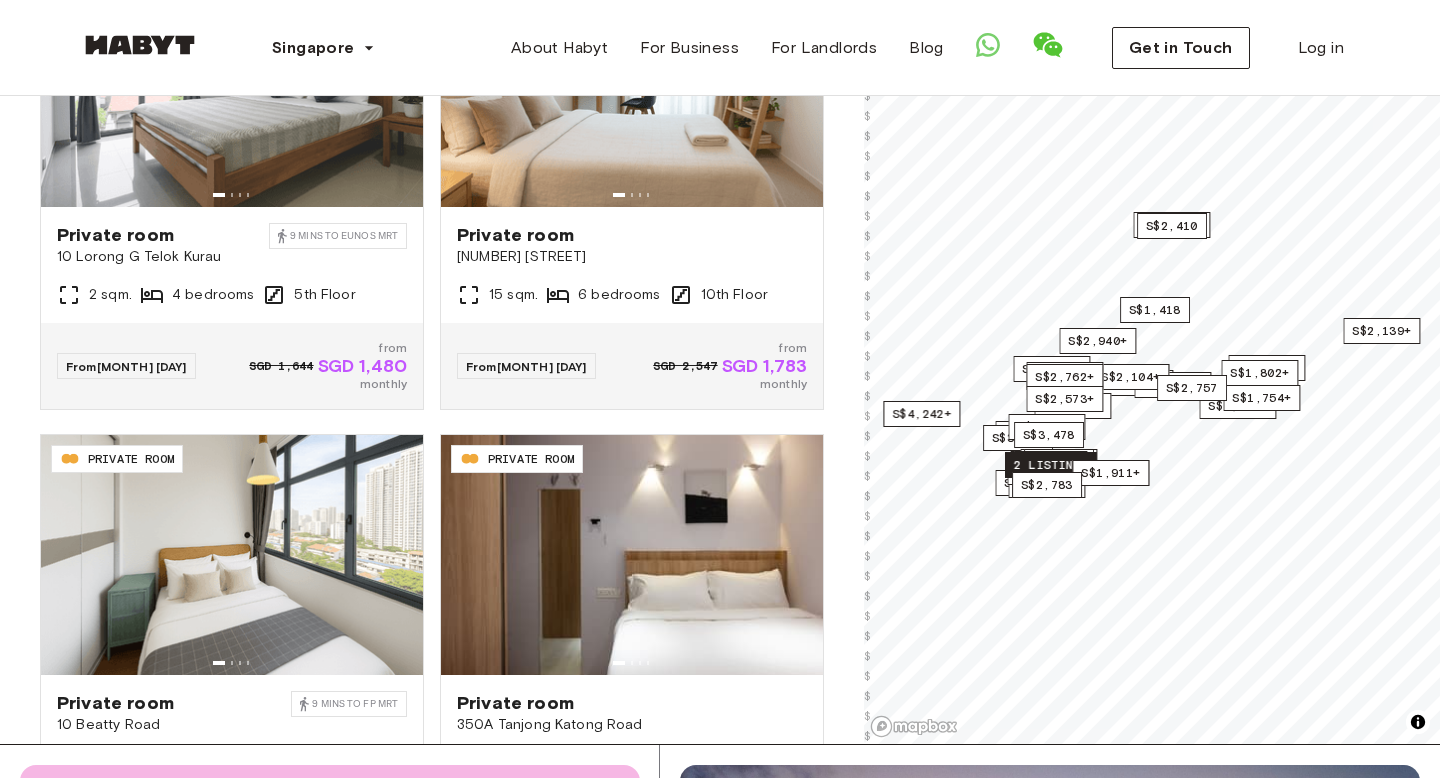 click on "2 listings" at bounding box center [1051, 465] 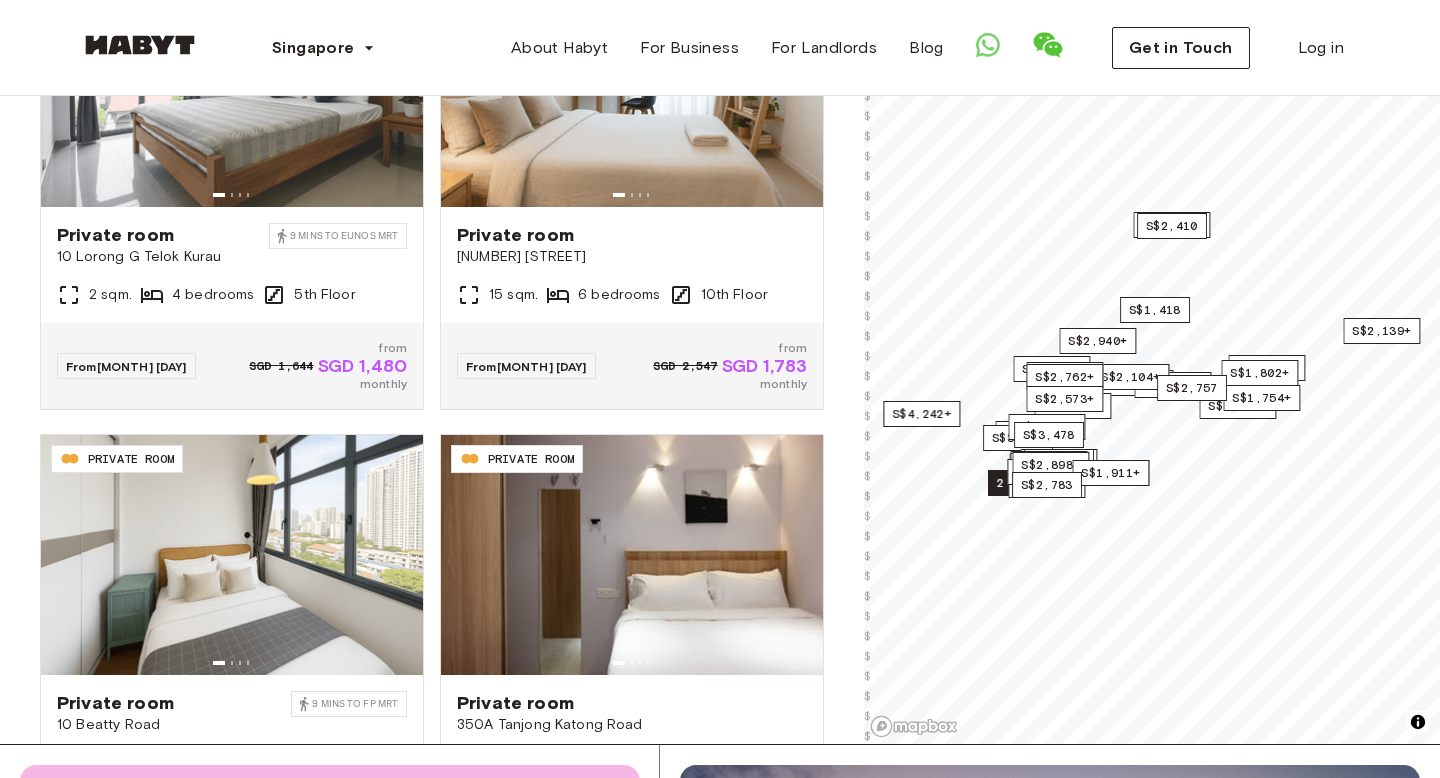 click on "2 listings" at bounding box center (1034, 483) 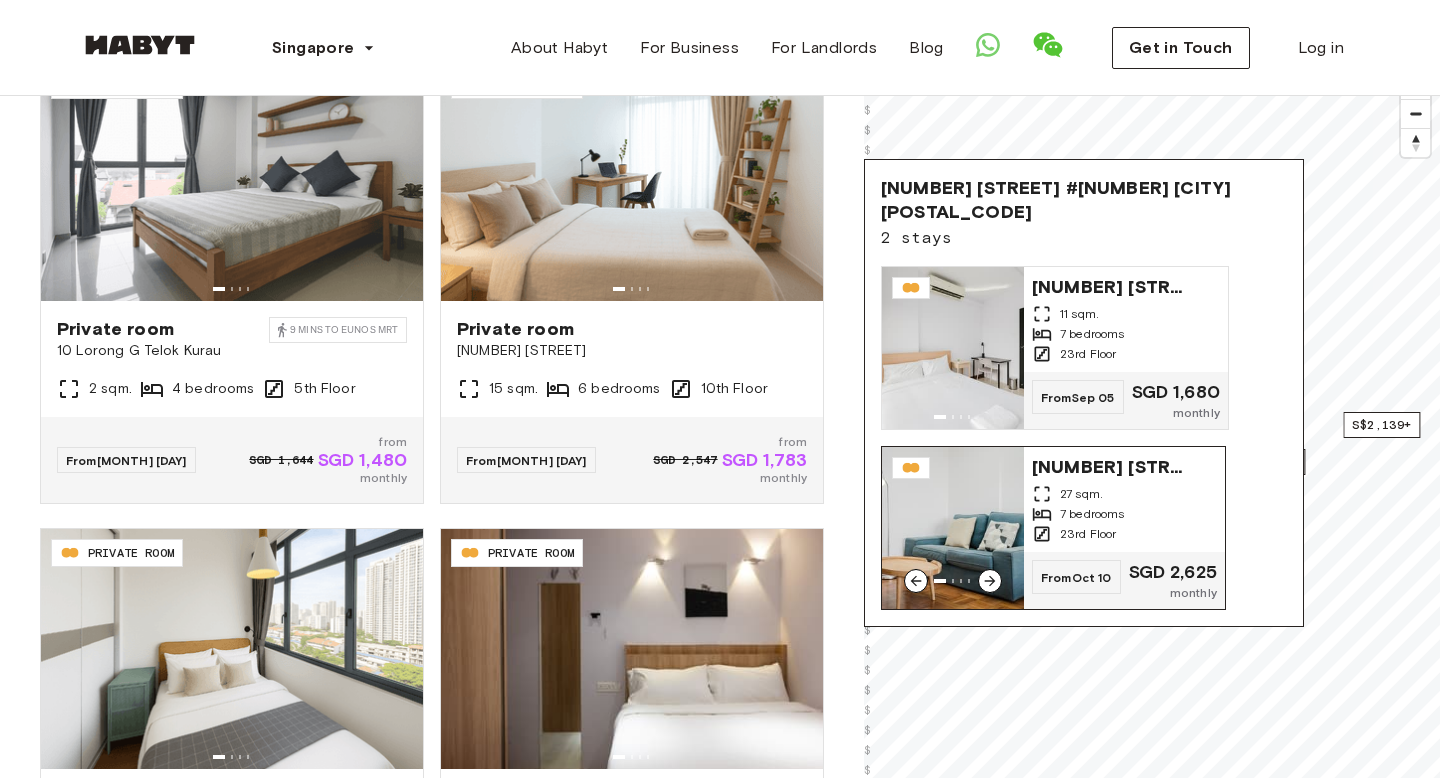 scroll, scrollTop: 204, scrollLeft: 0, axis: vertical 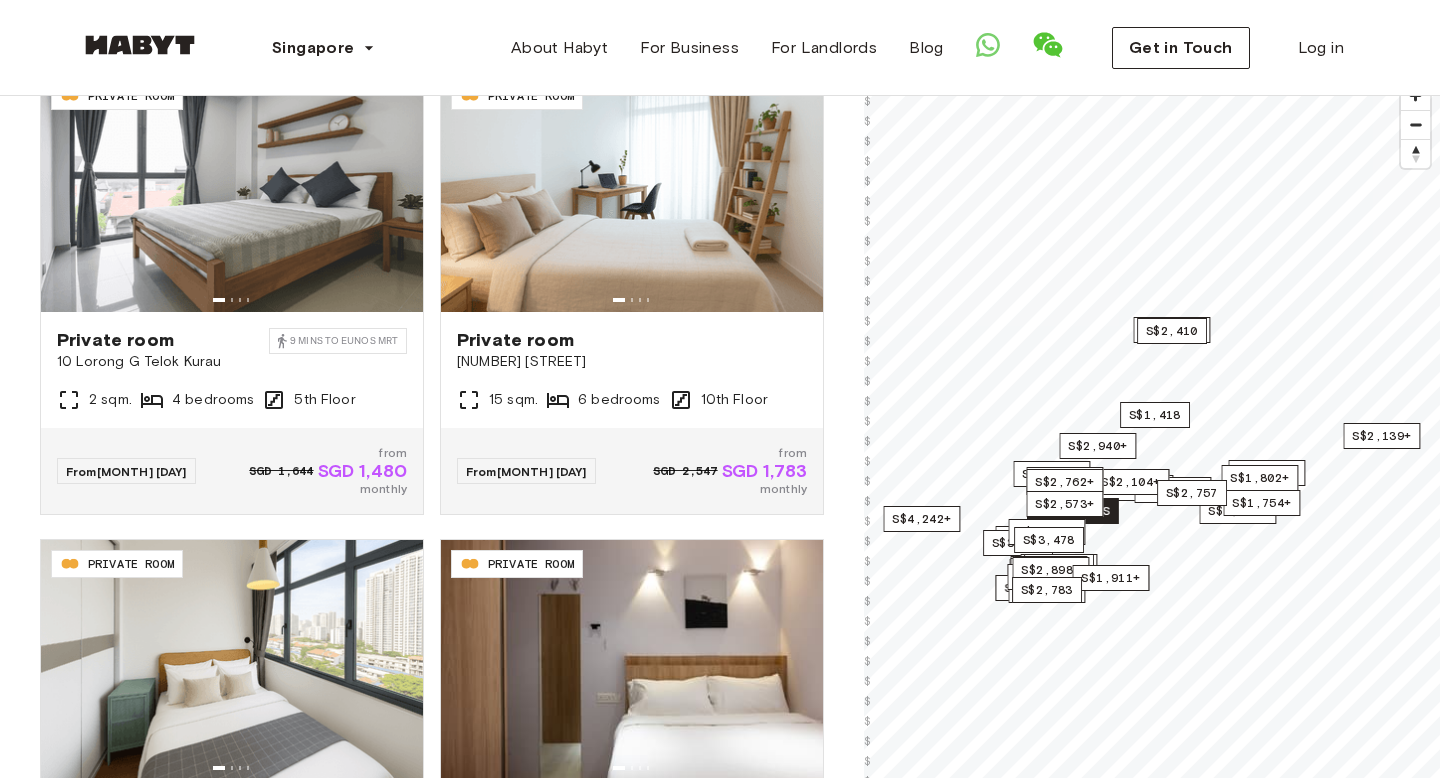click on "4 listings" at bounding box center (1073, 511) 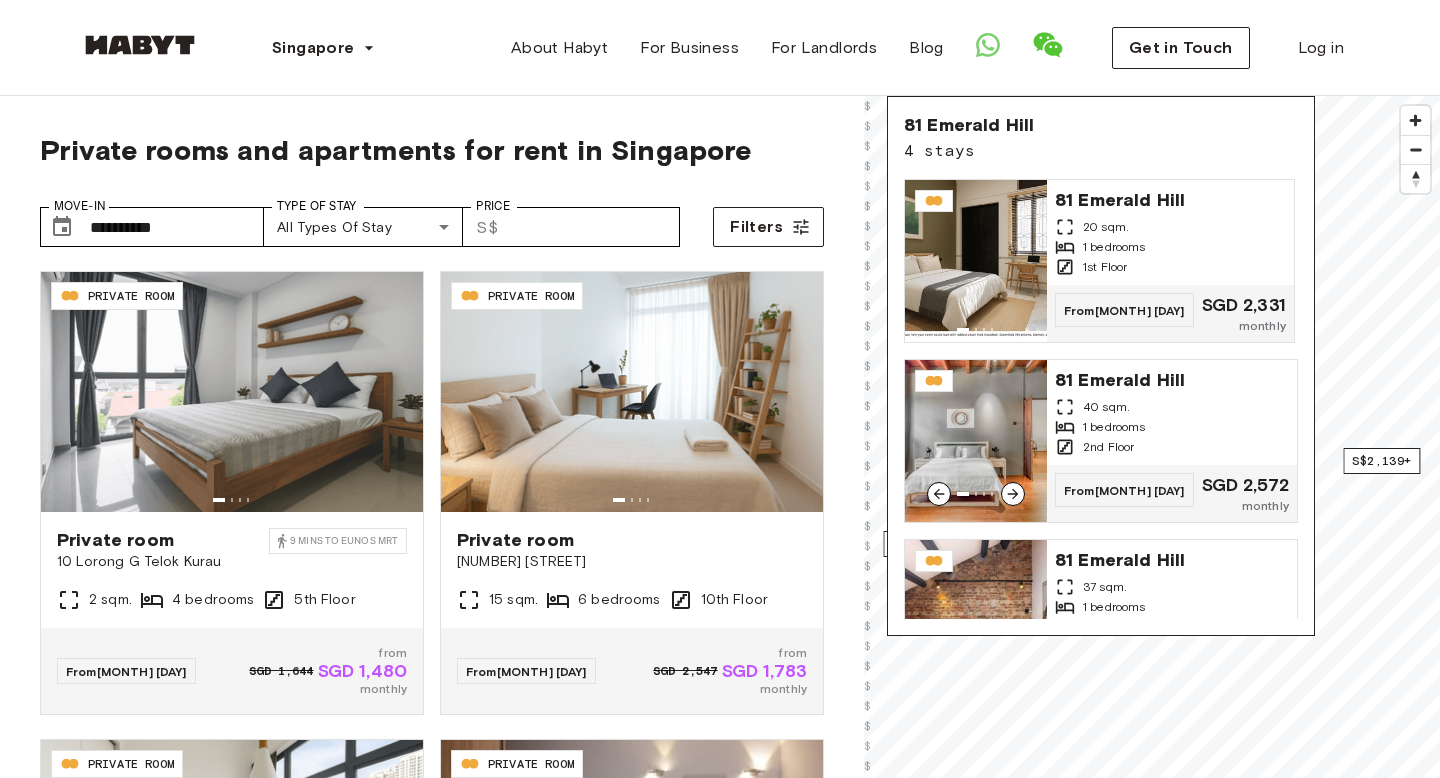 scroll, scrollTop: 0, scrollLeft: 0, axis: both 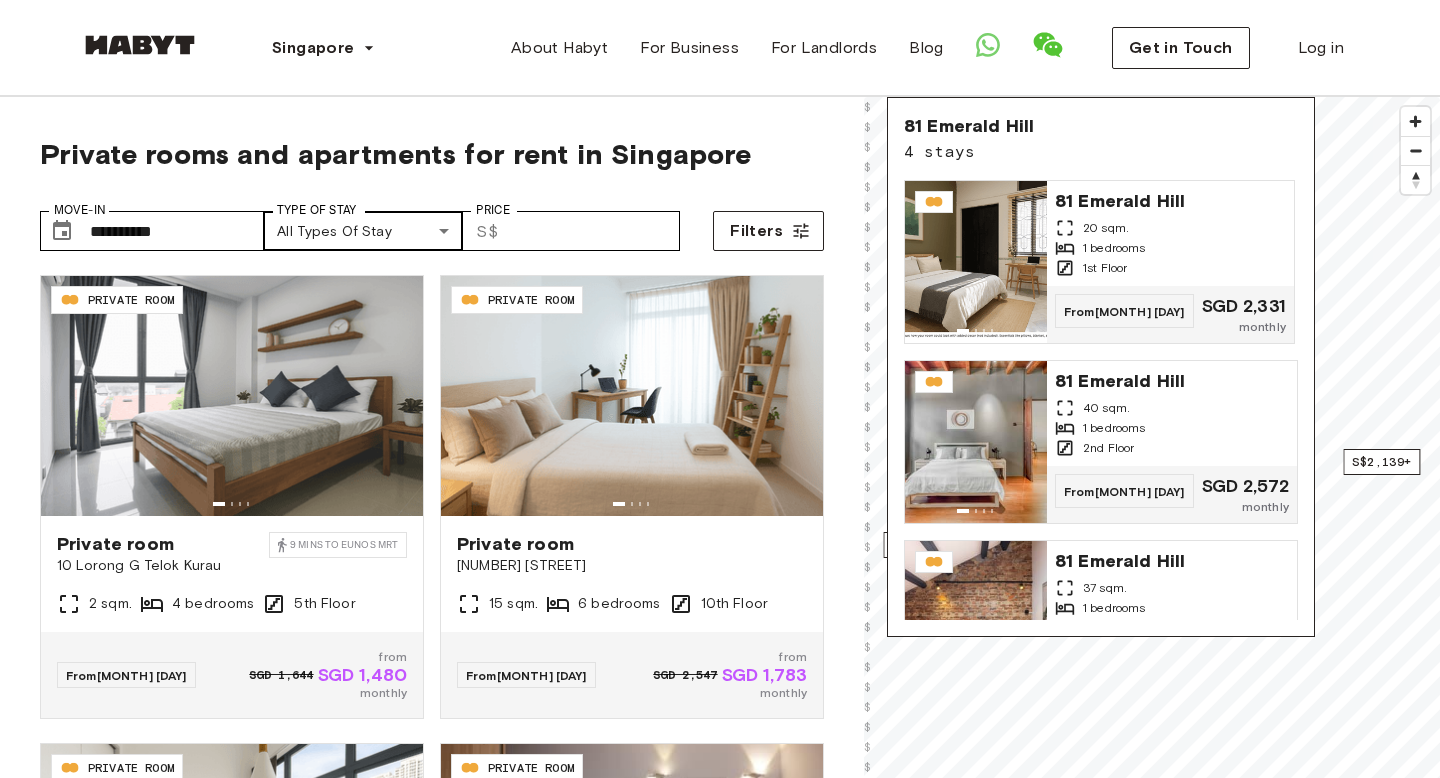 click on "**********" at bounding box center (720, 2334) 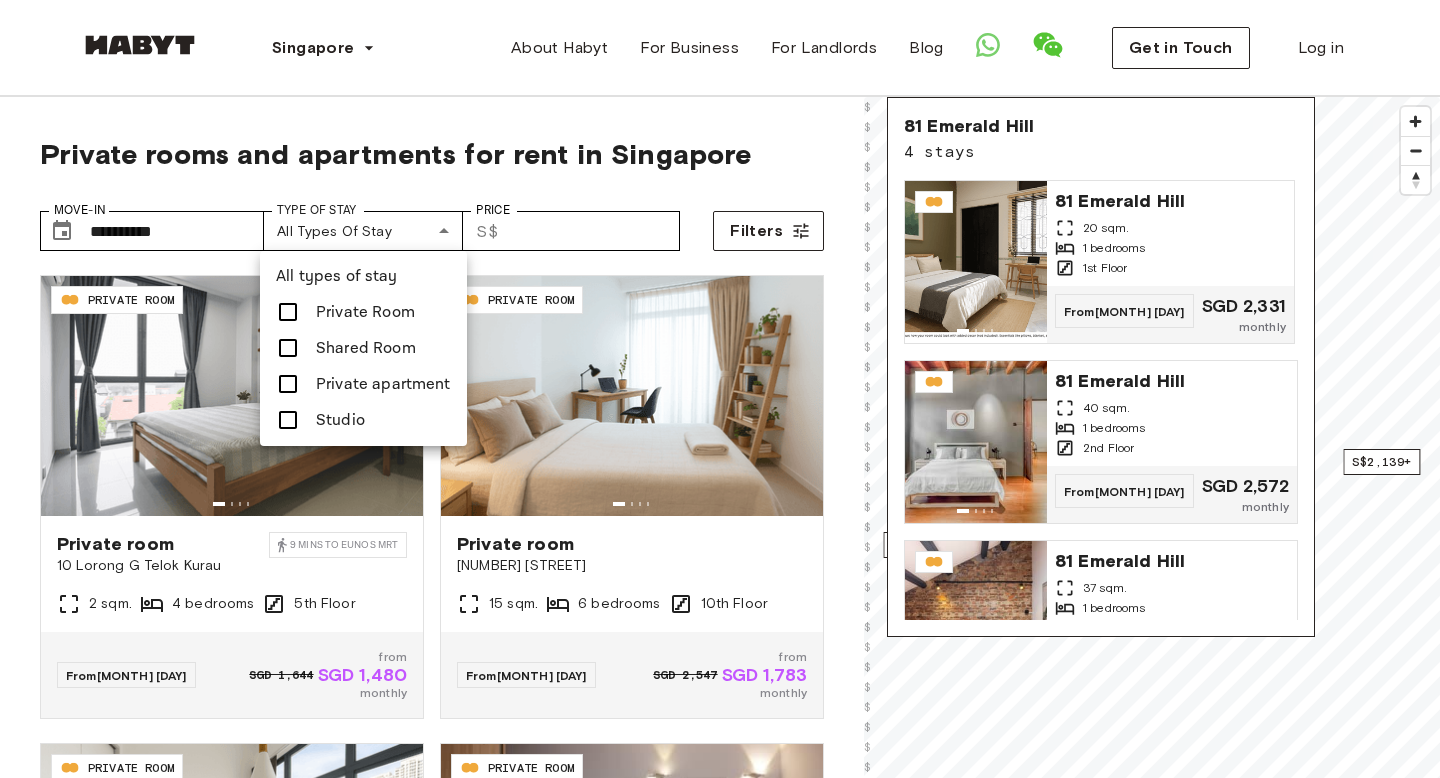 click on "Studio" at bounding box center (340, 420) 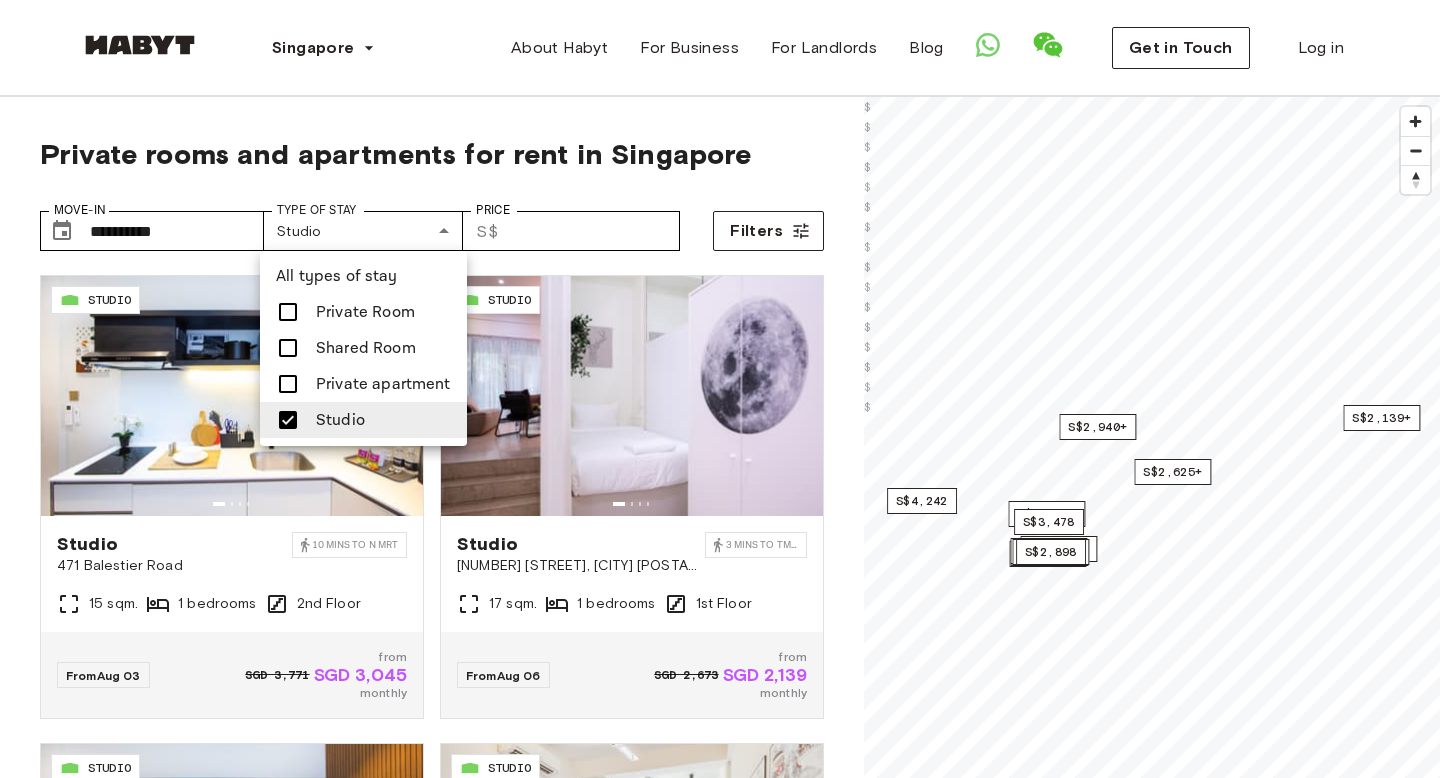click at bounding box center (720, 389) 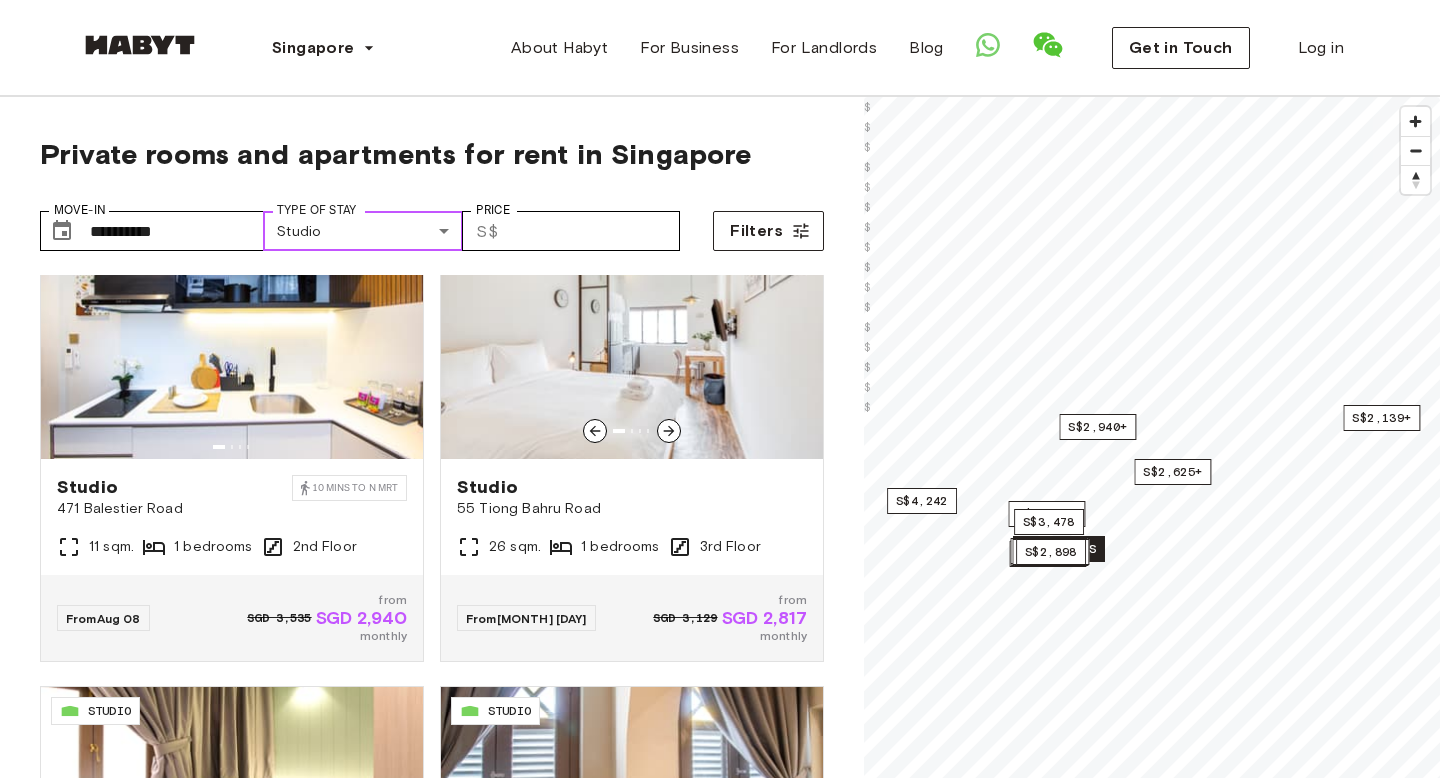 scroll, scrollTop: 527, scrollLeft: 0, axis: vertical 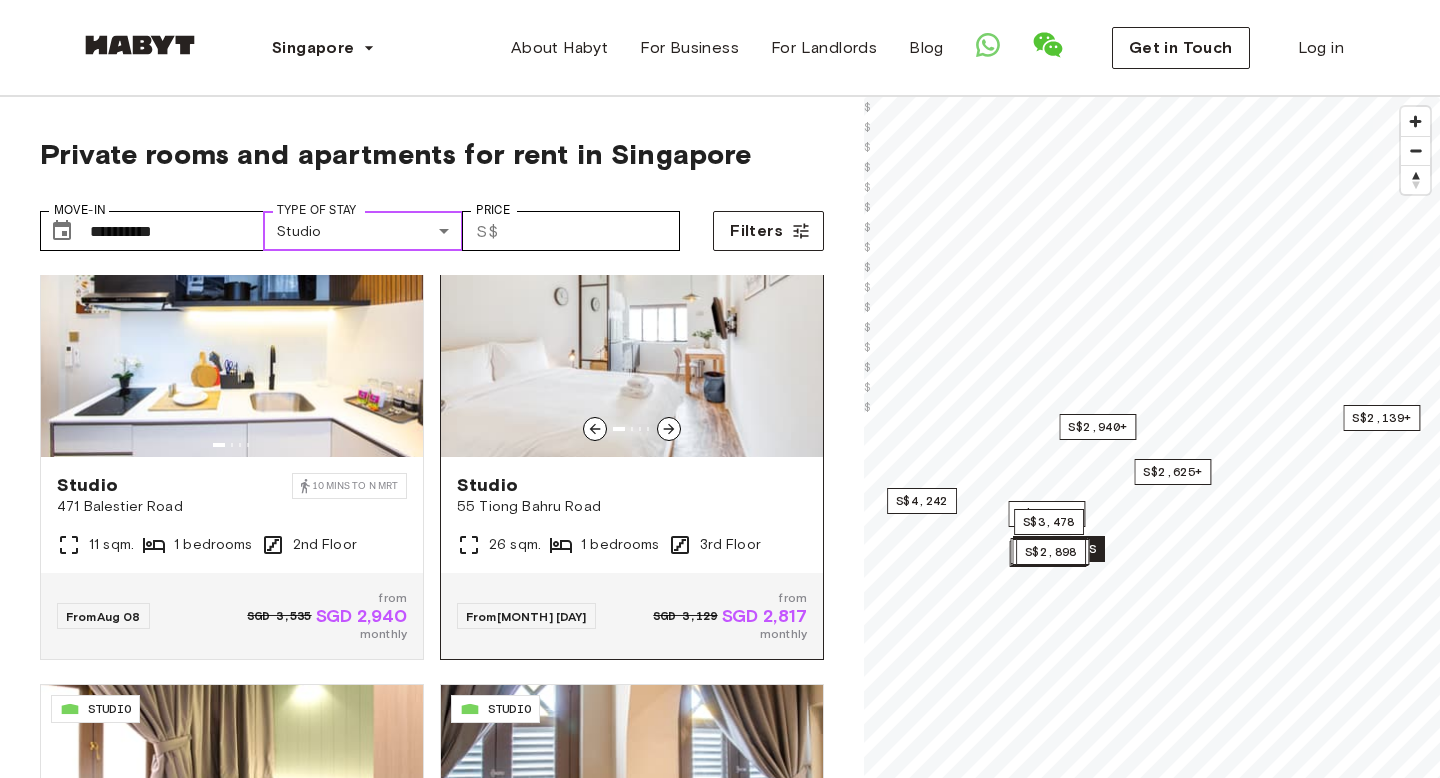 click at bounding box center [632, 337] 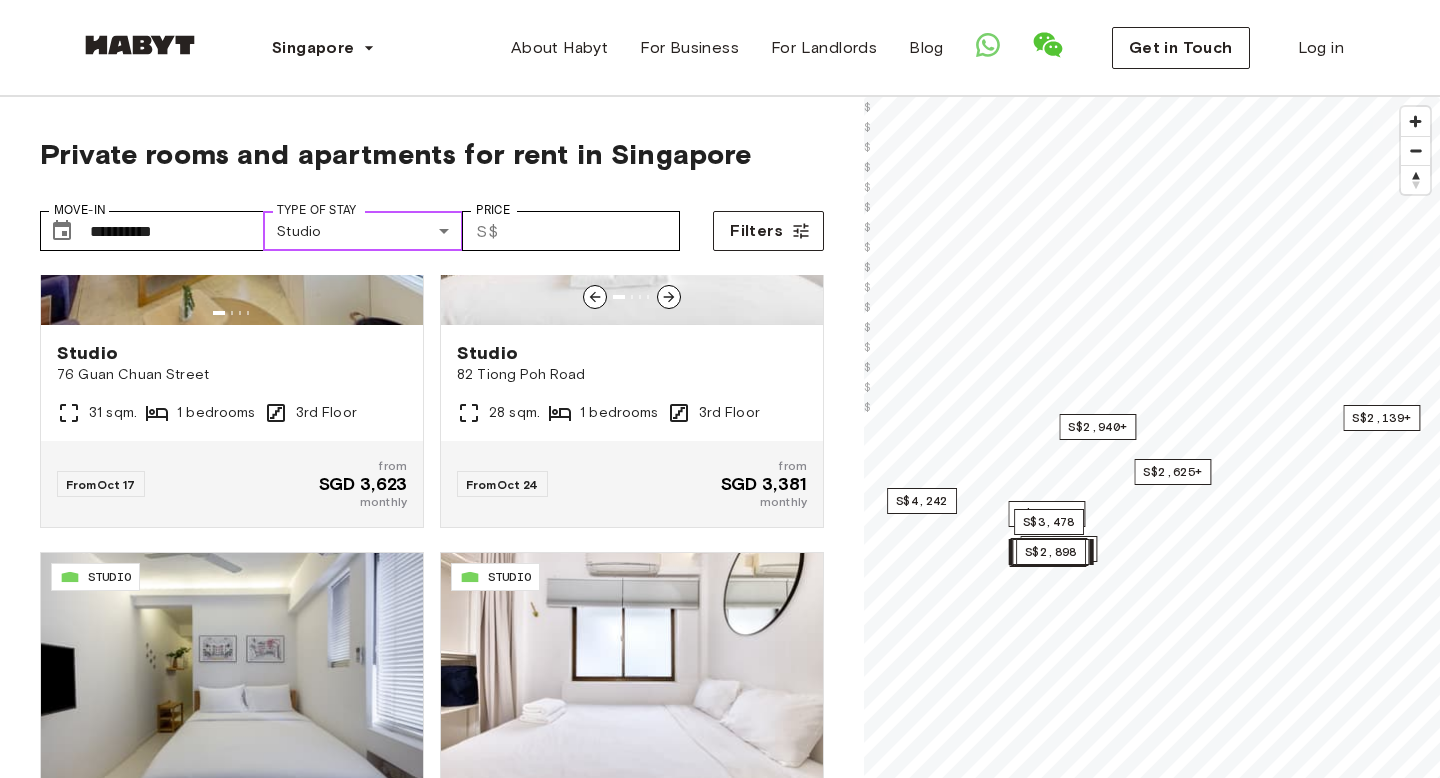 scroll, scrollTop: 3992, scrollLeft: 0, axis: vertical 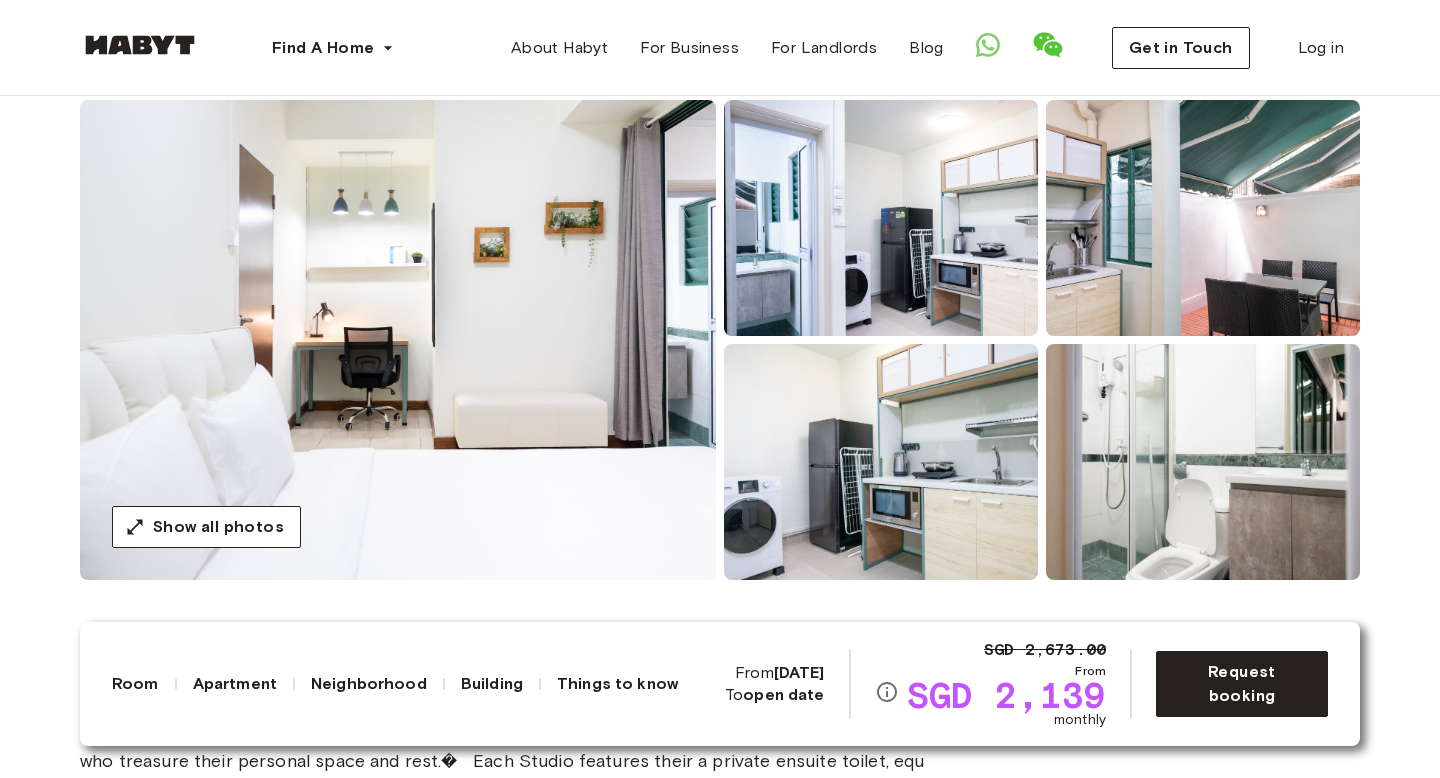 click at bounding box center (398, 340) 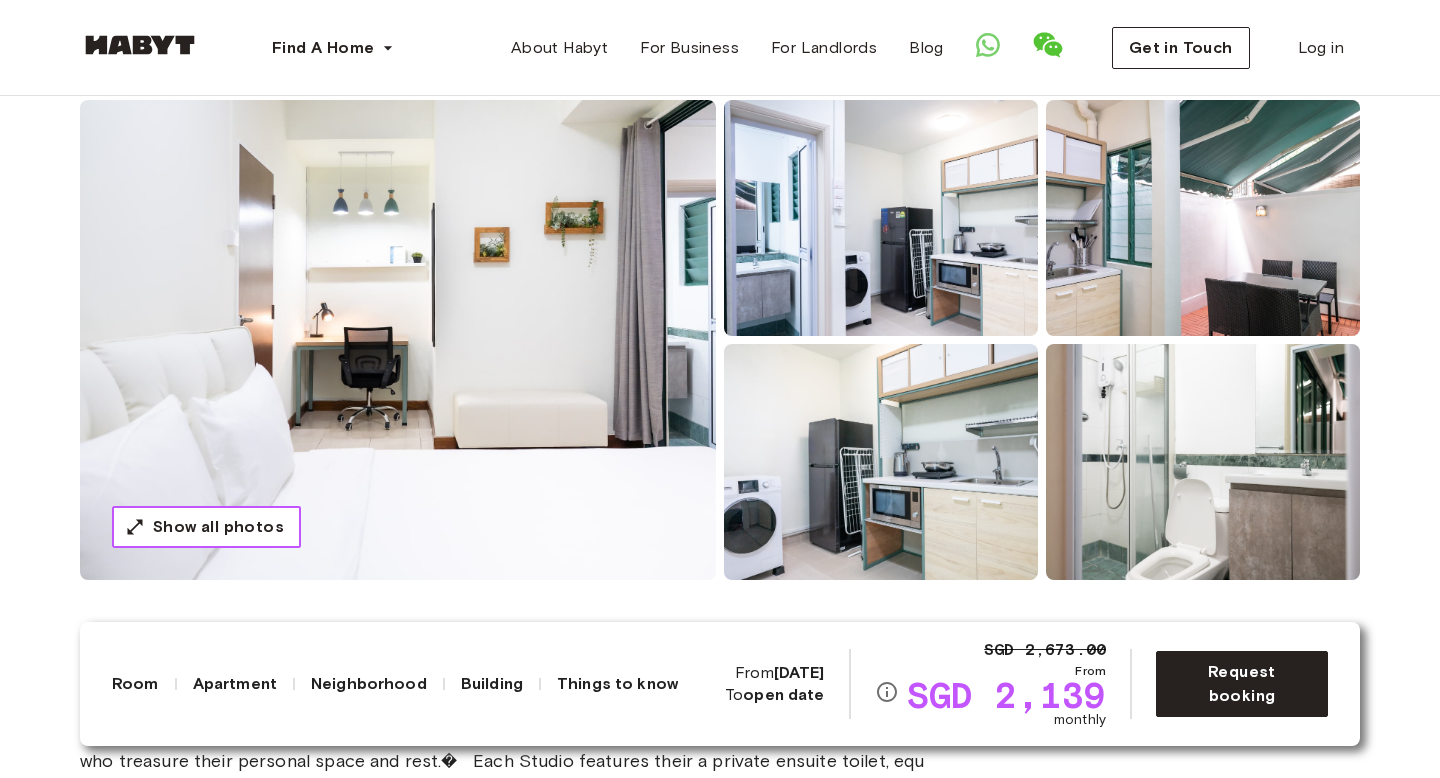 click on "Show all photos" at bounding box center (218, 527) 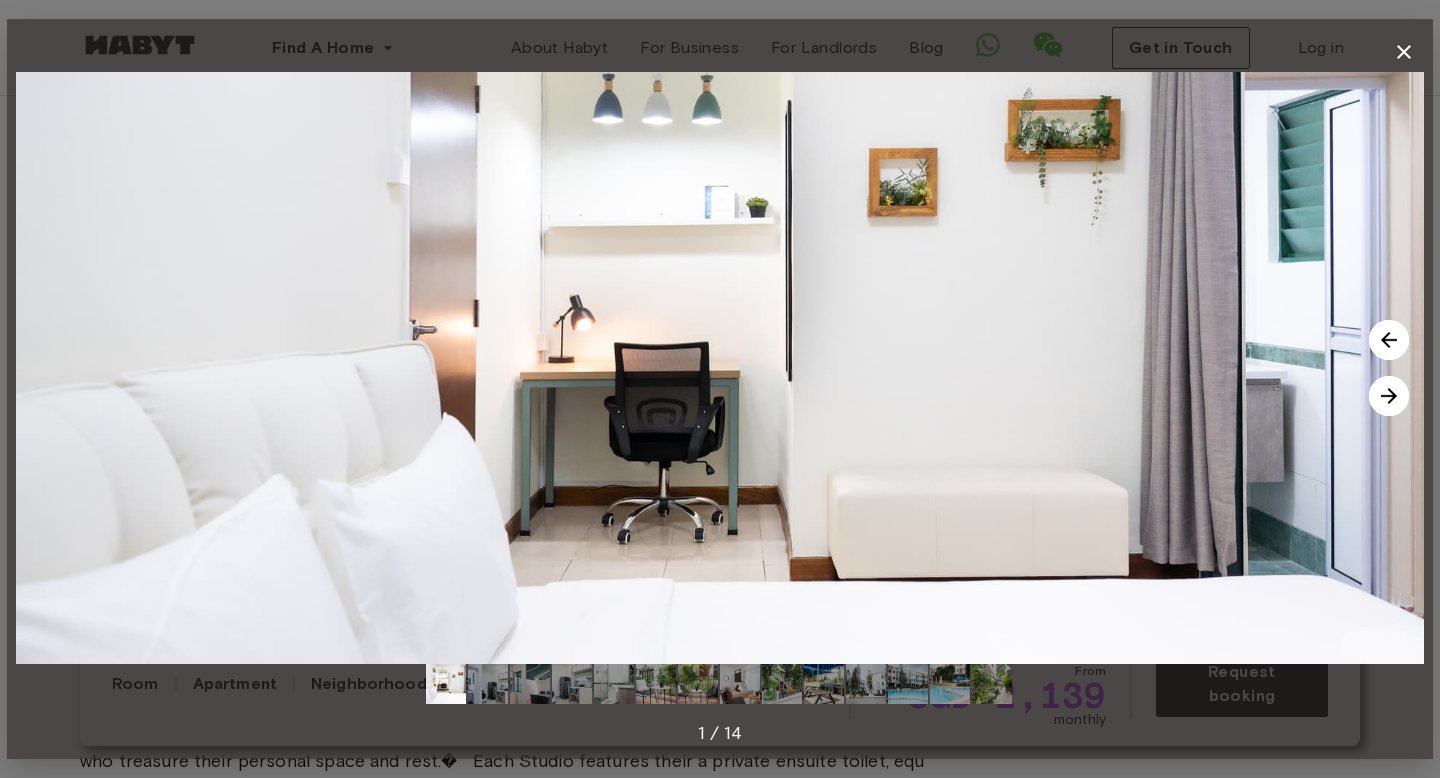 click at bounding box center (1389, 396) 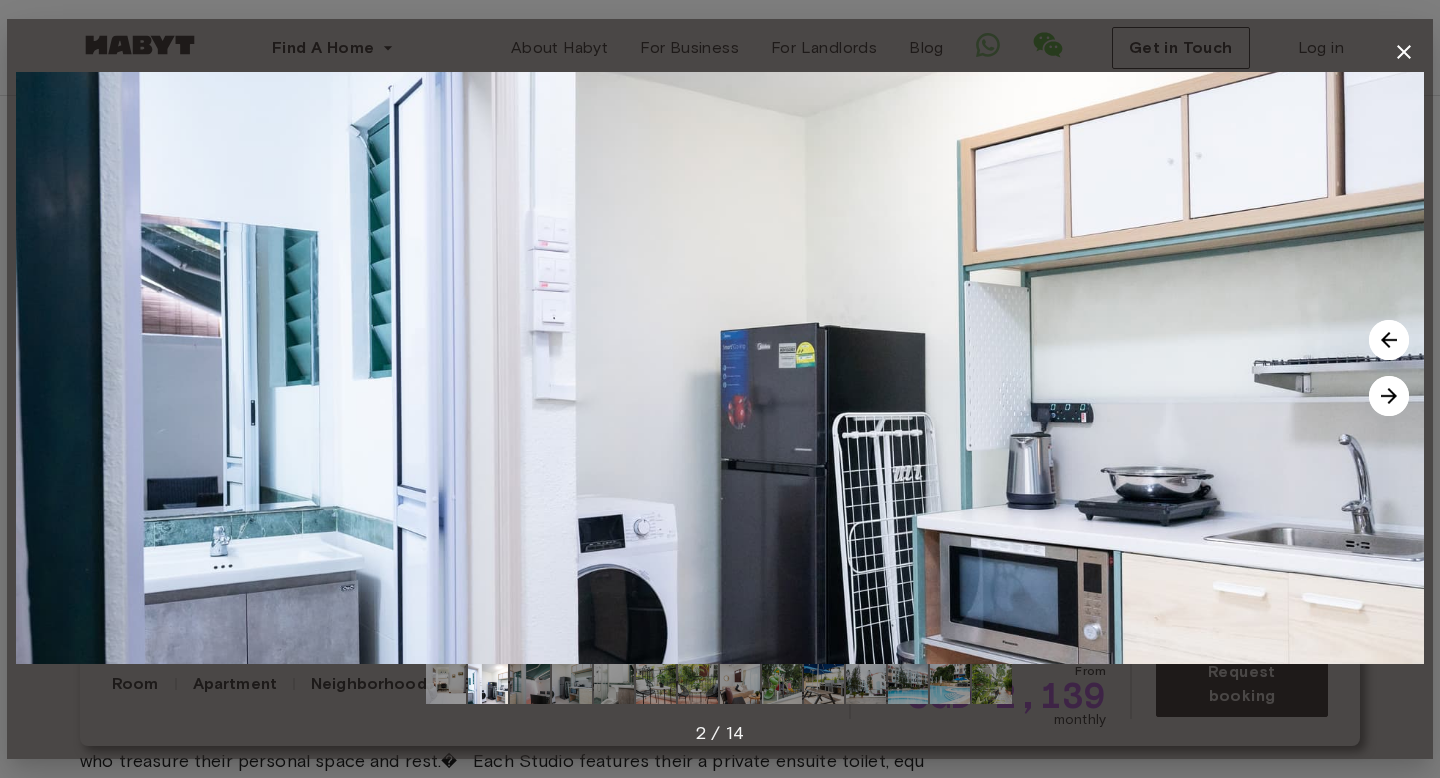 click at bounding box center [1389, 340] 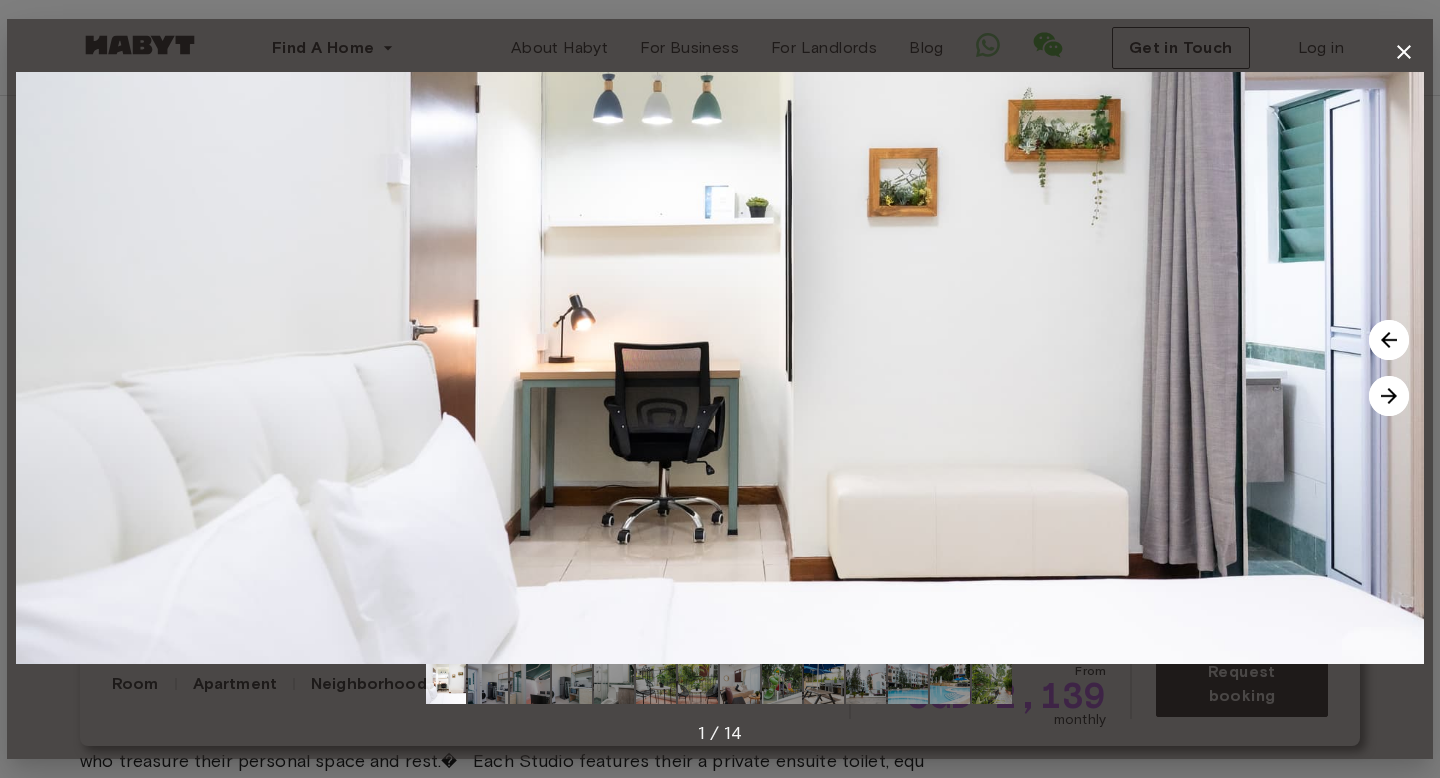 click at bounding box center (1389, 396) 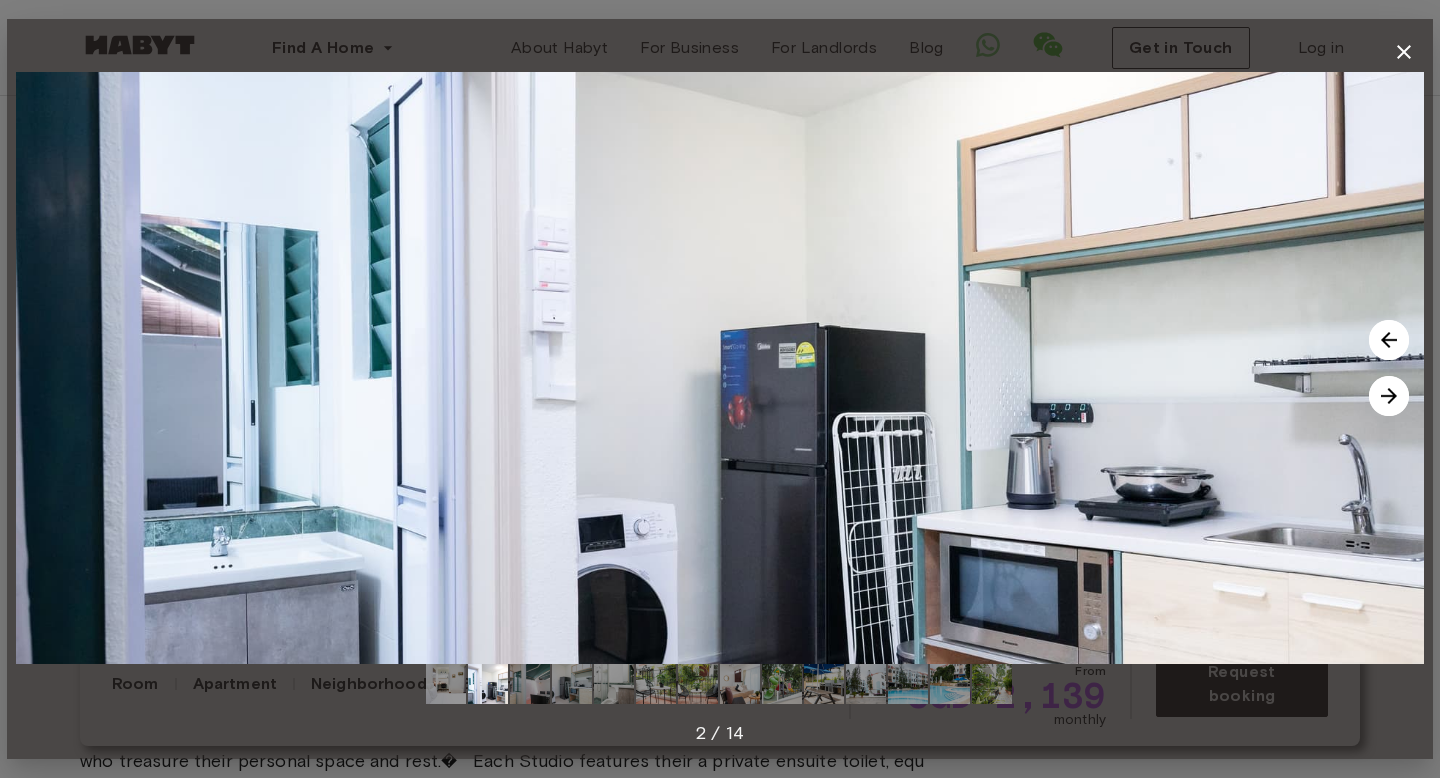 click at bounding box center (1389, 396) 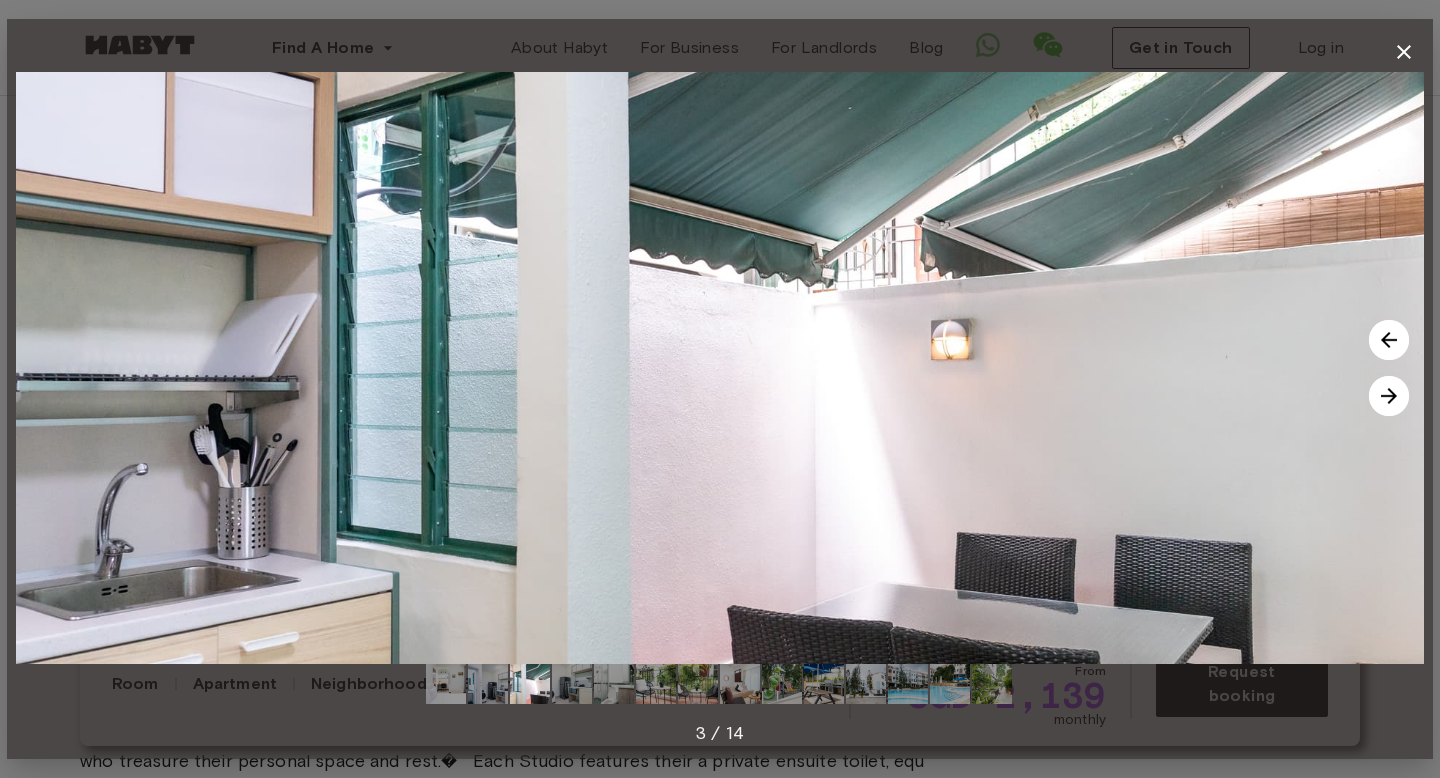 click at bounding box center (1389, 396) 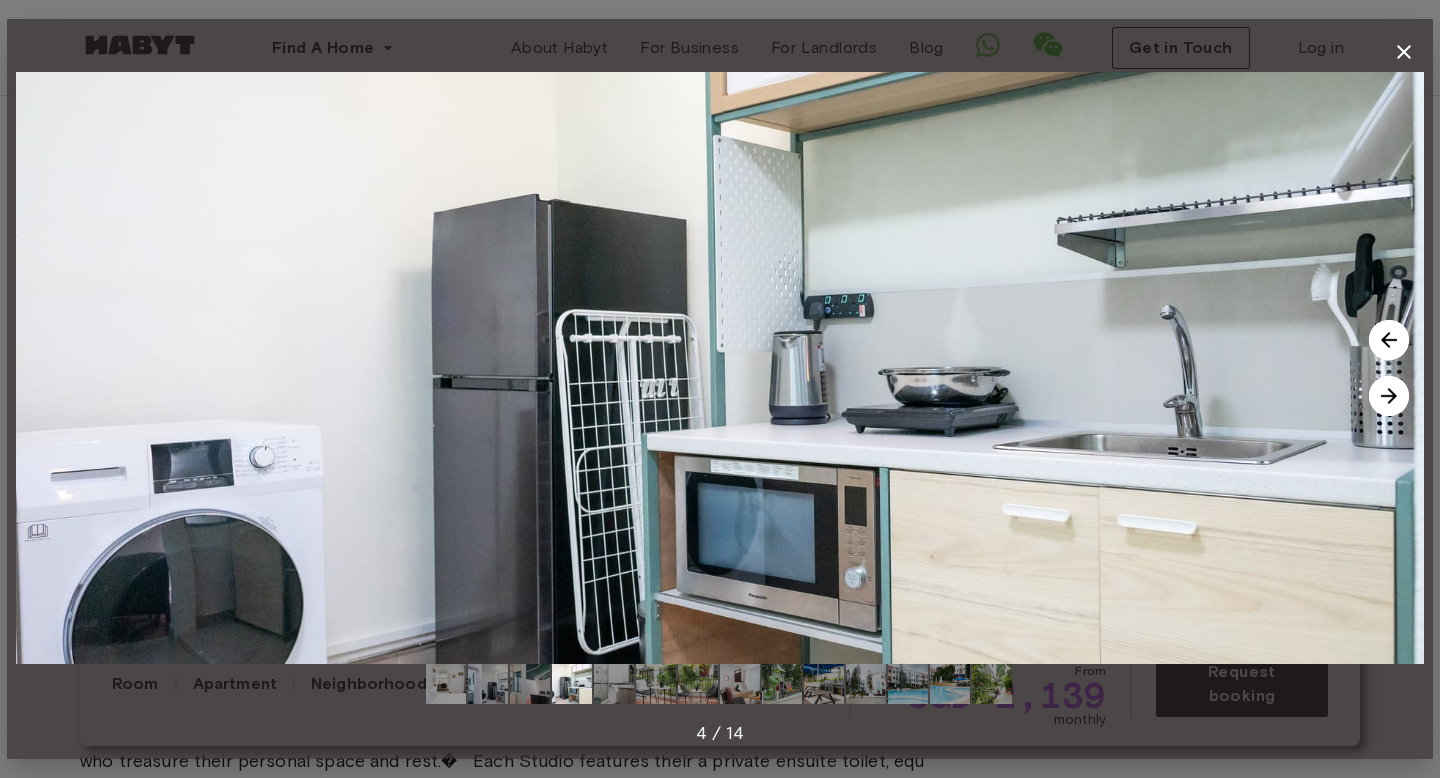 click at bounding box center (1389, 396) 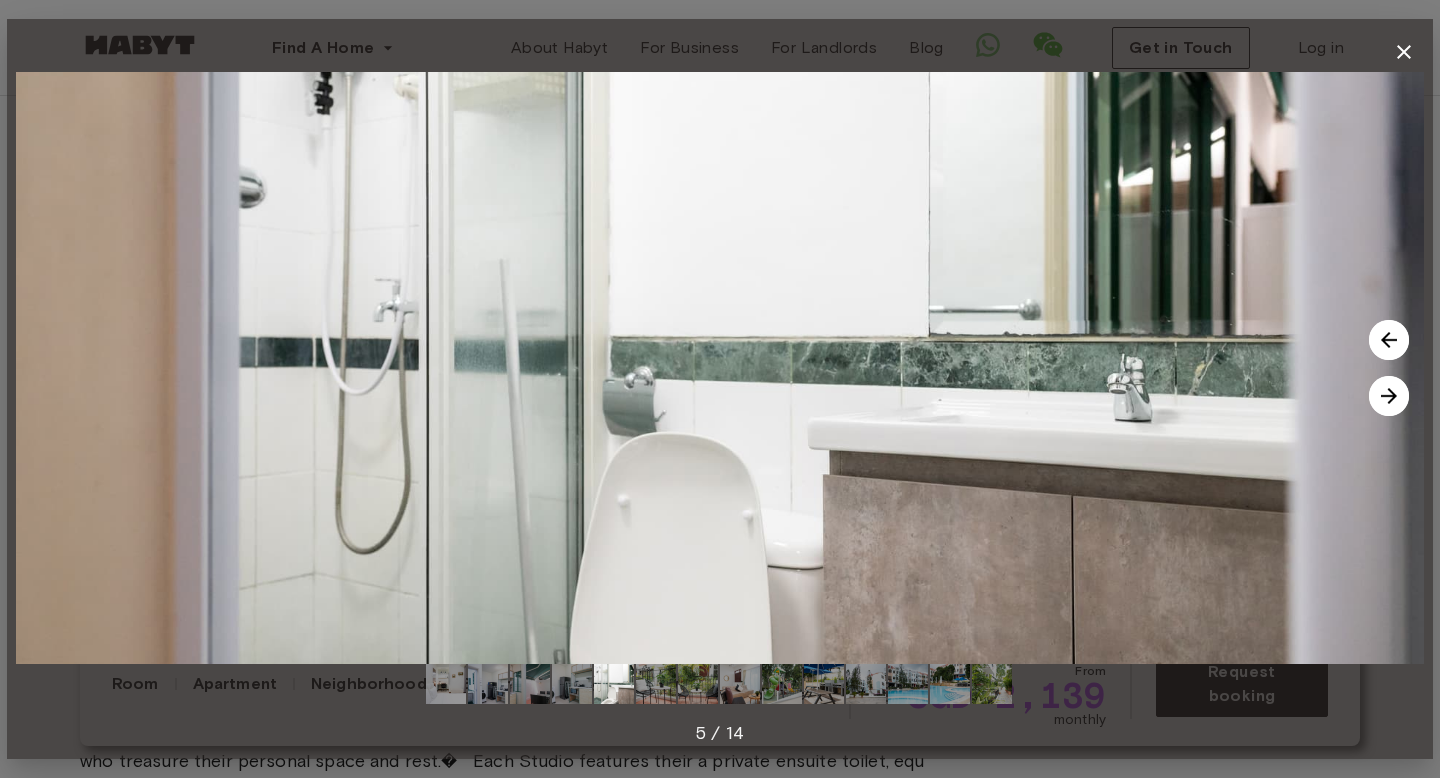 click at bounding box center [1389, 396] 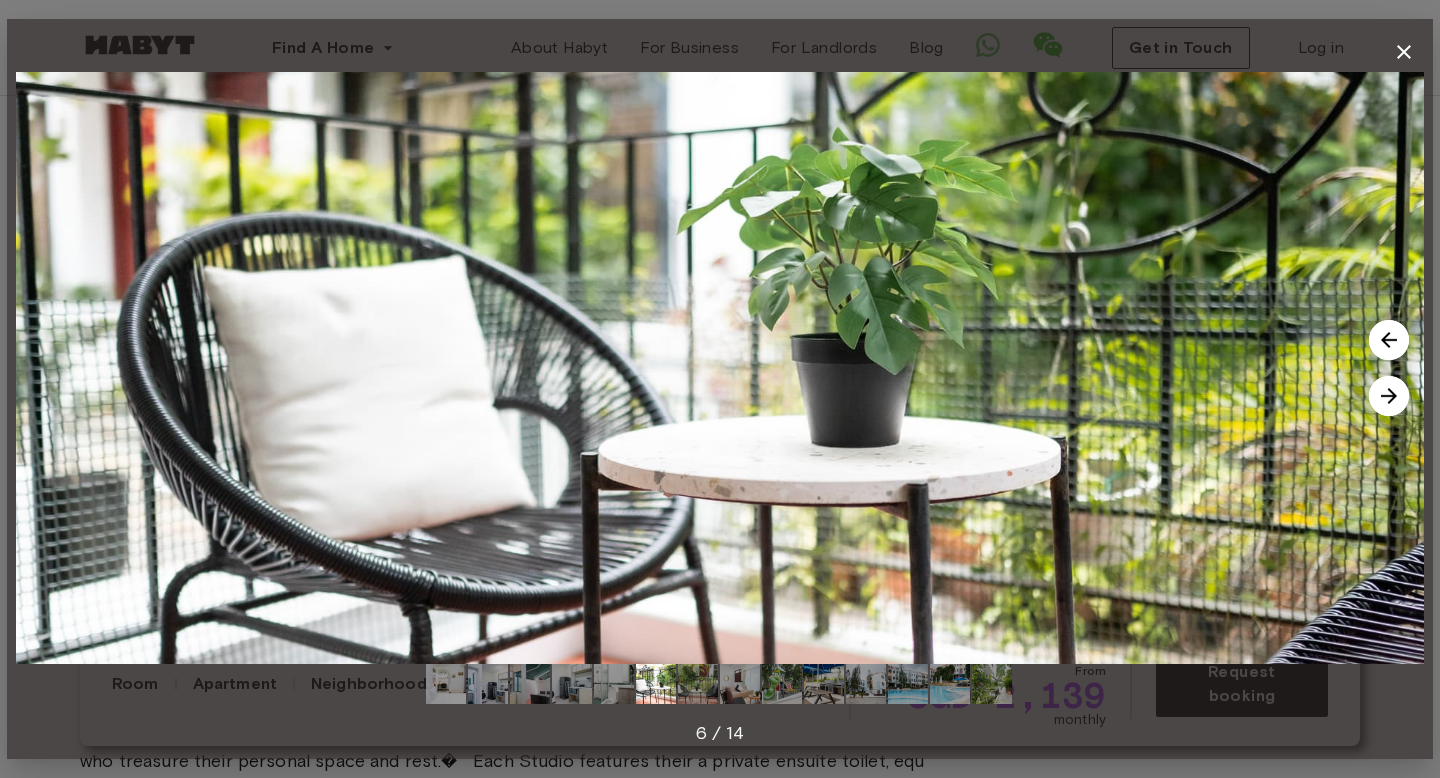 click at bounding box center (1389, 396) 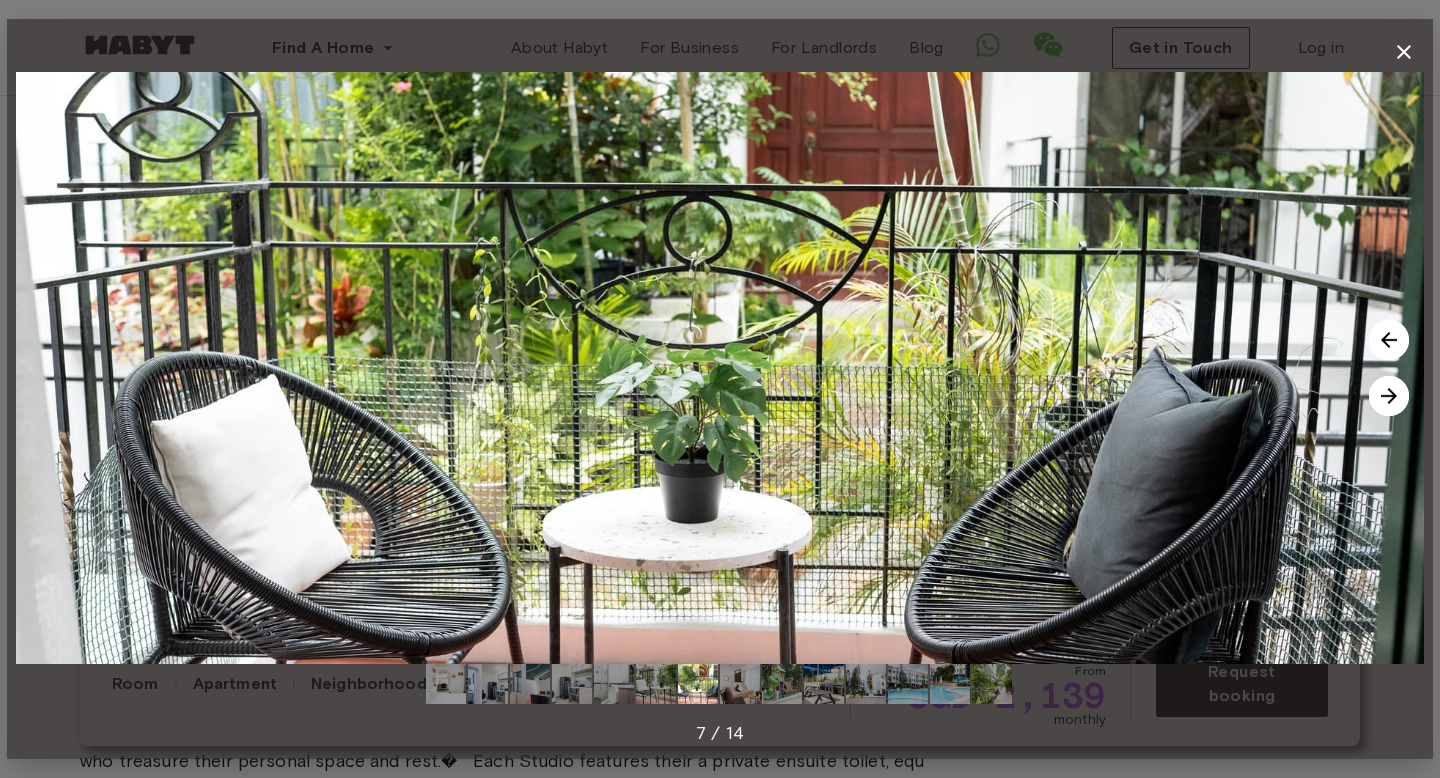 click at bounding box center (1389, 396) 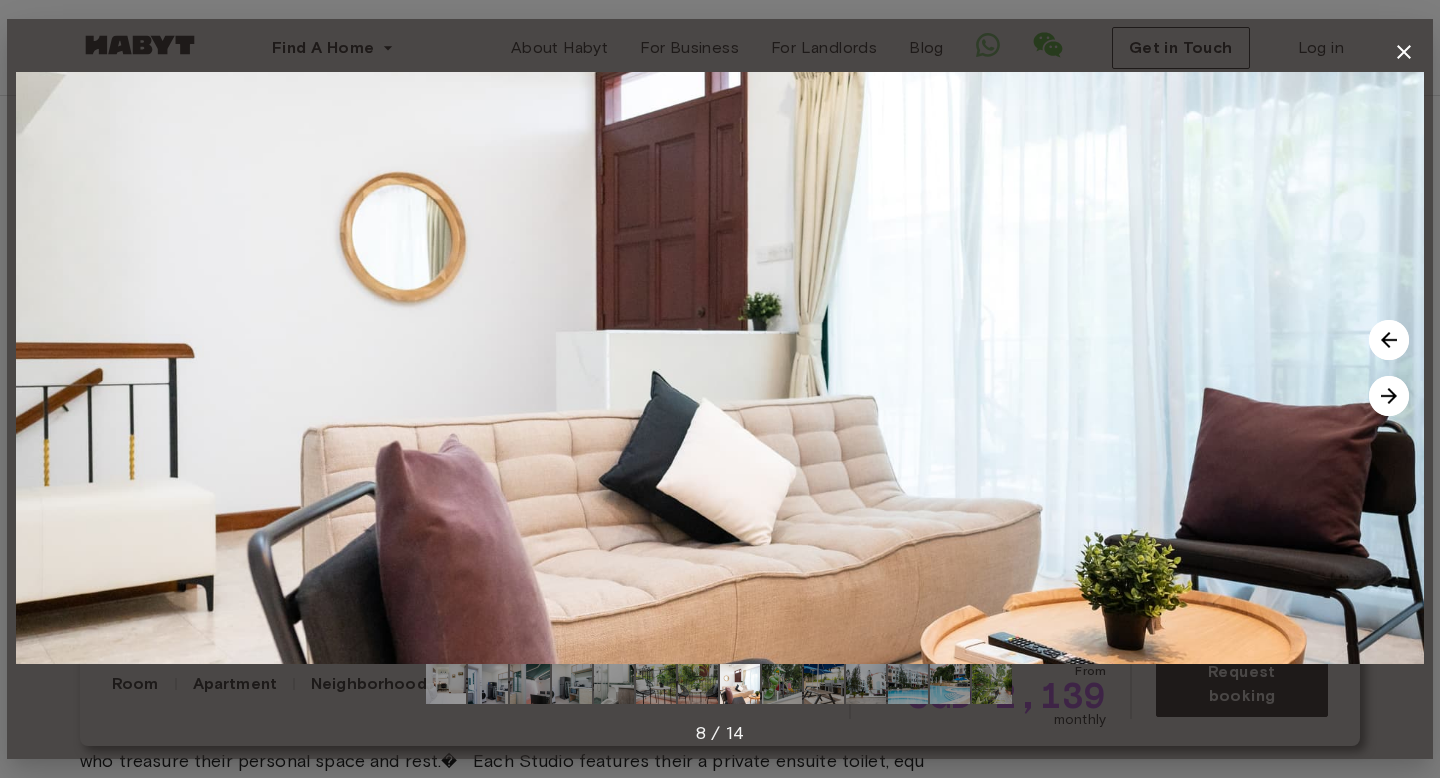click at bounding box center (1389, 396) 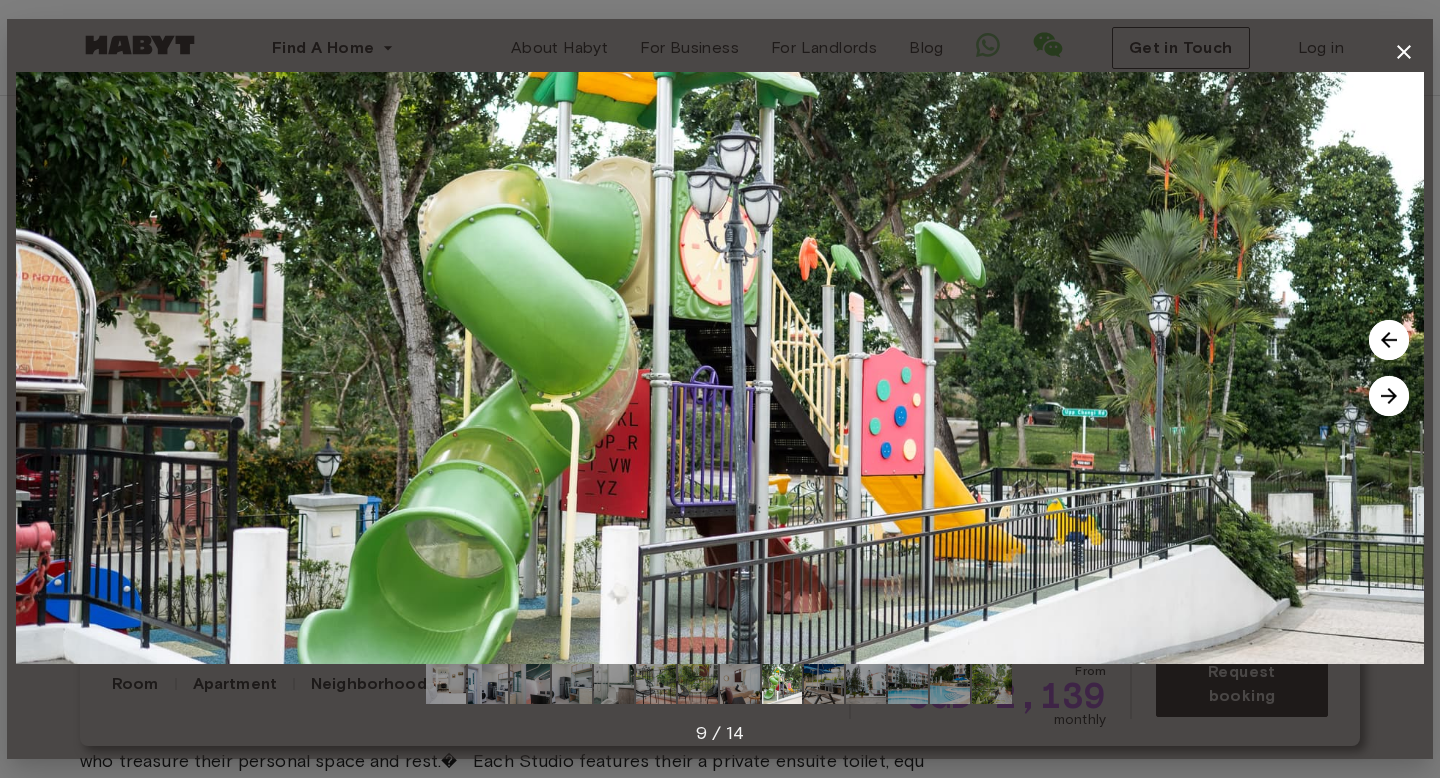 click at bounding box center [1389, 396] 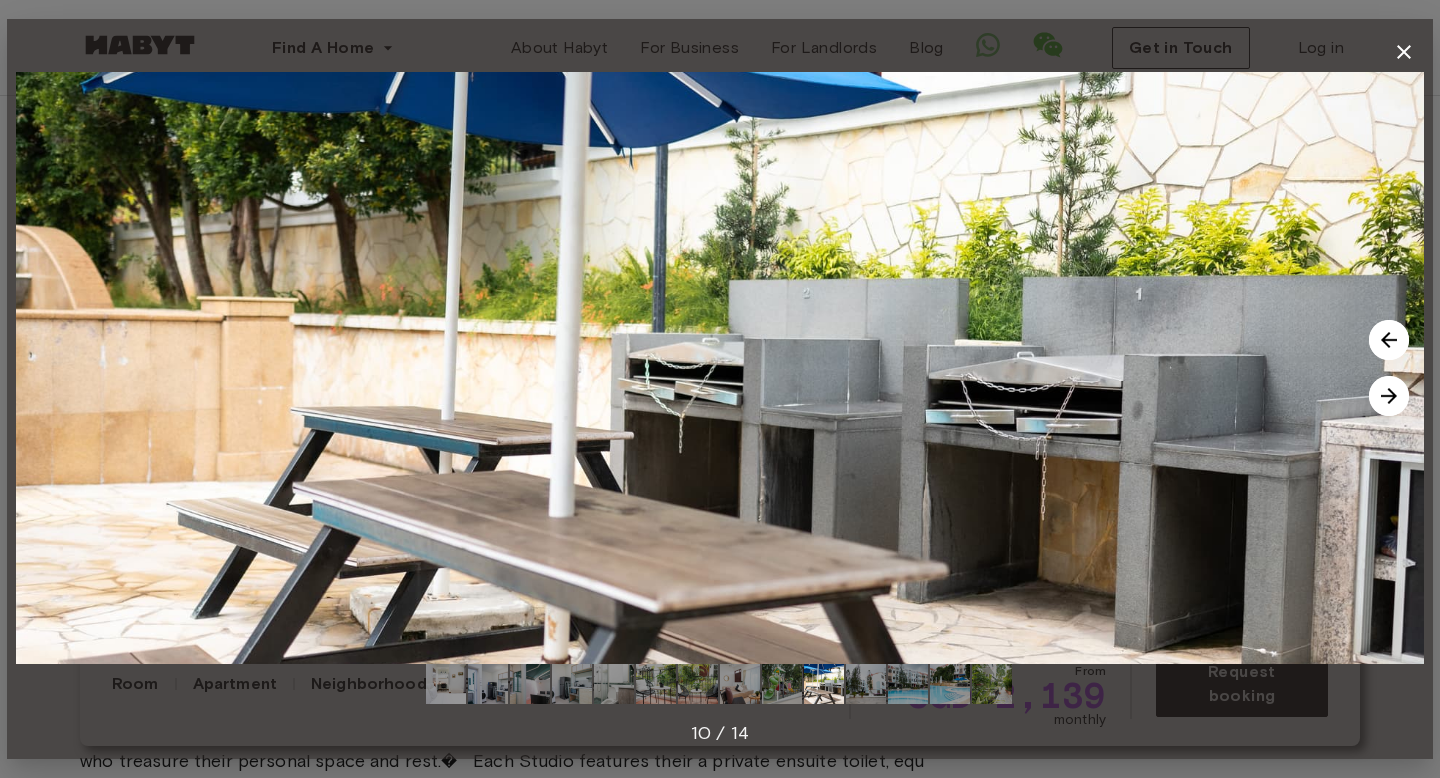click at bounding box center (1389, 396) 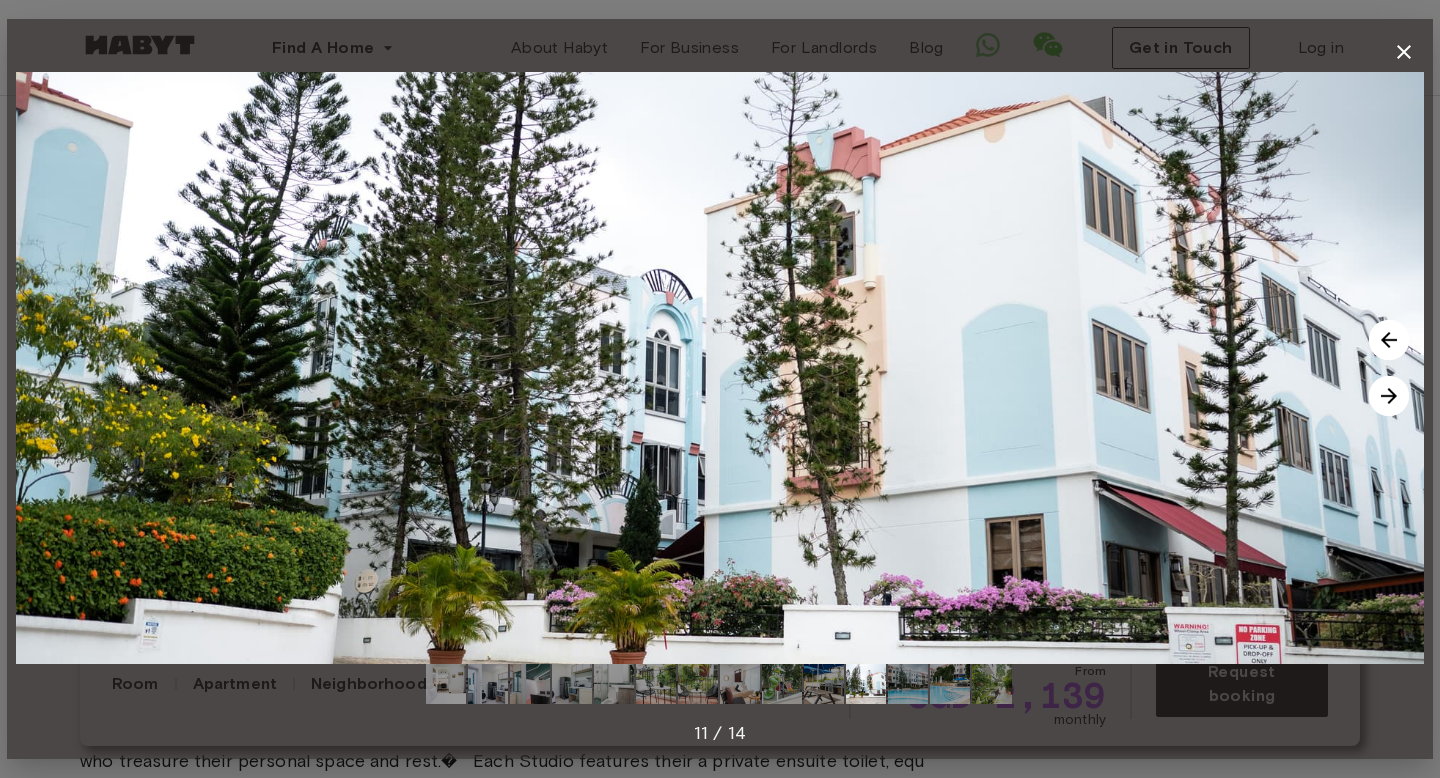 click at bounding box center (1389, 396) 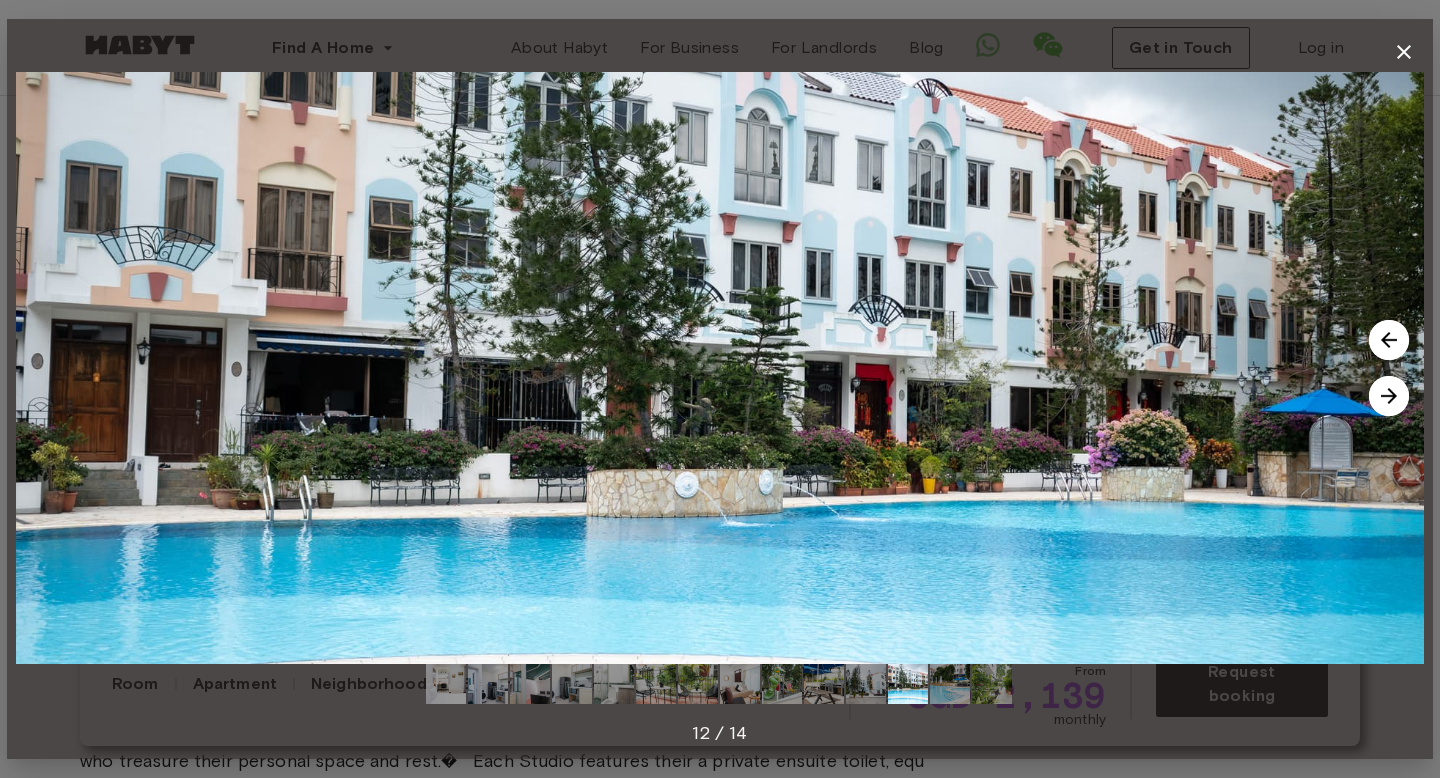 click at bounding box center (1389, 396) 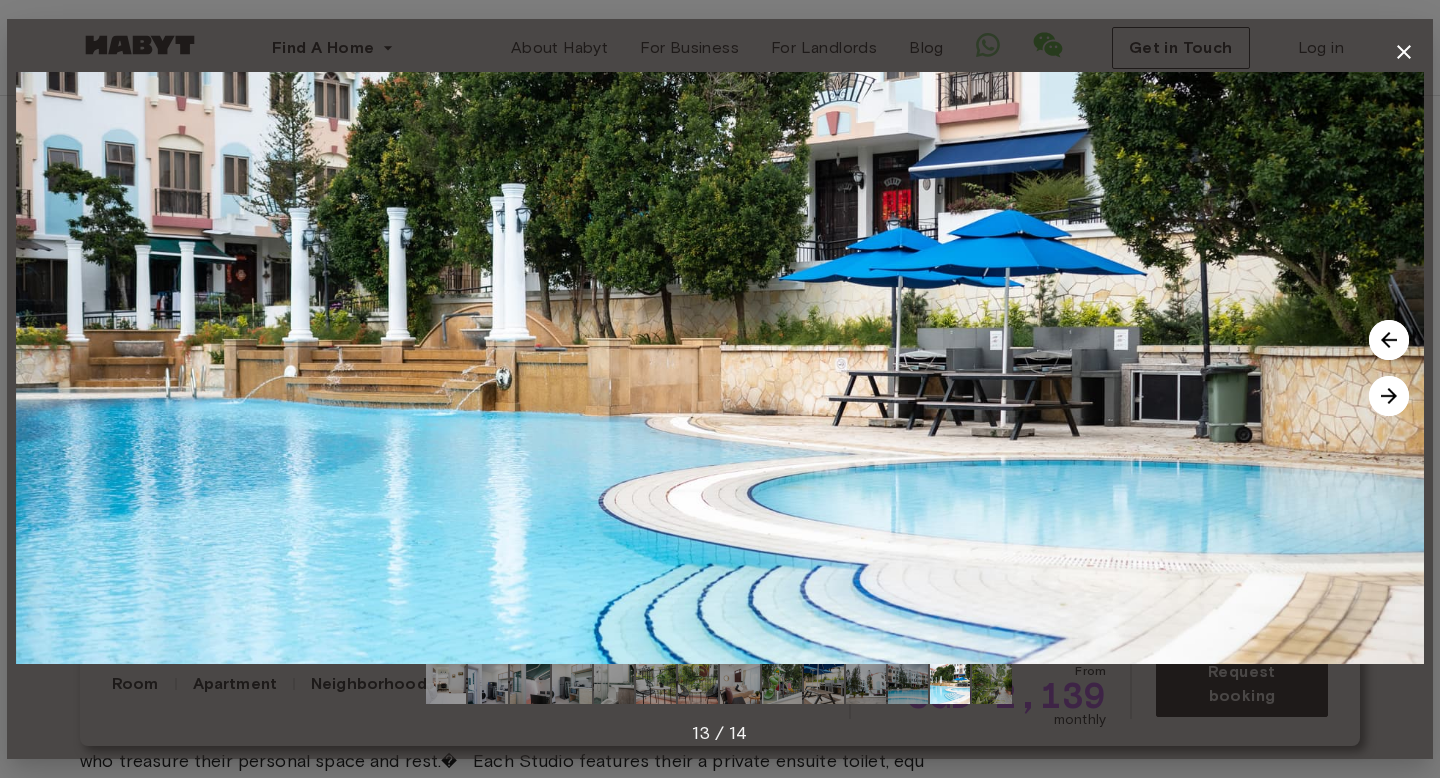 click at bounding box center [1389, 396] 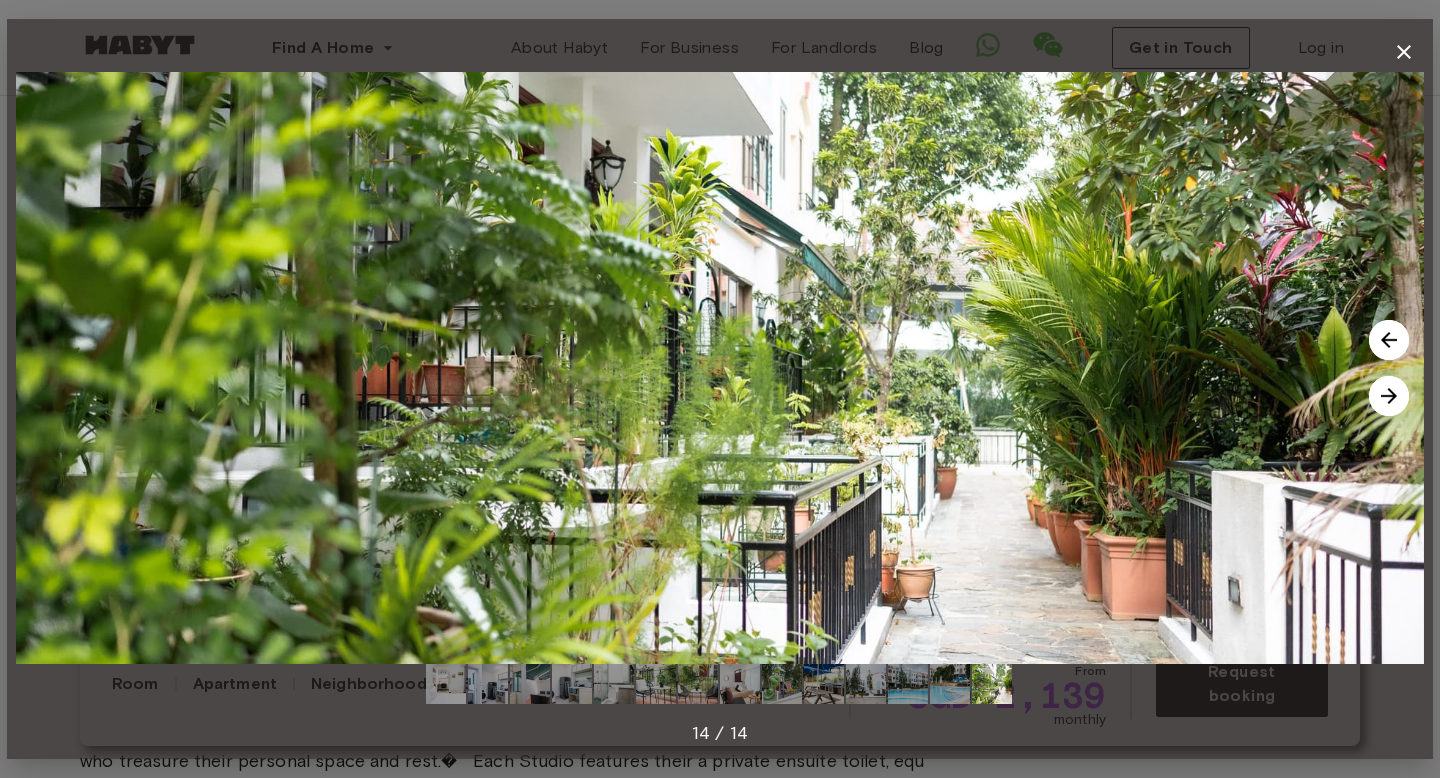 click at bounding box center [1389, 396] 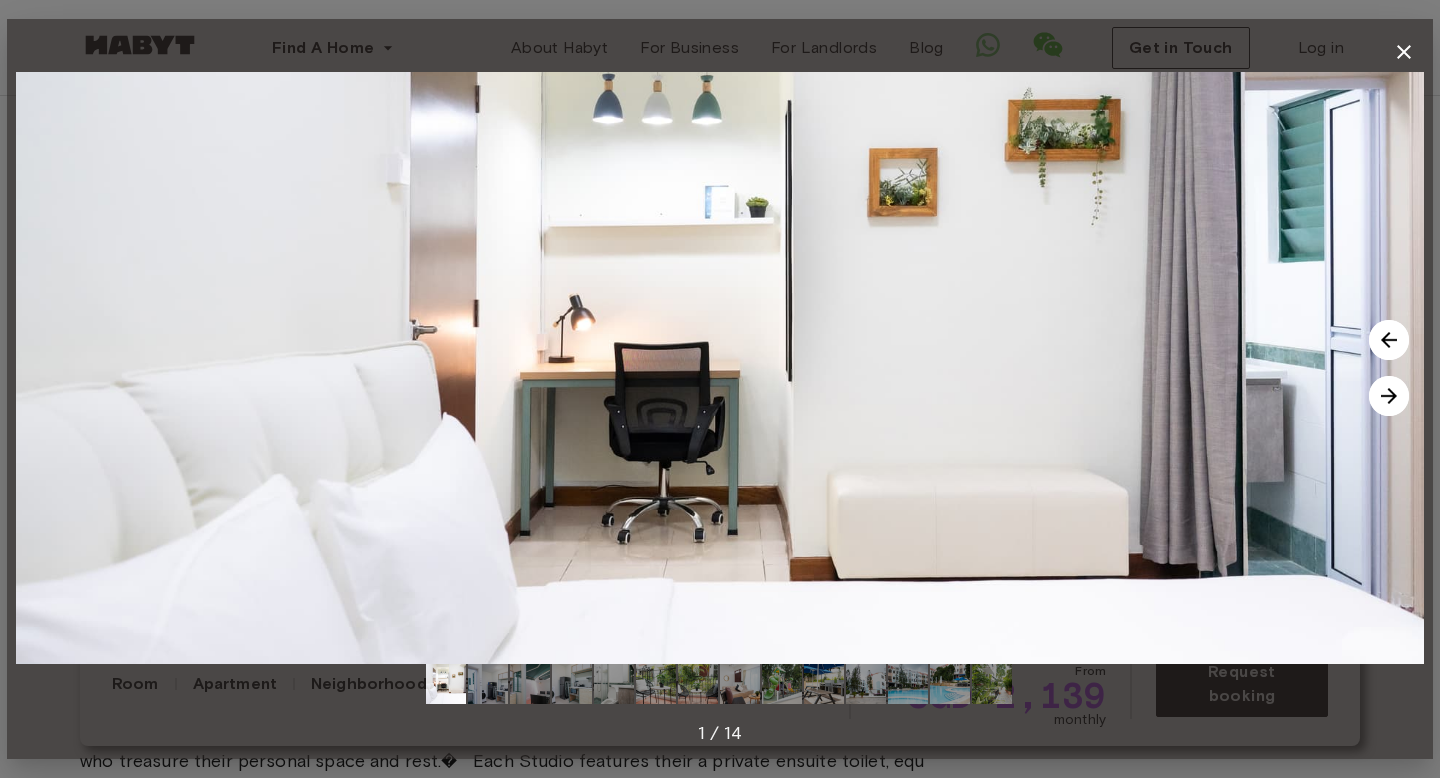 click 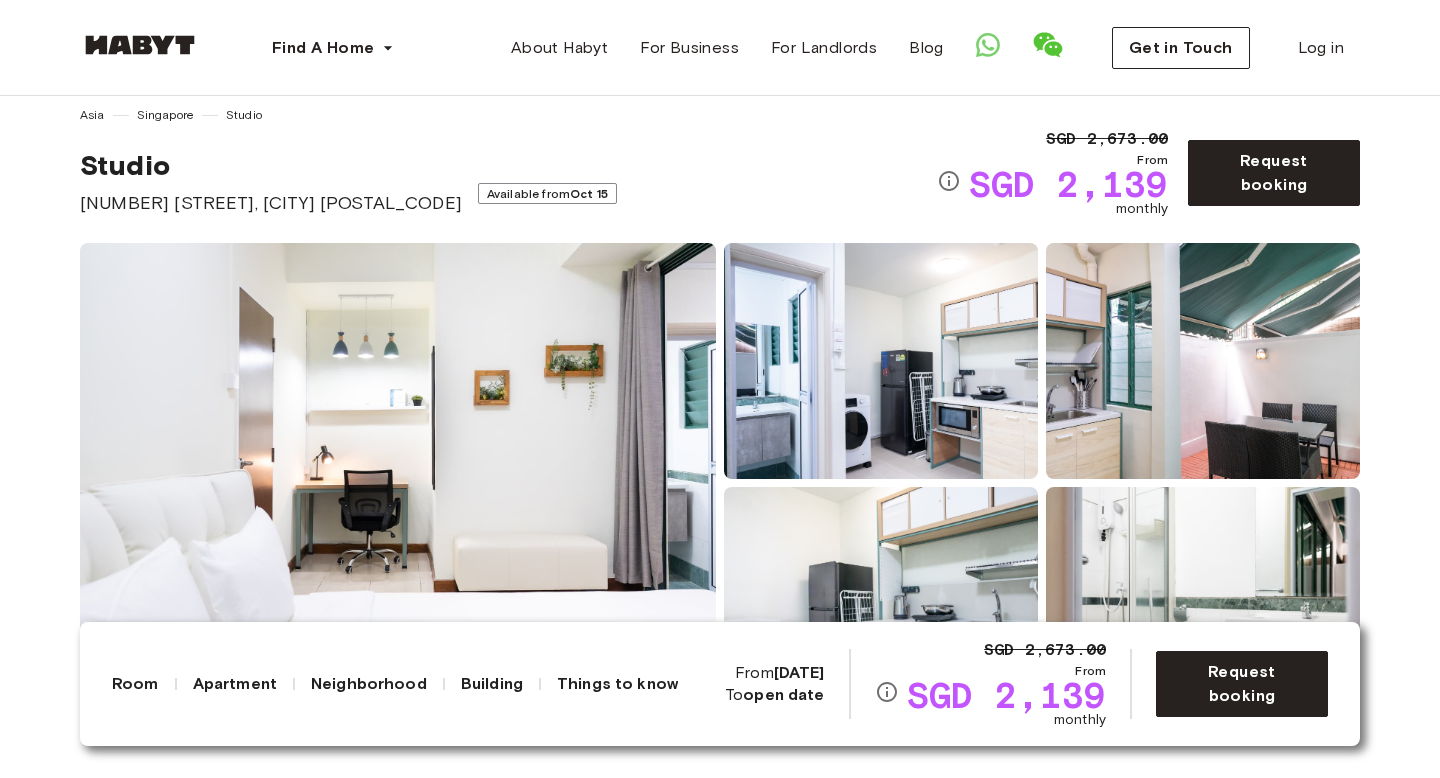 scroll, scrollTop: 27, scrollLeft: 0, axis: vertical 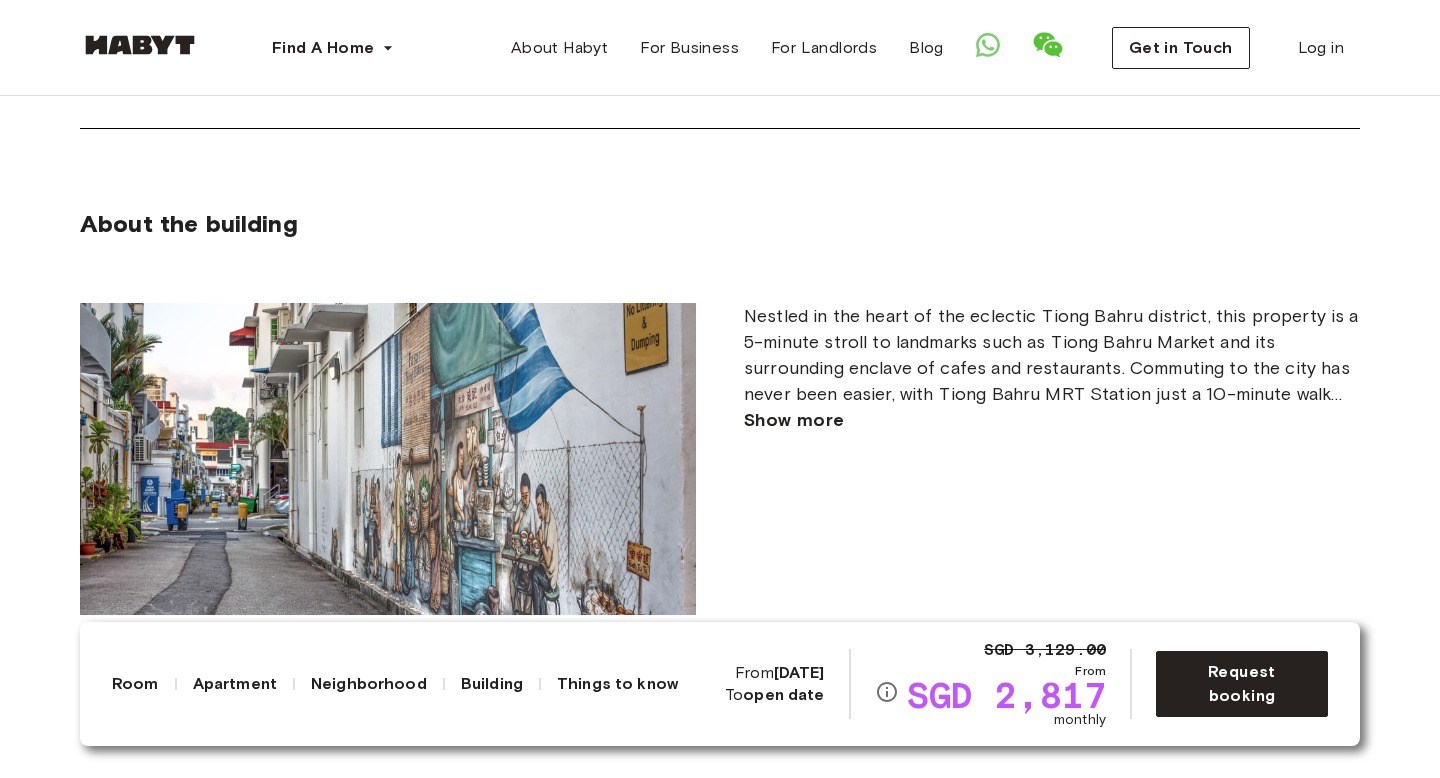 click on "Show more" at bounding box center (794, 420) 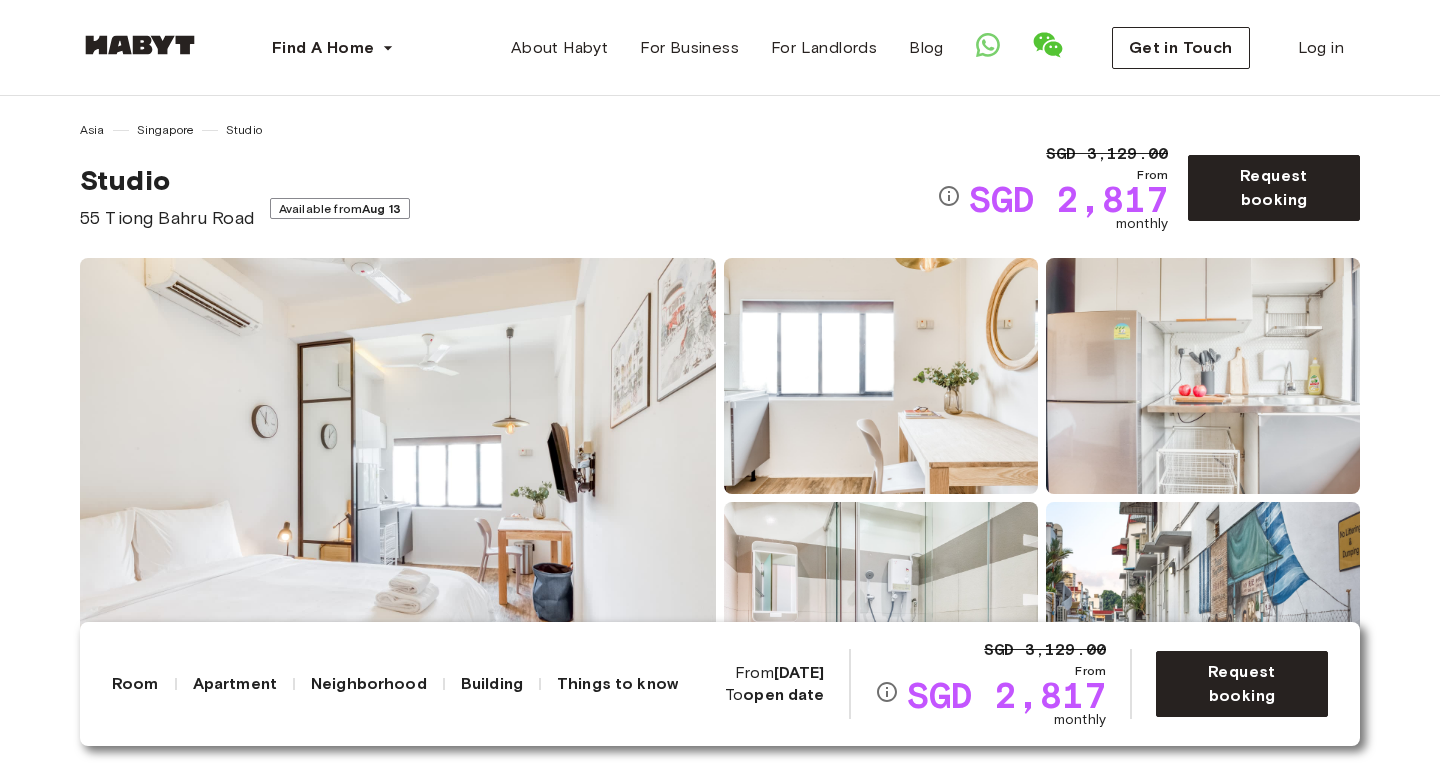 scroll, scrollTop: 0, scrollLeft: 0, axis: both 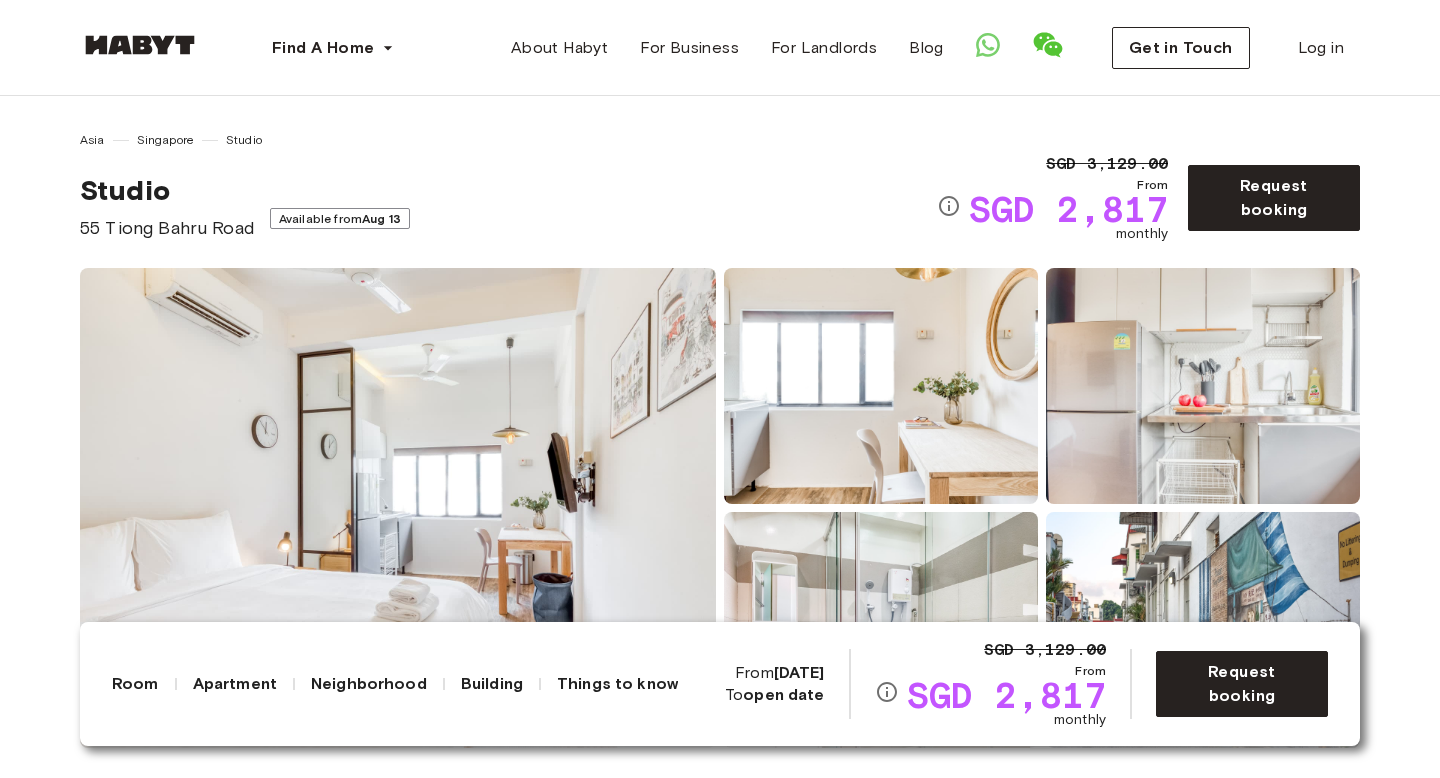 click at bounding box center [398, 508] 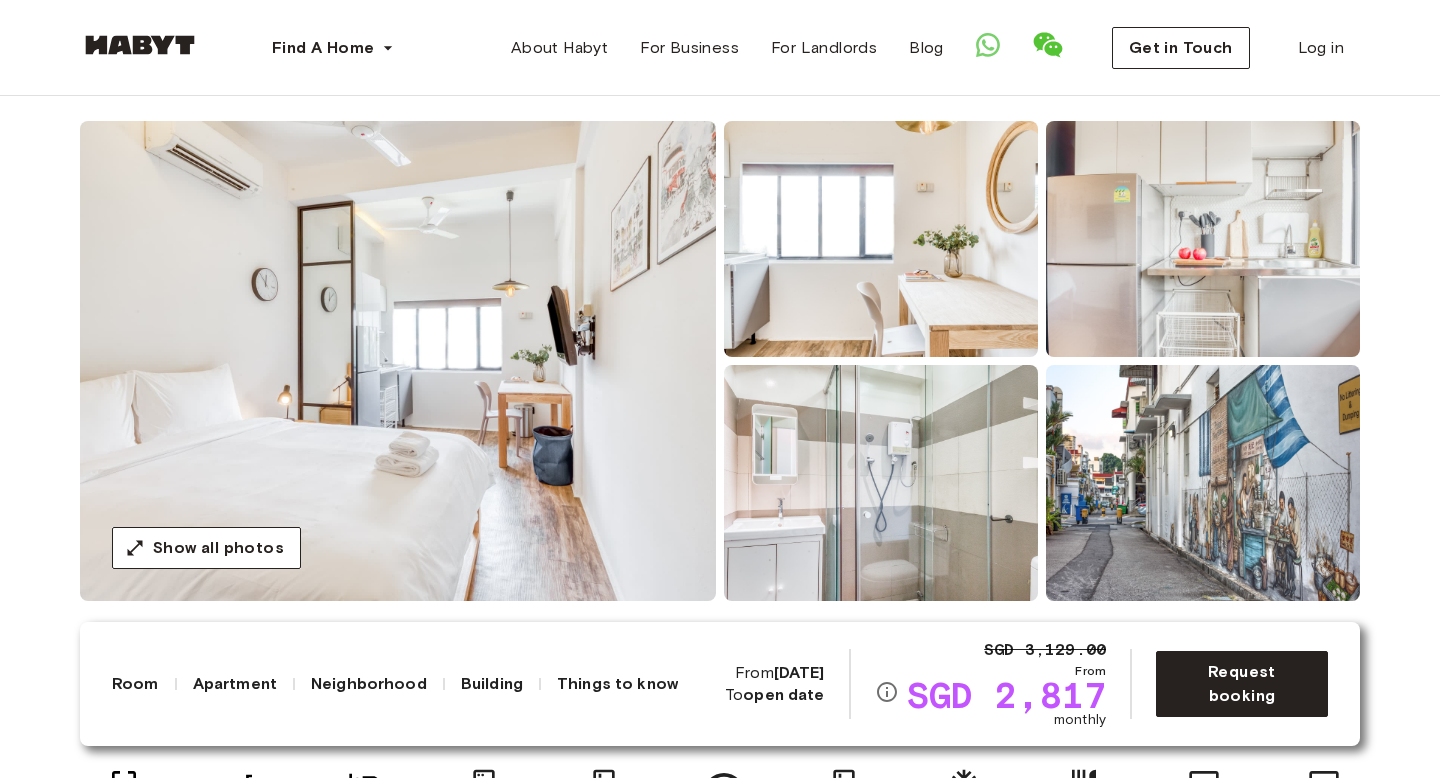 scroll, scrollTop: 151, scrollLeft: 0, axis: vertical 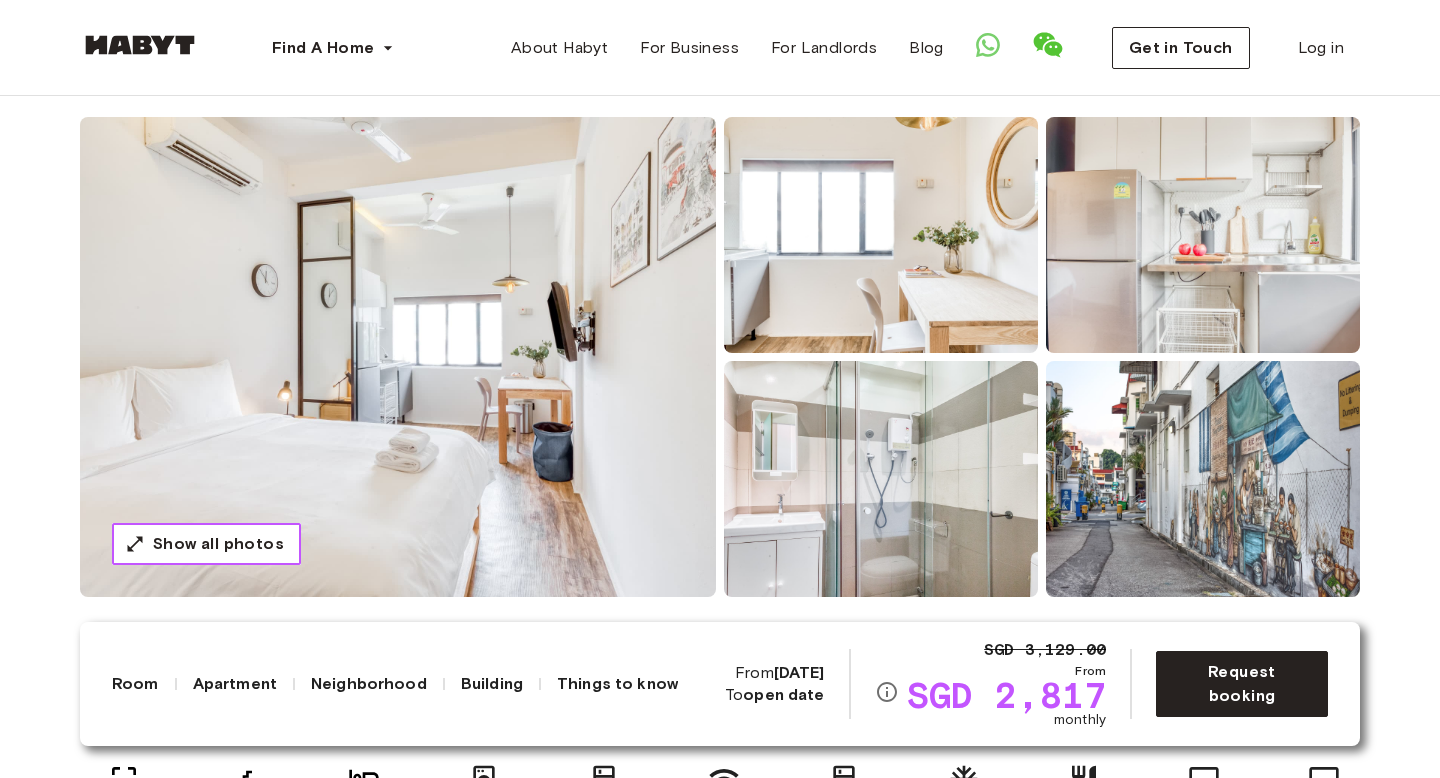 click on "Show all photos" at bounding box center [218, 544] 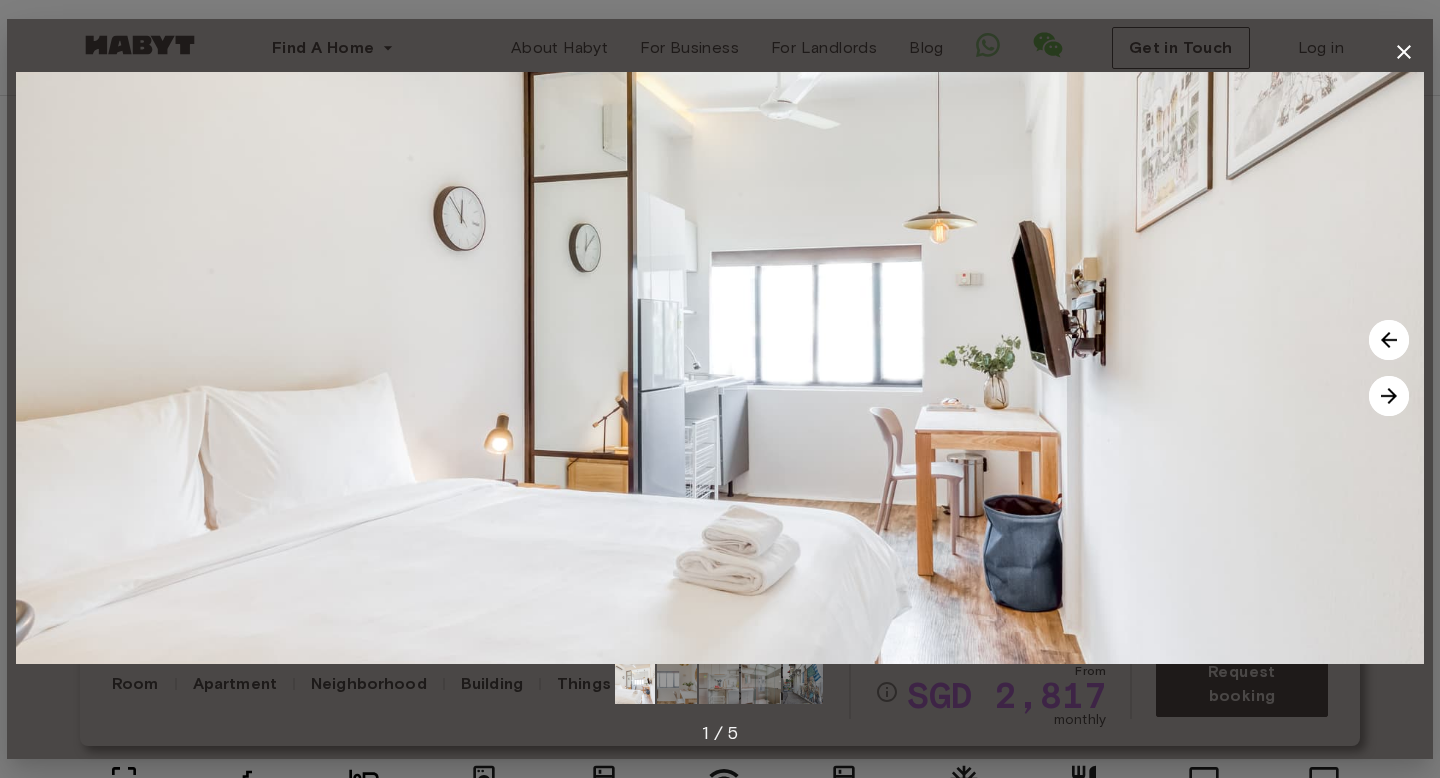 click at bounding box center (1389, 396) 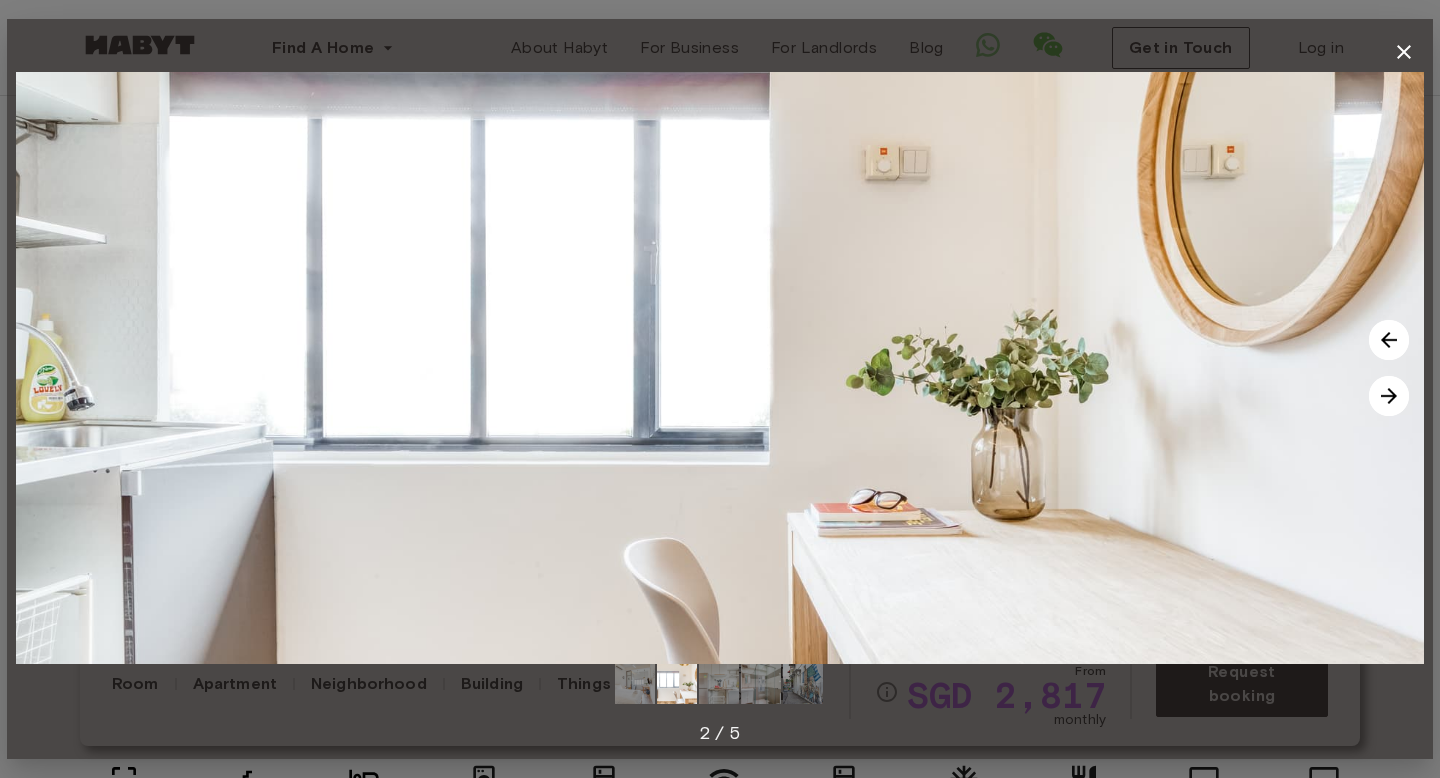 click at bounding box center (1389, 396) 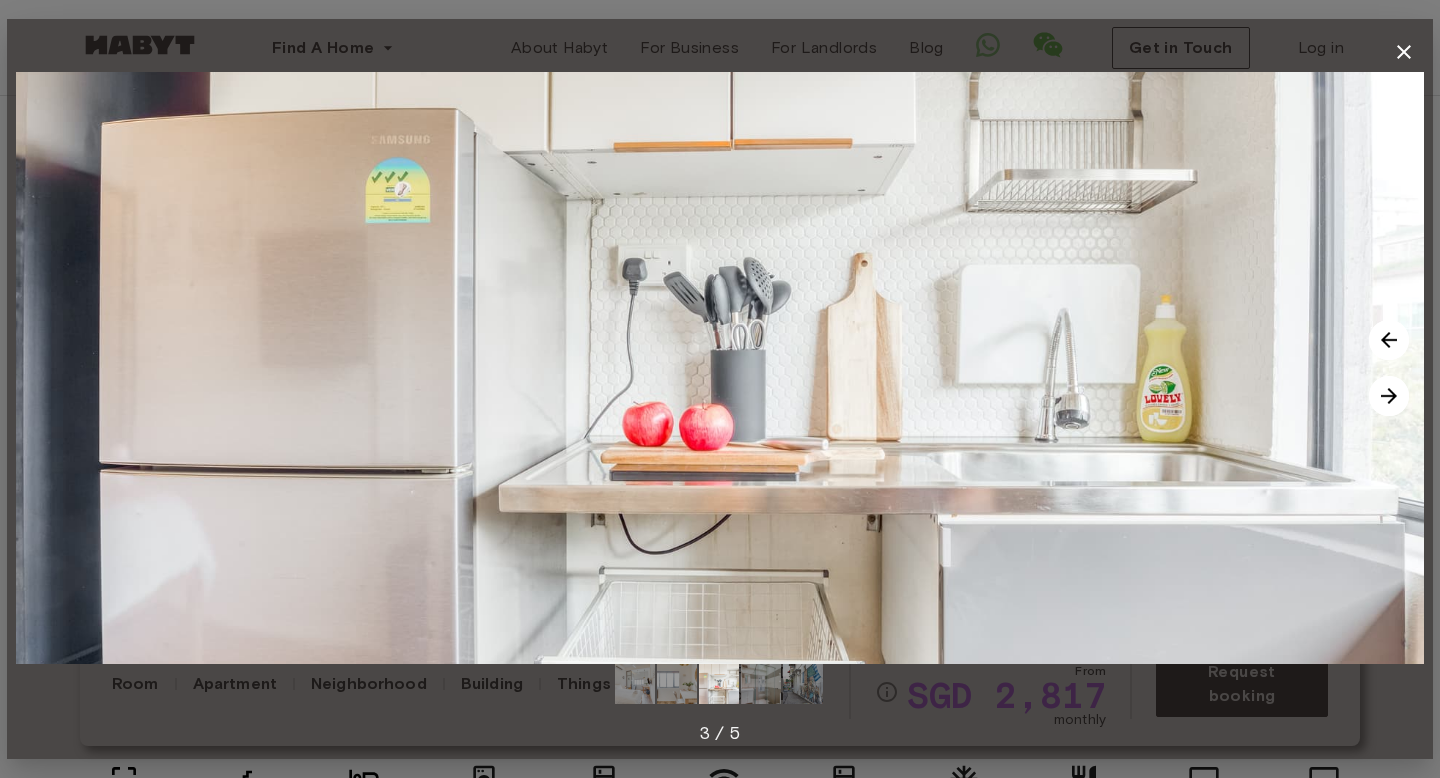 click at bounding box center (1389, 340) 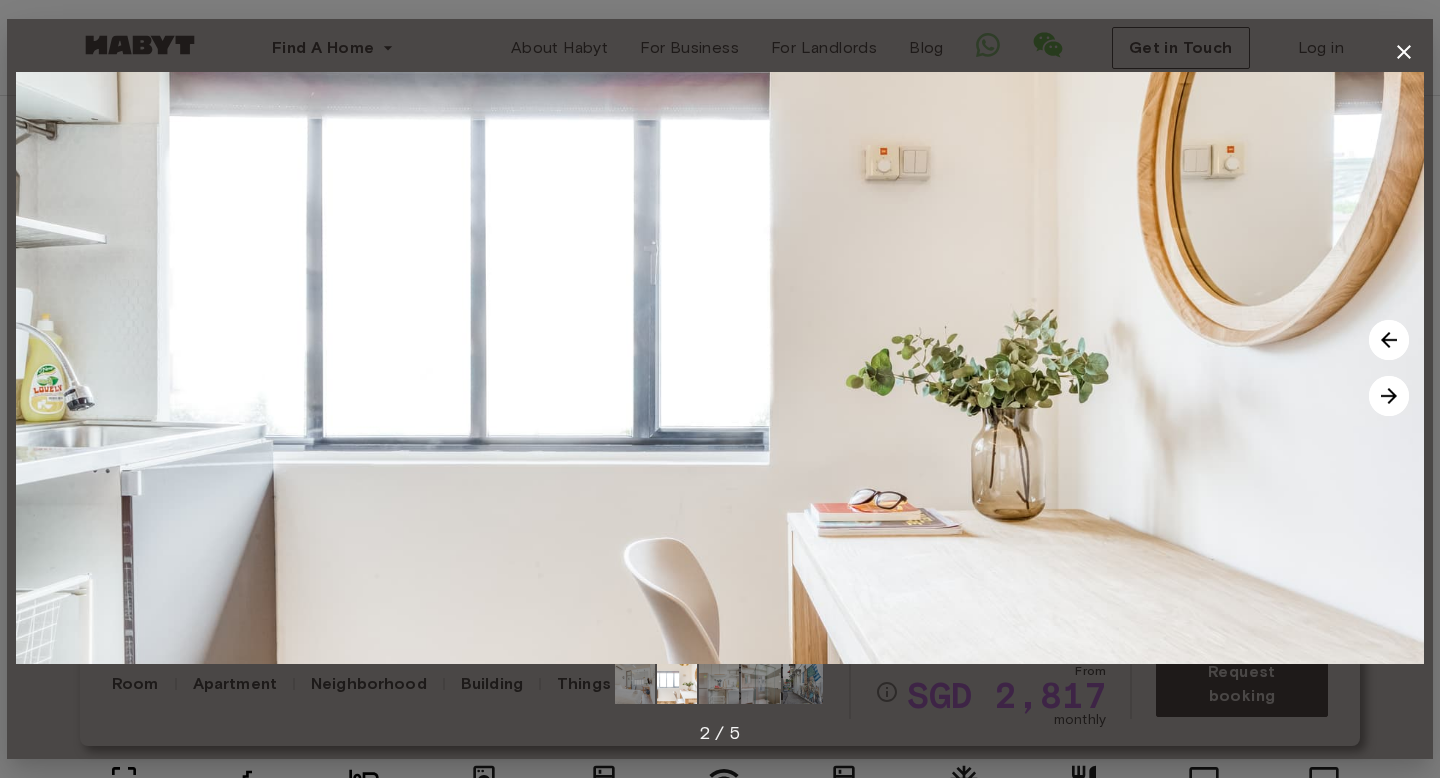 click at bounding box center (1389, 396) 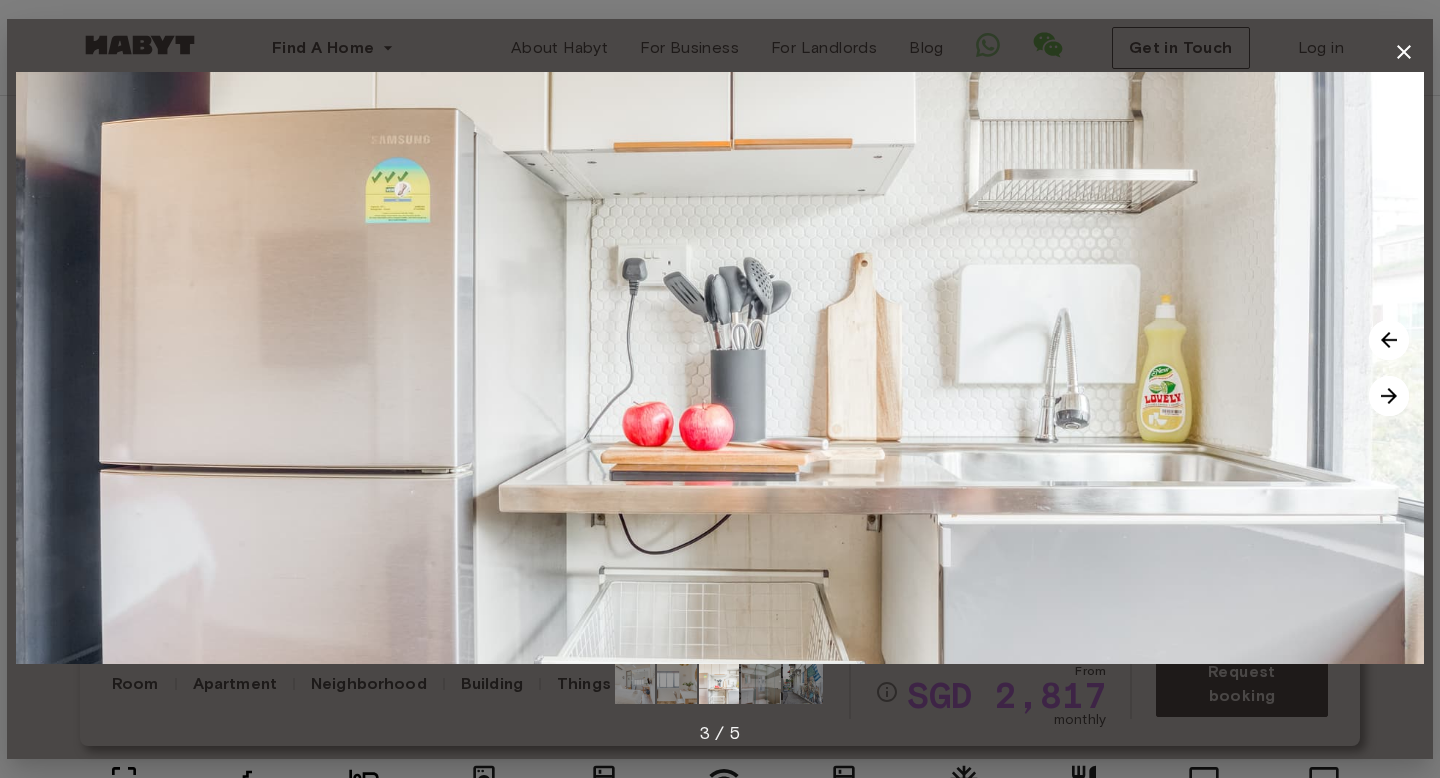 click at bounding box center [1389, 396] 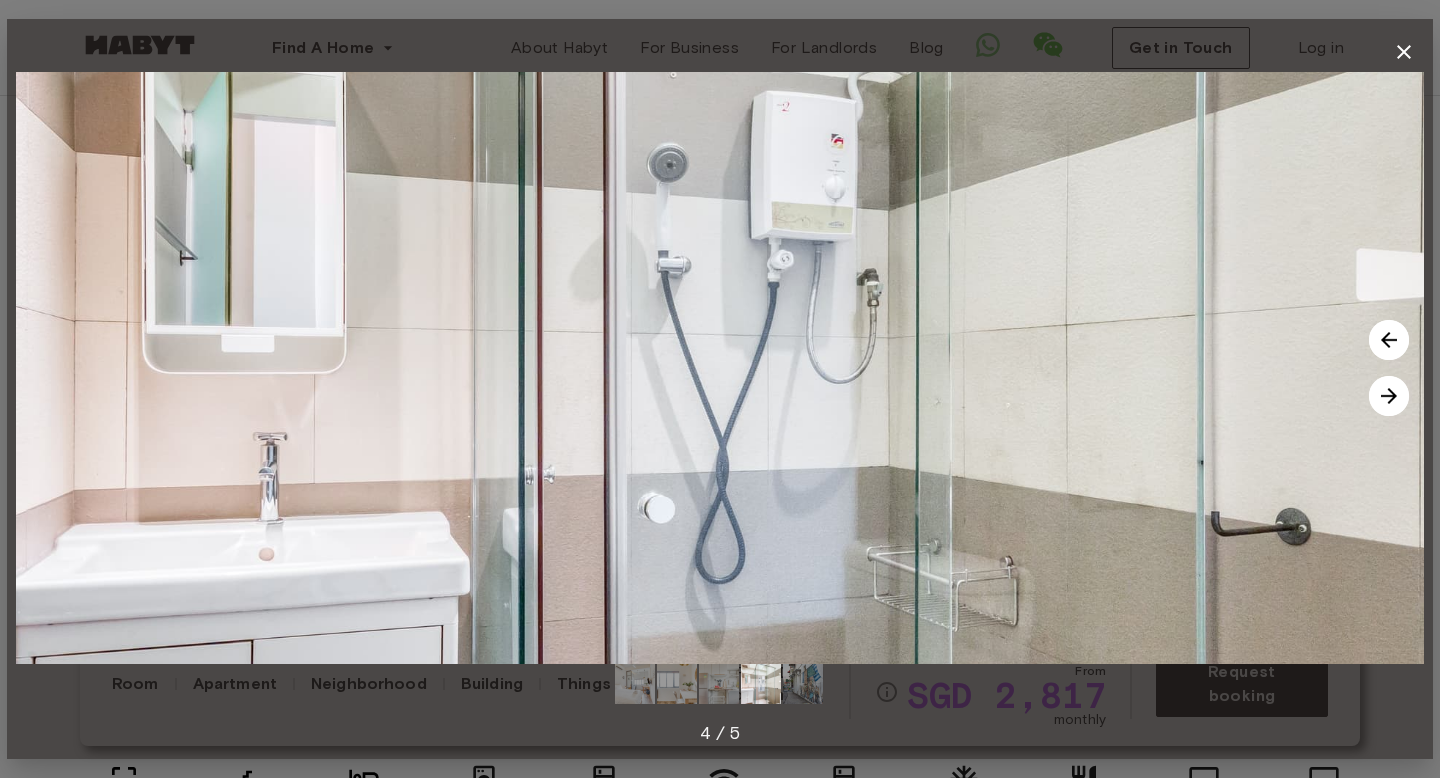 click at bounding box center [1389, 396] 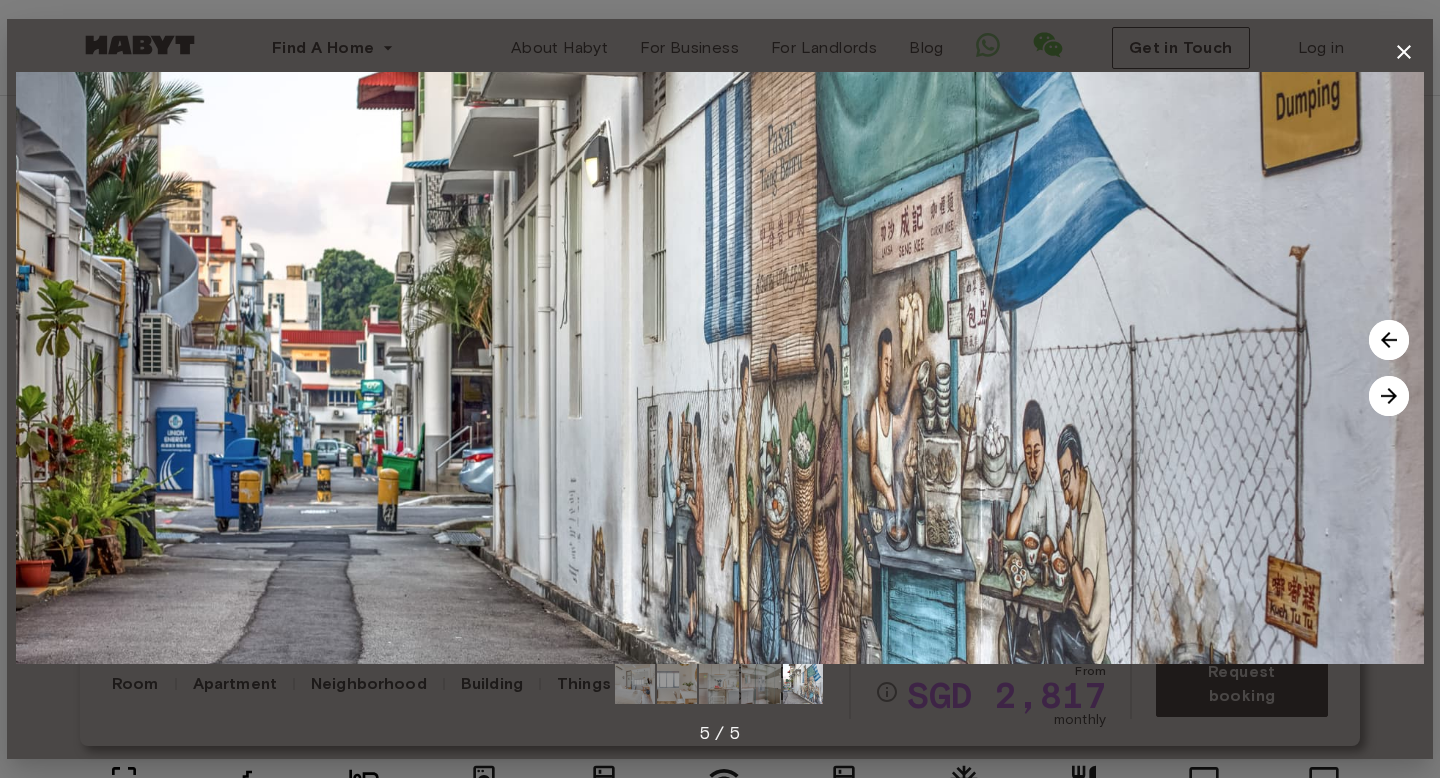 click at bounding box center (1389, 396) 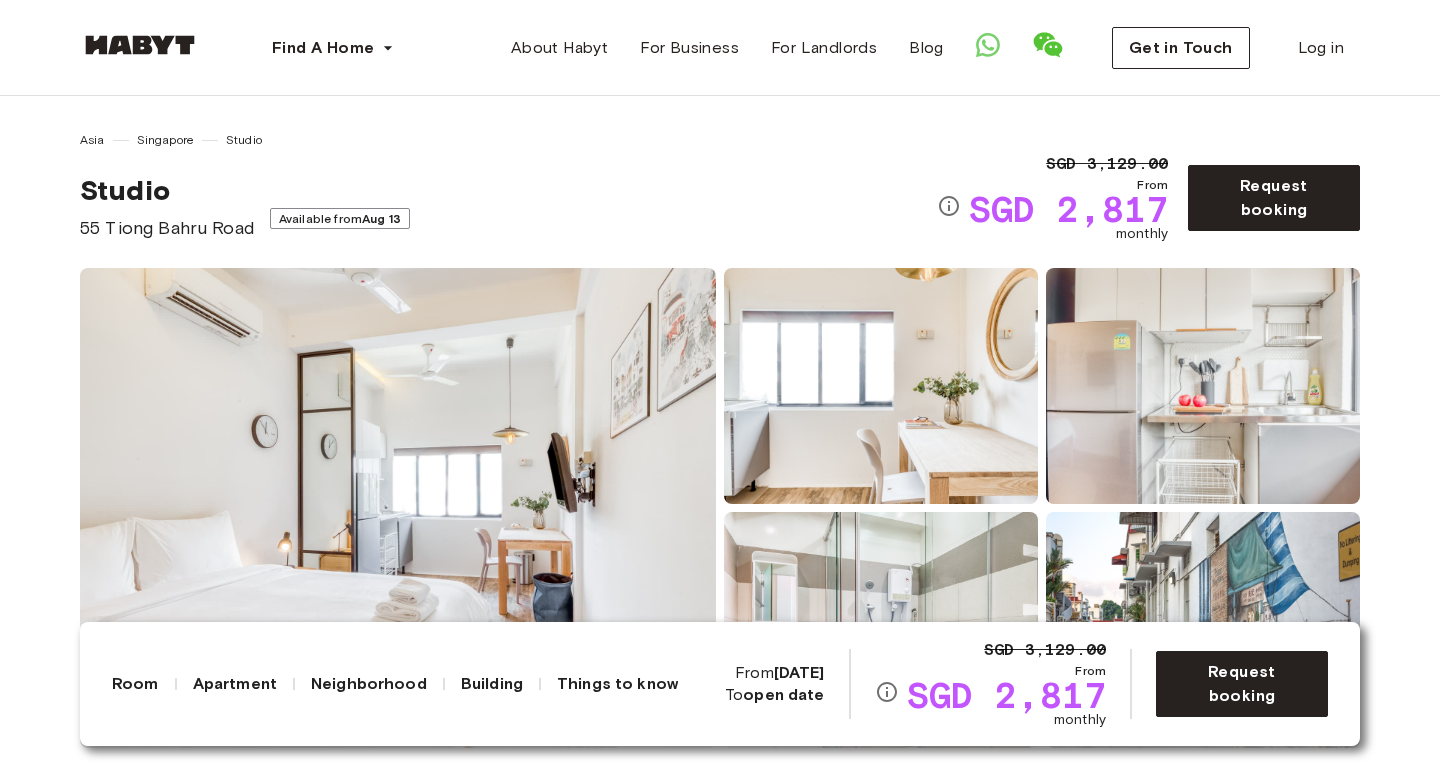 scroll, scrollTop: 0, scrollLeft: 0, axis: both 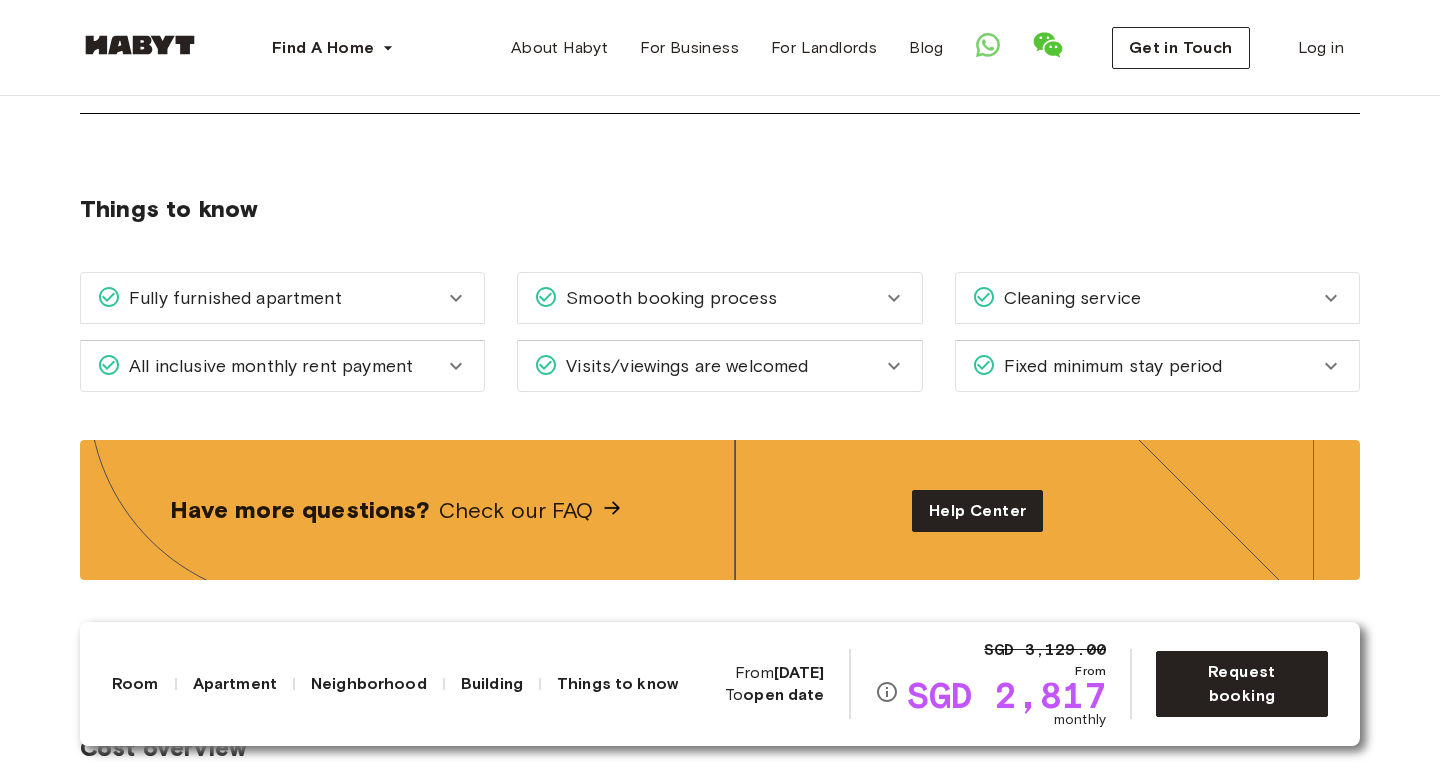 click 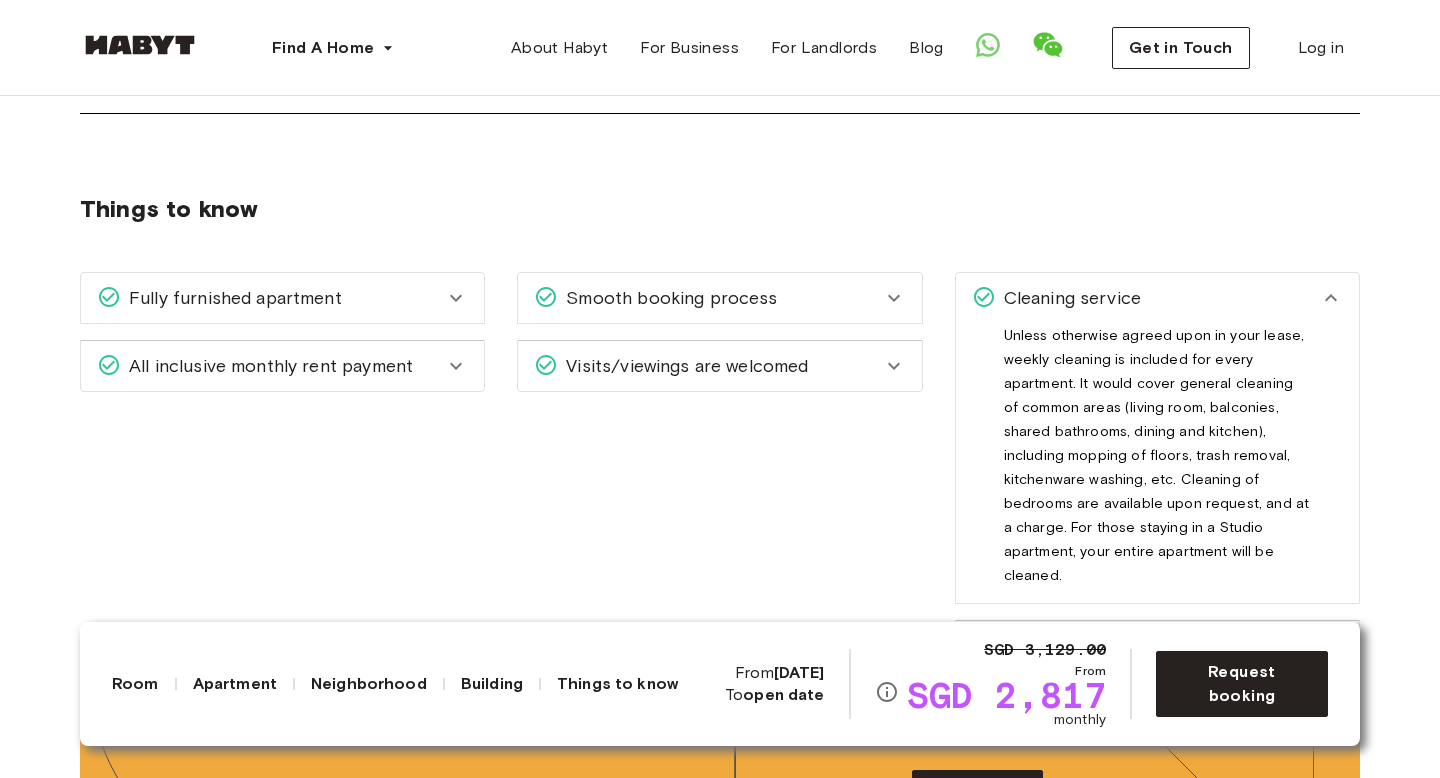 click 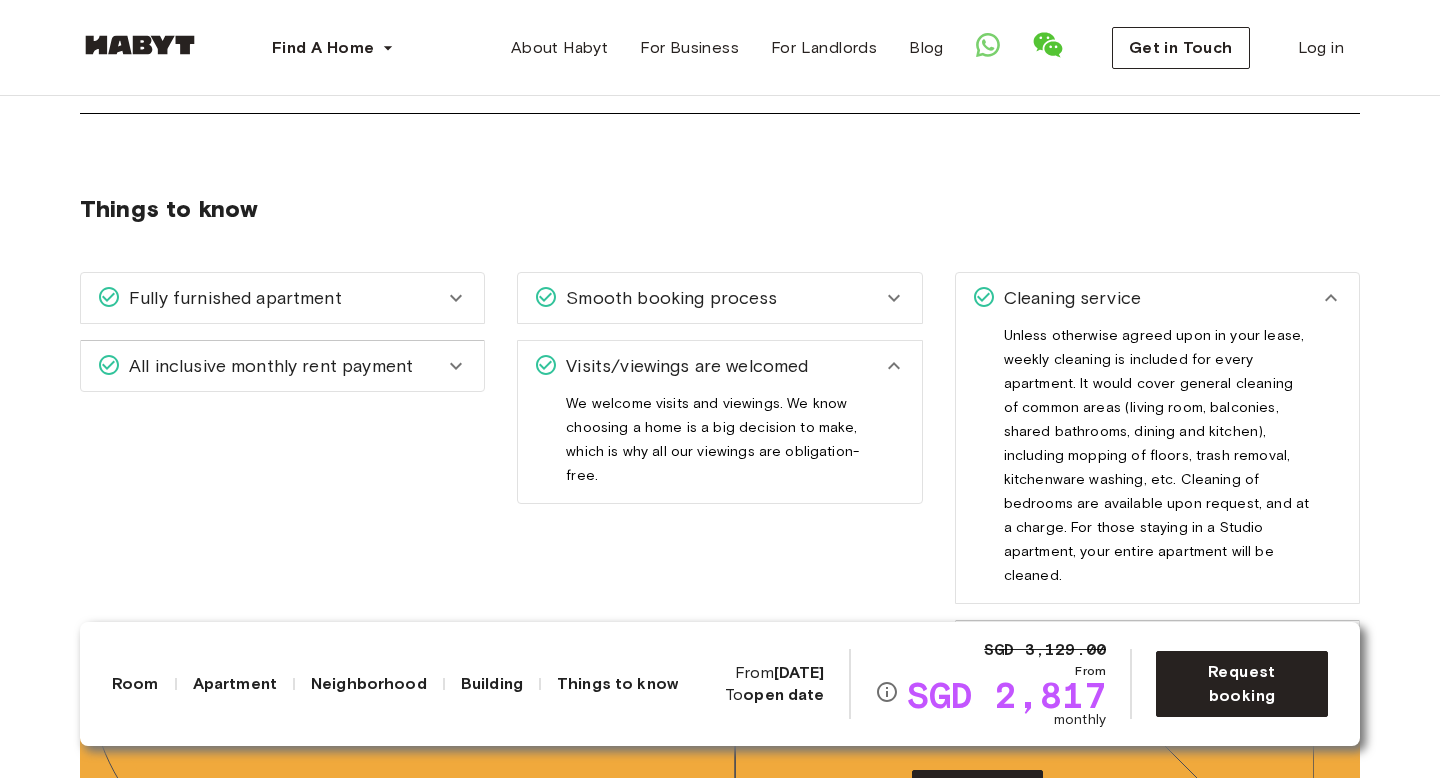 click 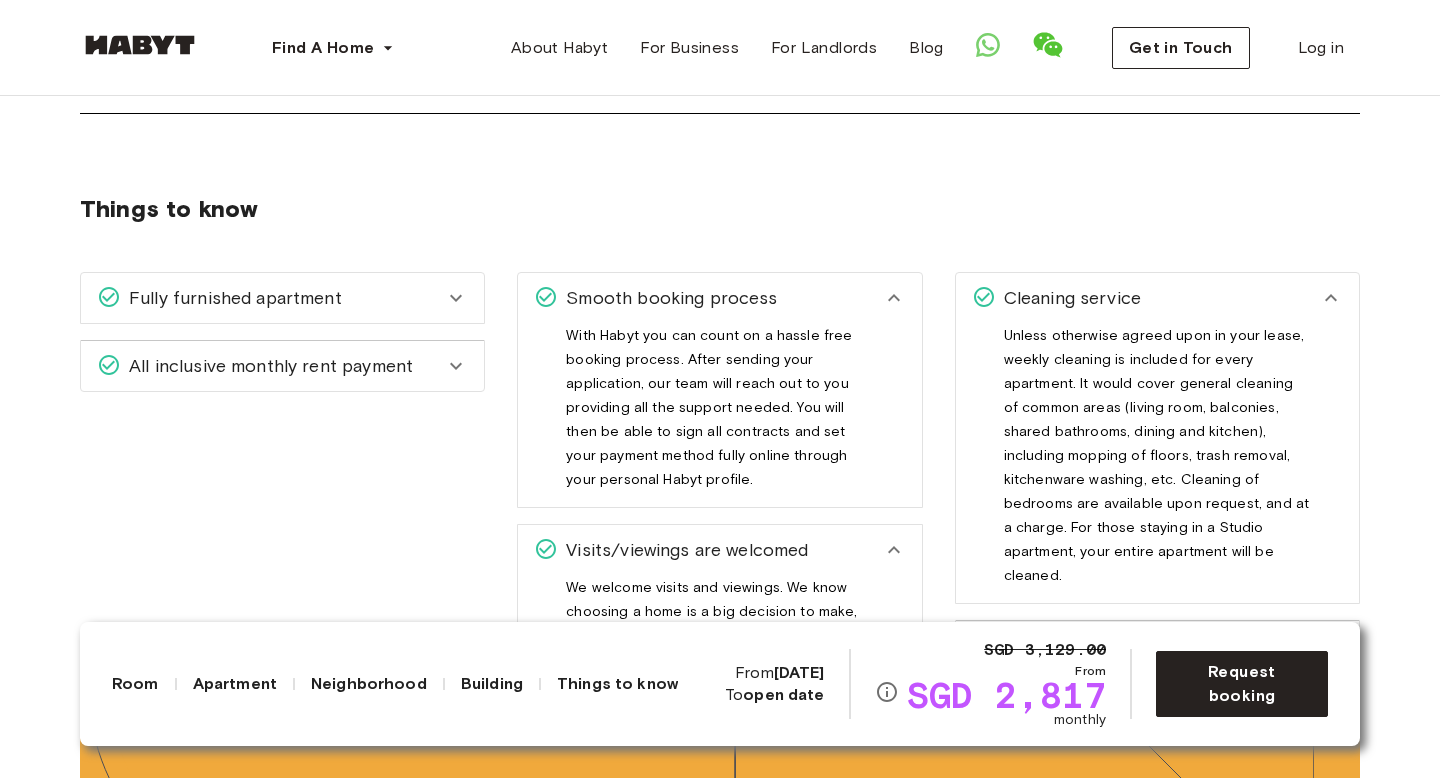 click 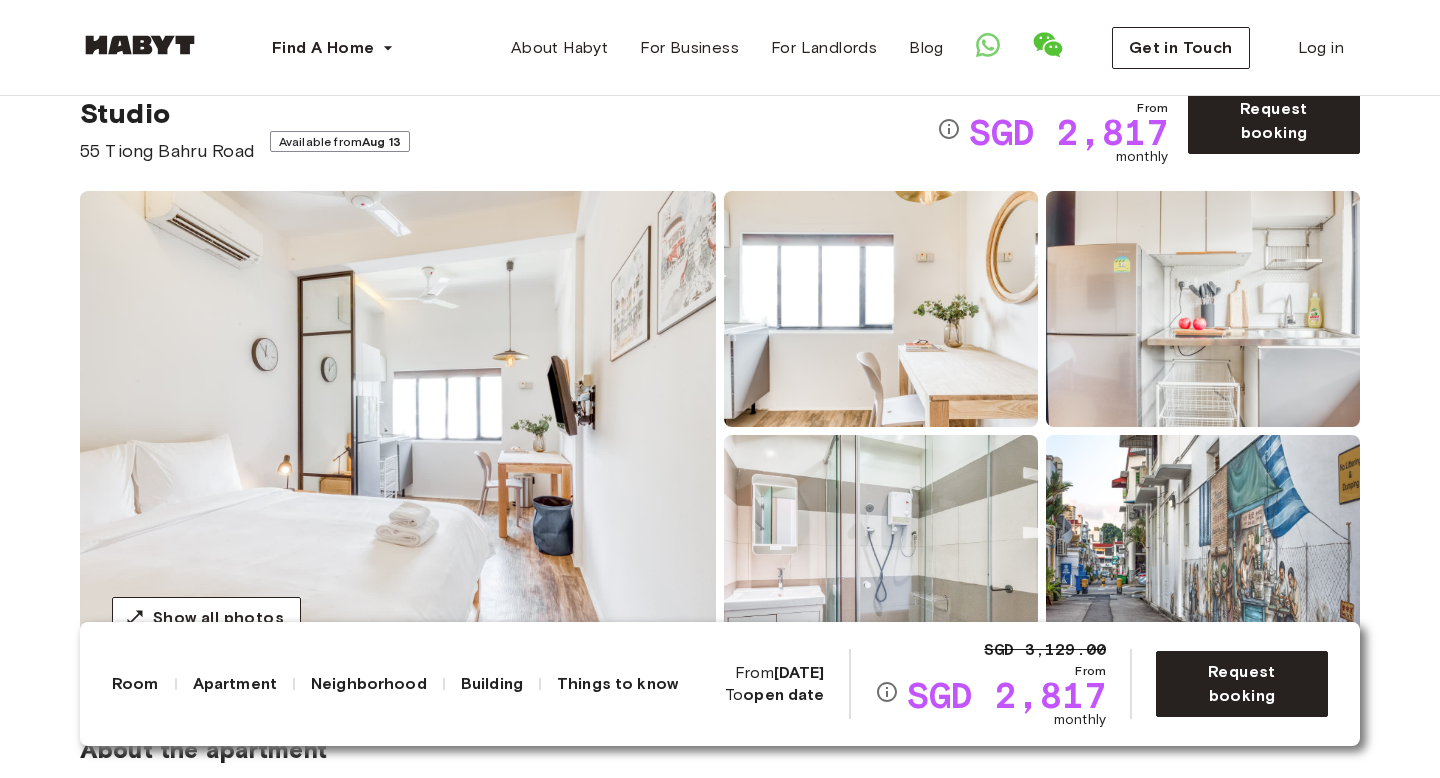 scroll, scrollTop: 70, scrollLeft: 0, axis: vertical 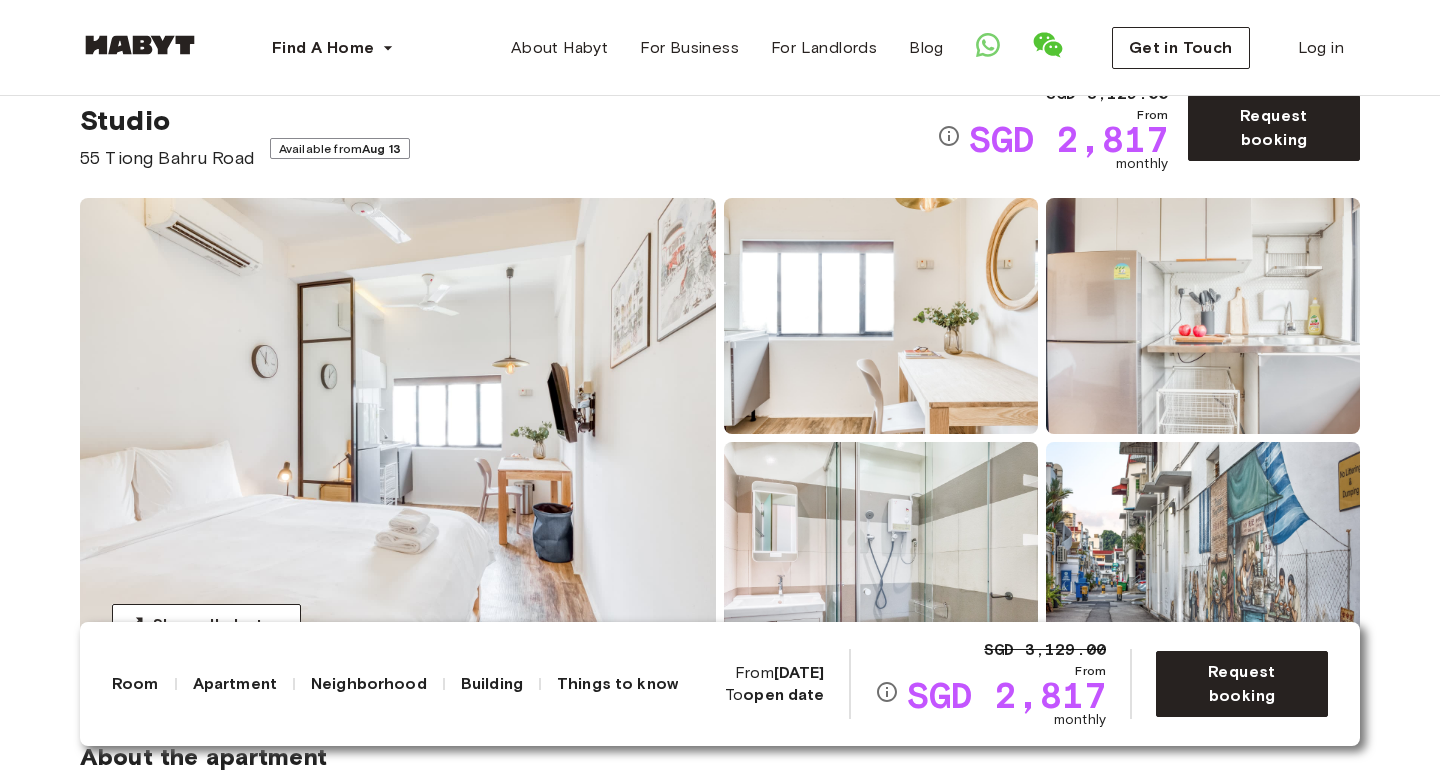 click at bounding box center [398, 438] 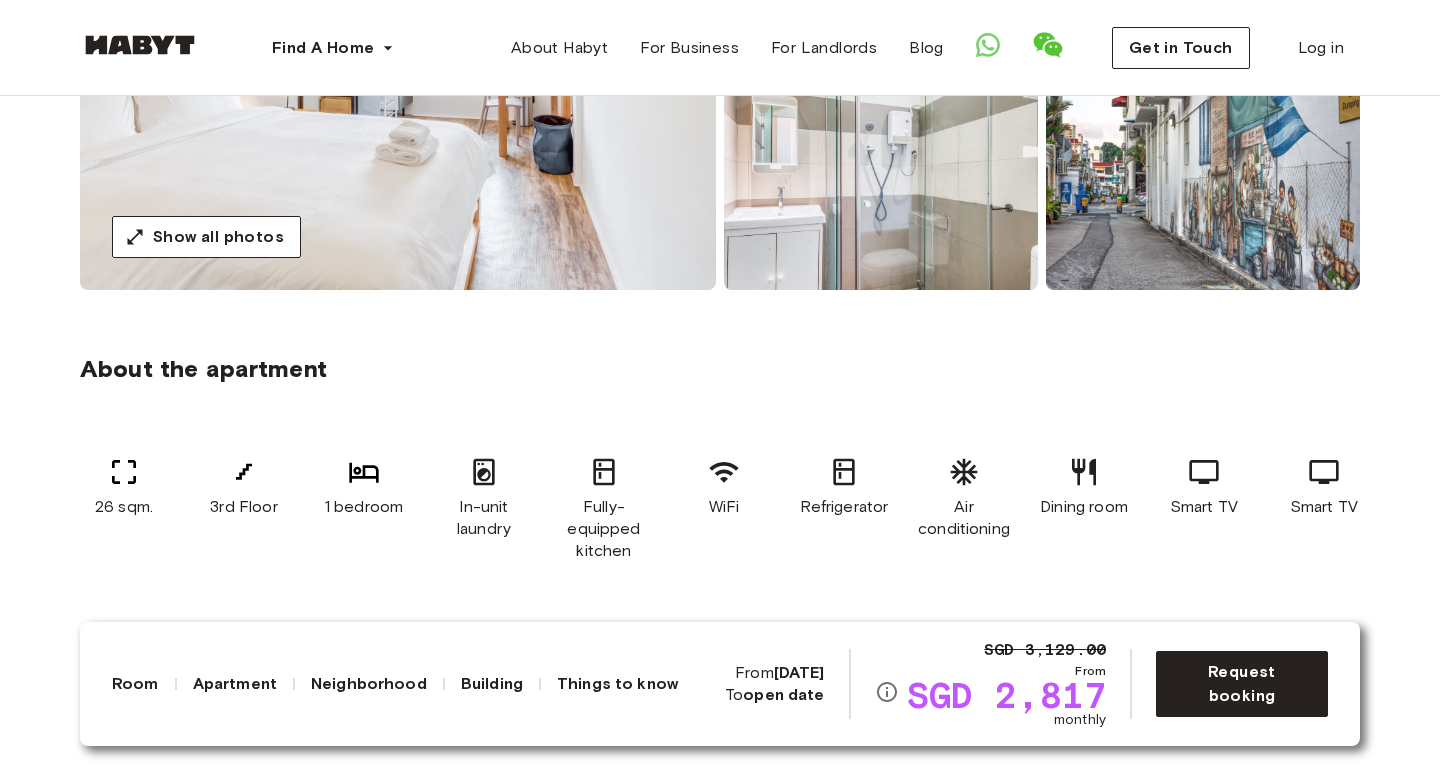 scroll, scrollTop: 530, scrollLeft: 0, axis: vertical 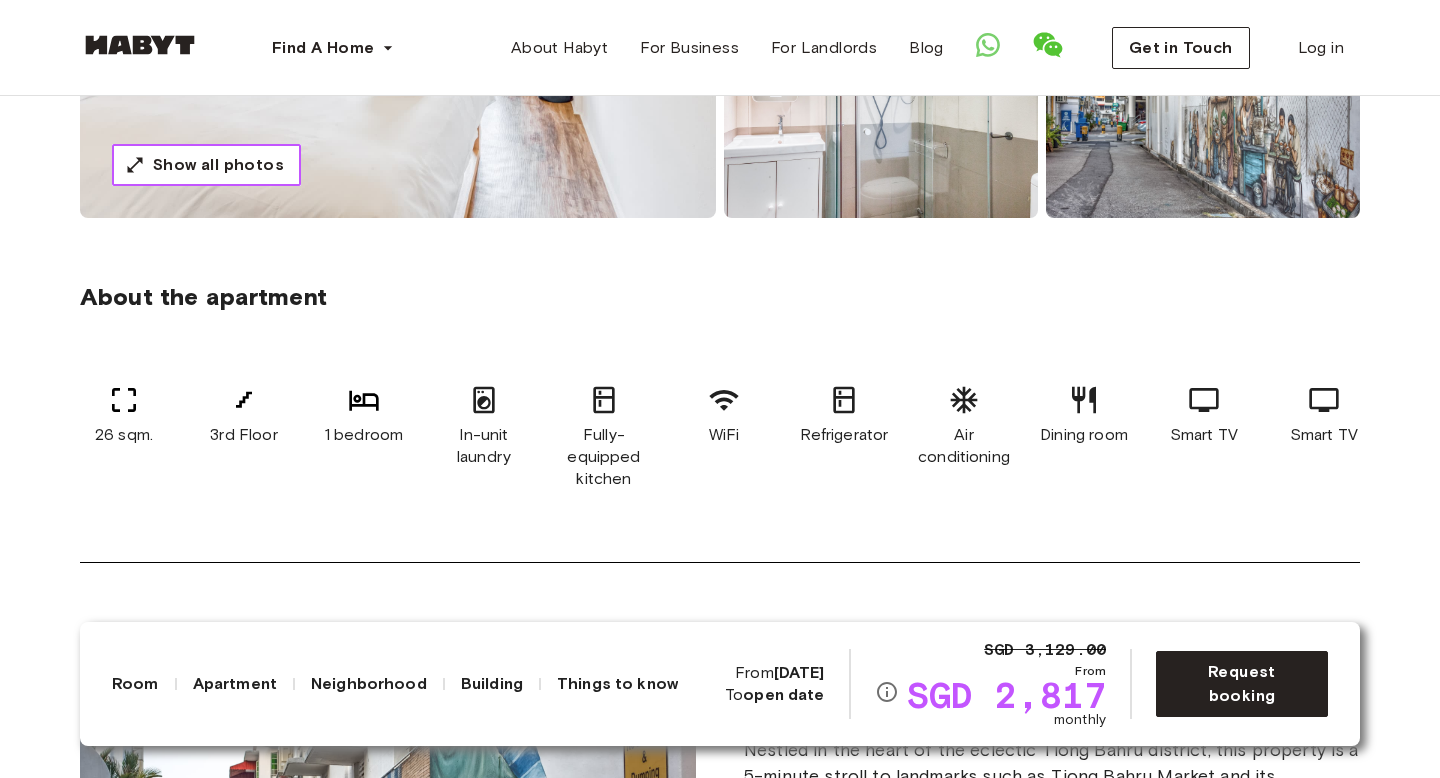 click on "Show all photos" at bounding box center [218, 165] 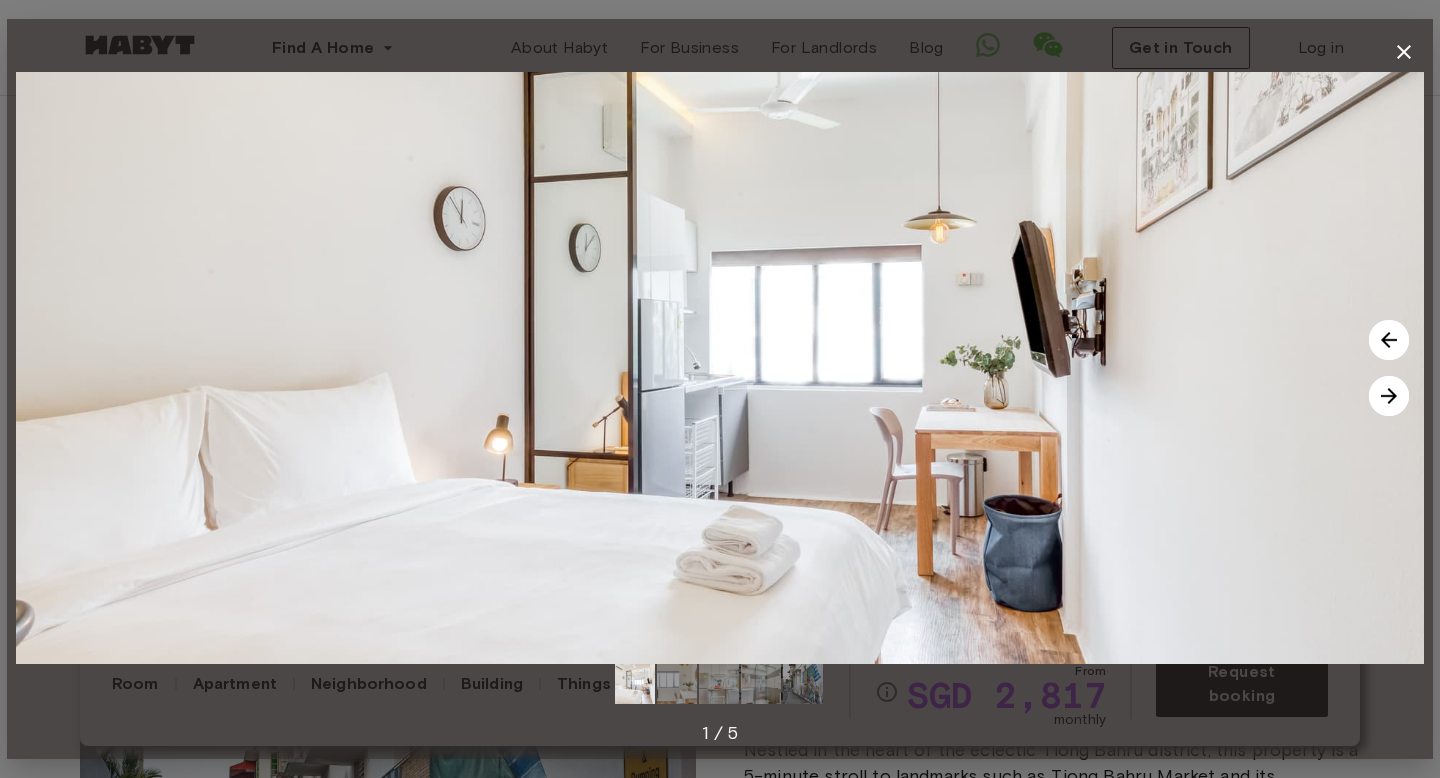 click at bounding box center (1389, 396) 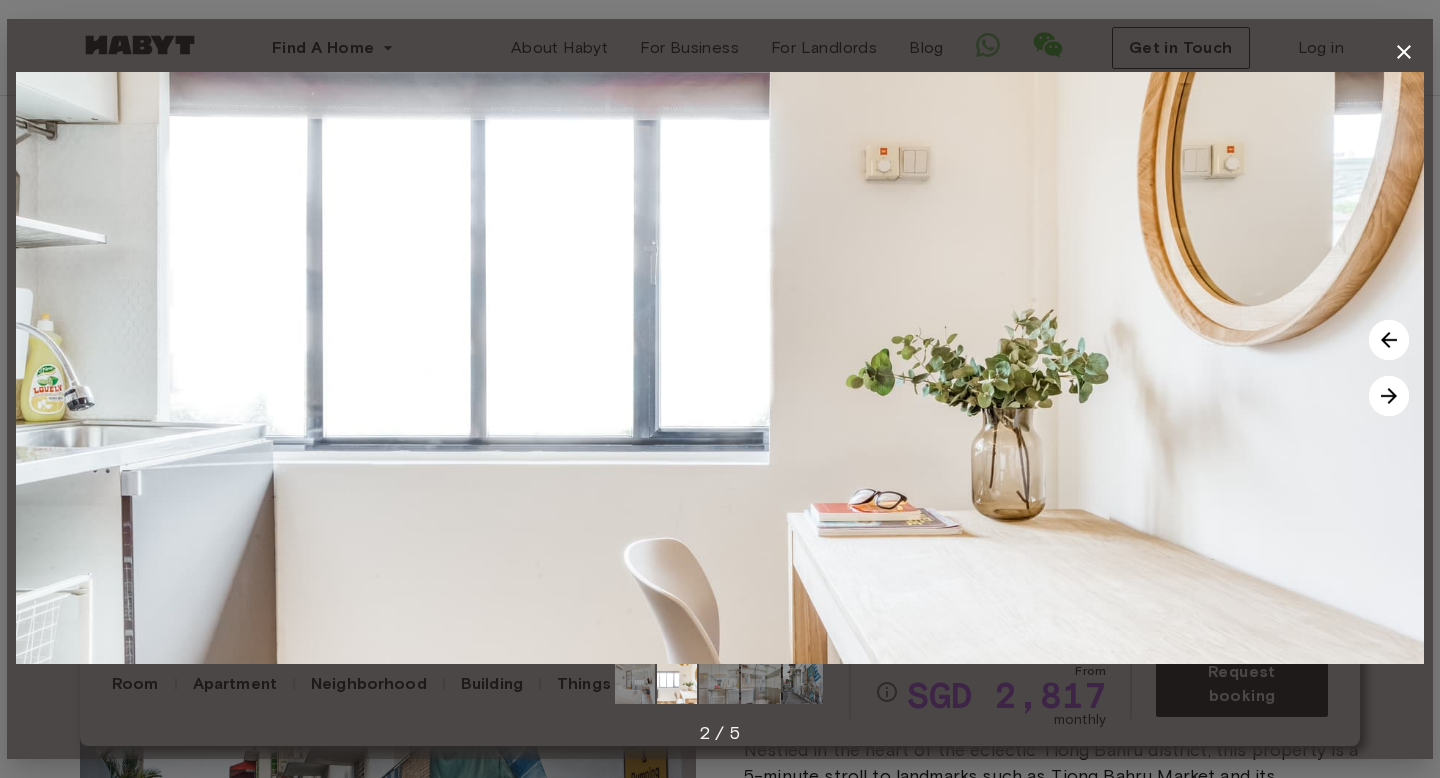 click at bounding box center [1389, 396] 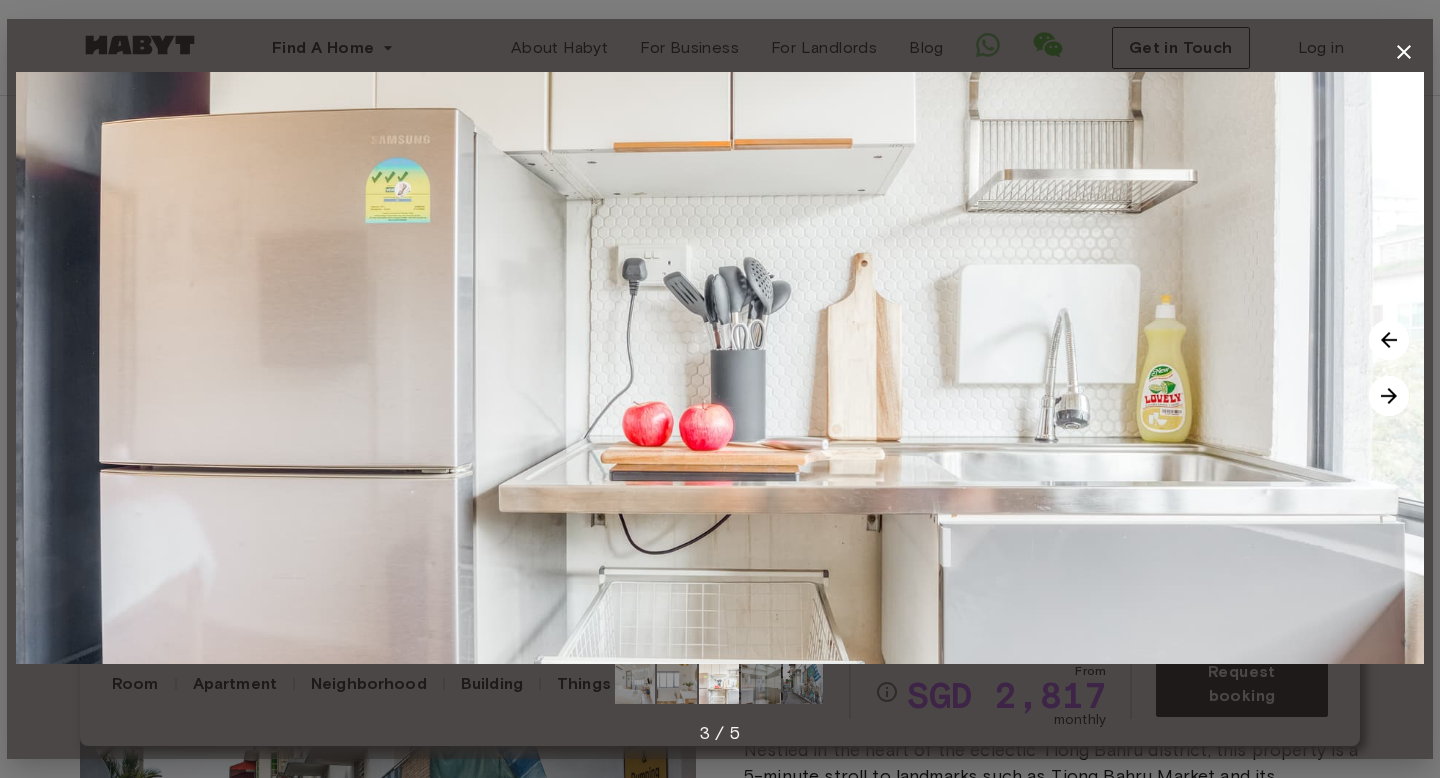 click at bounding box center [1389, 396] 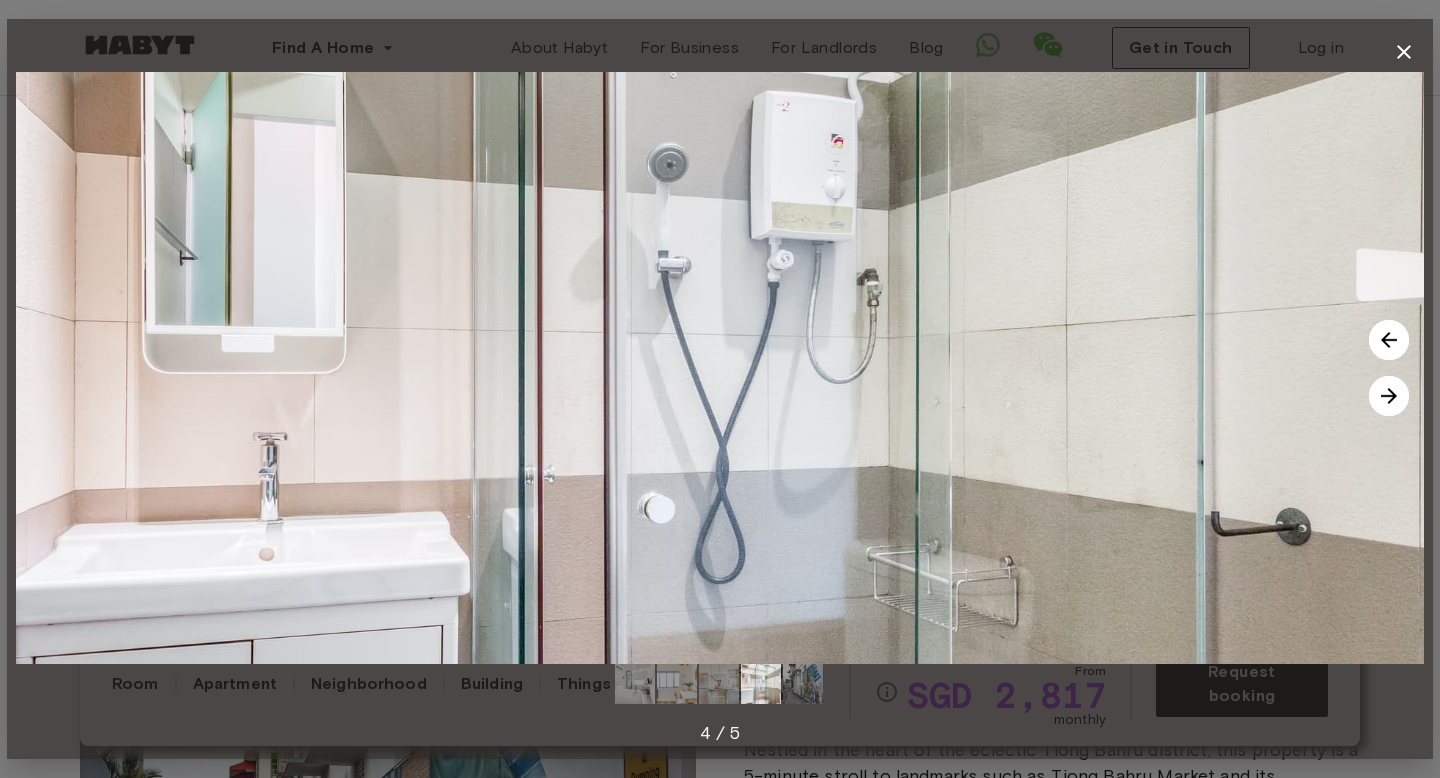 click at bounding box center [1389, 396] 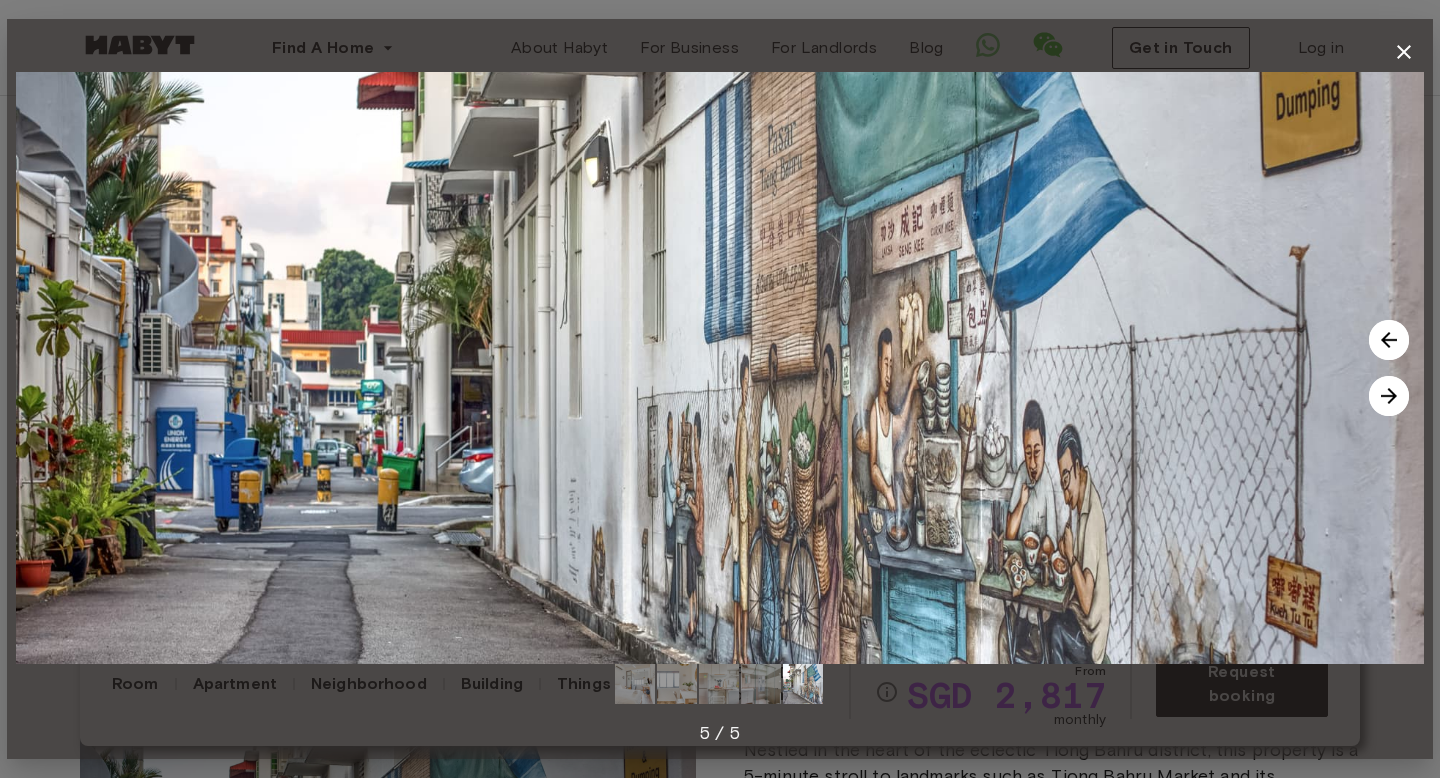 click at bounding box center (1389, 396) 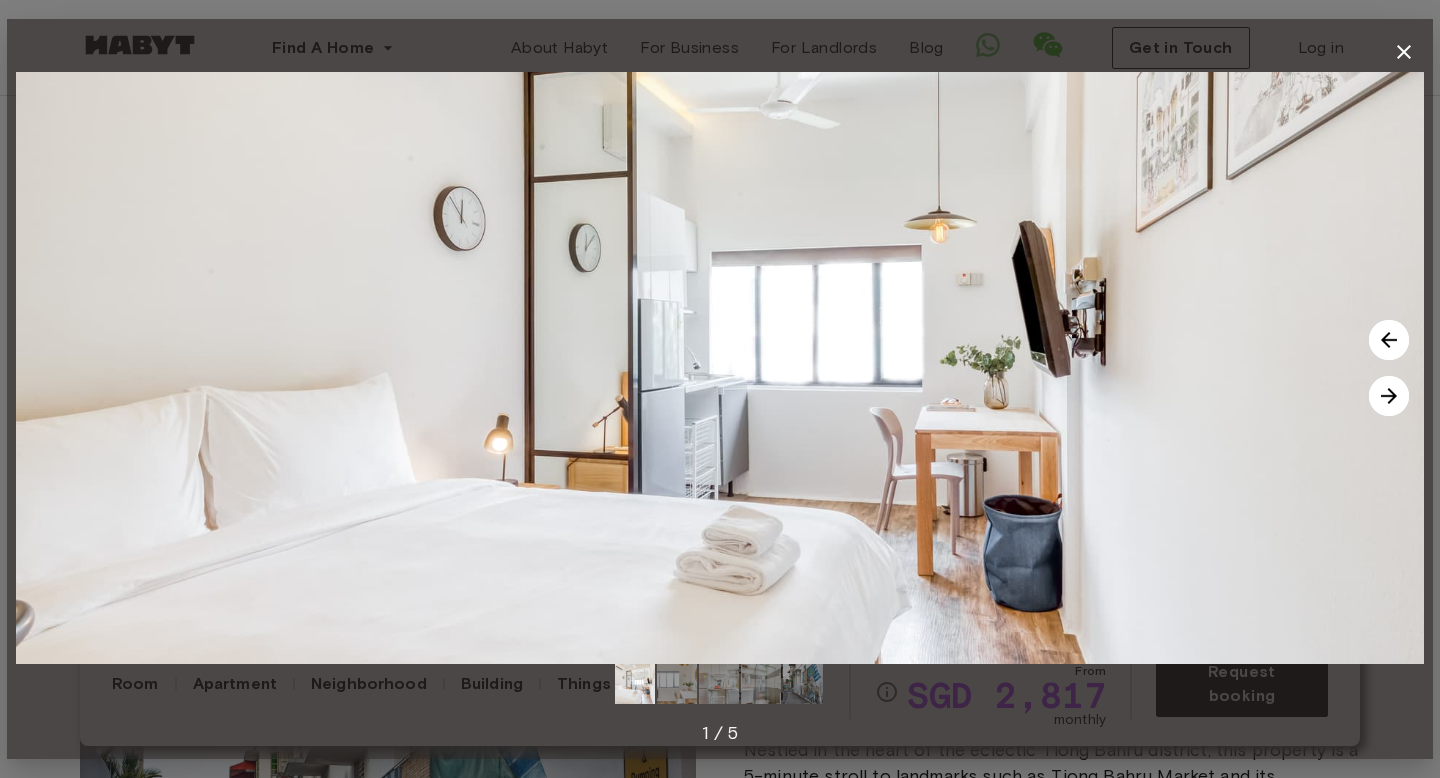 click at bounding box center (1389, 396) 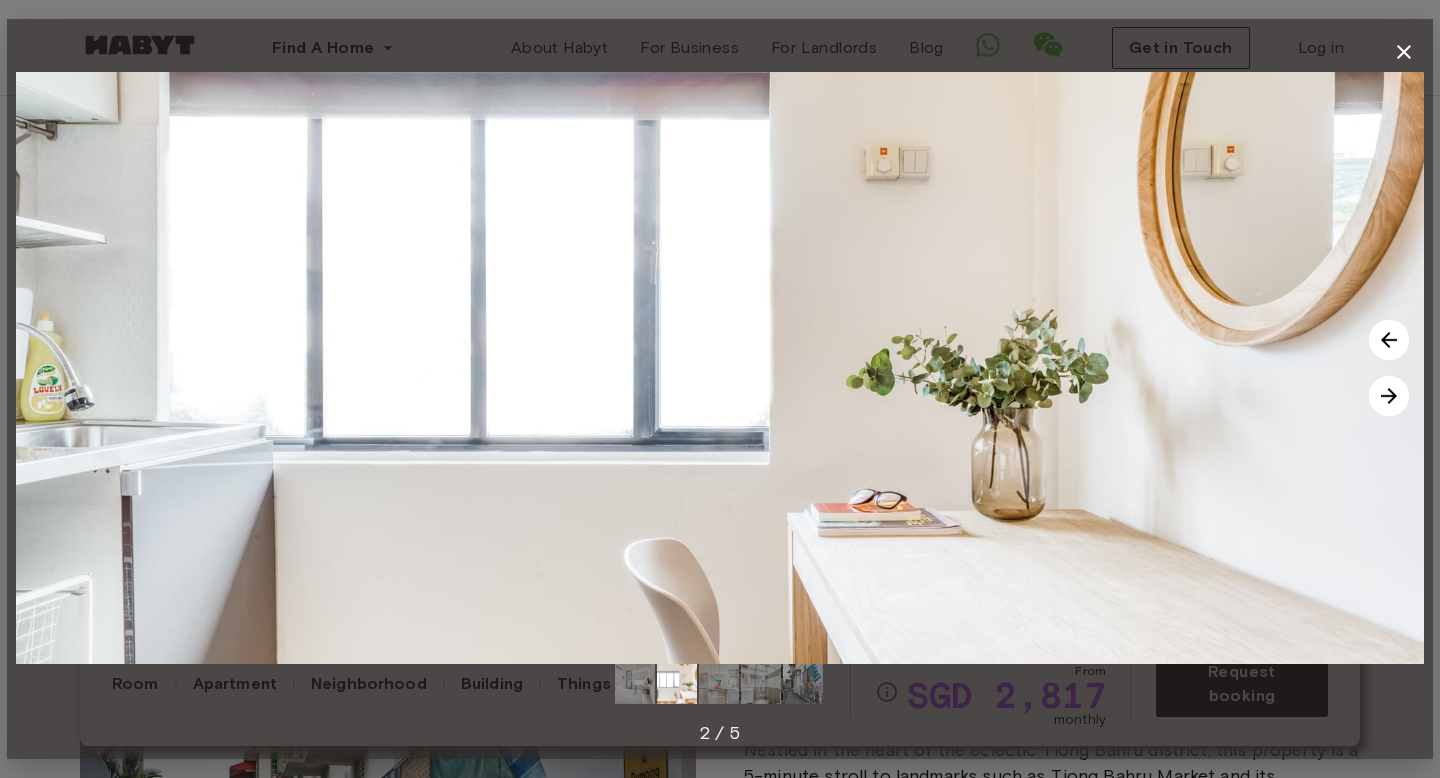 click at bounding box center (1389, 396) 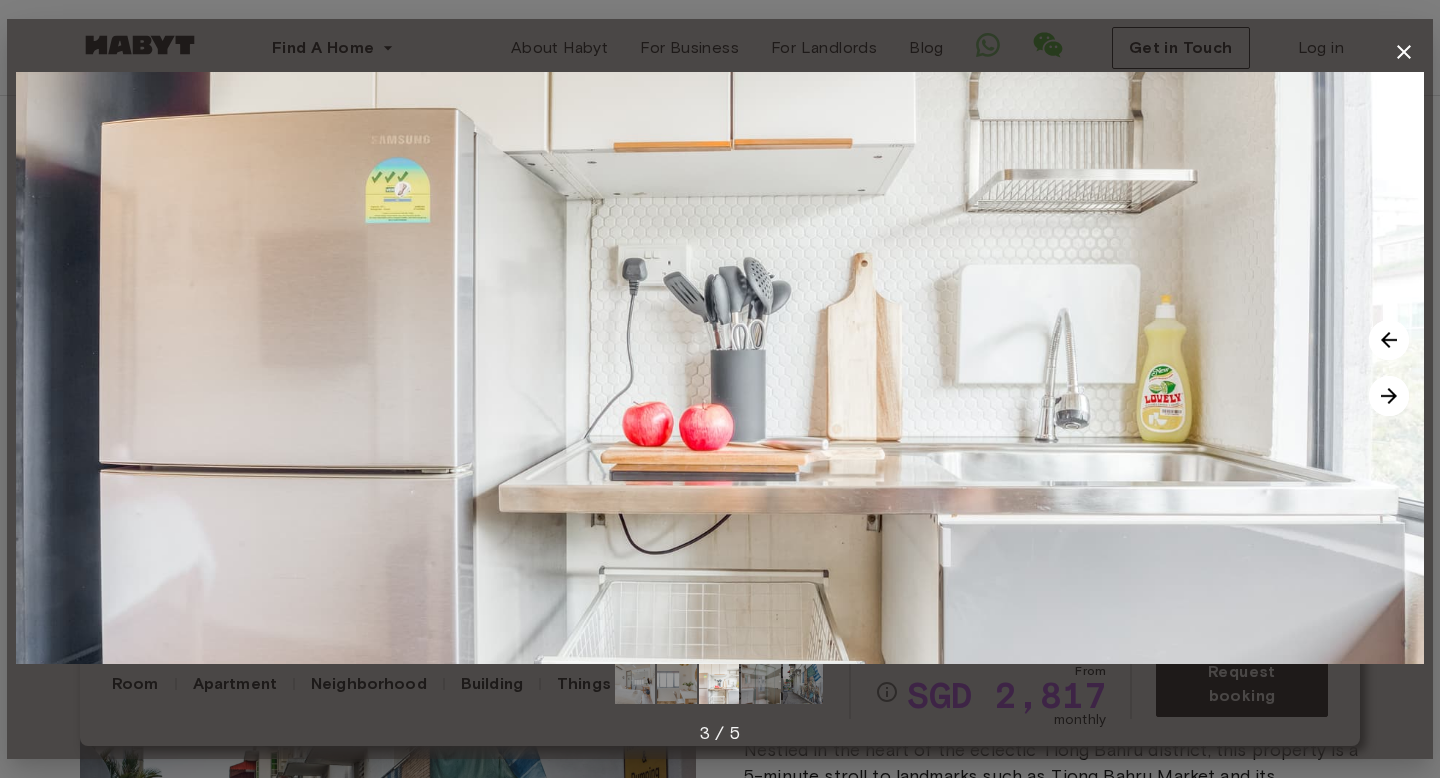 click at bounding box center [1389, 396] 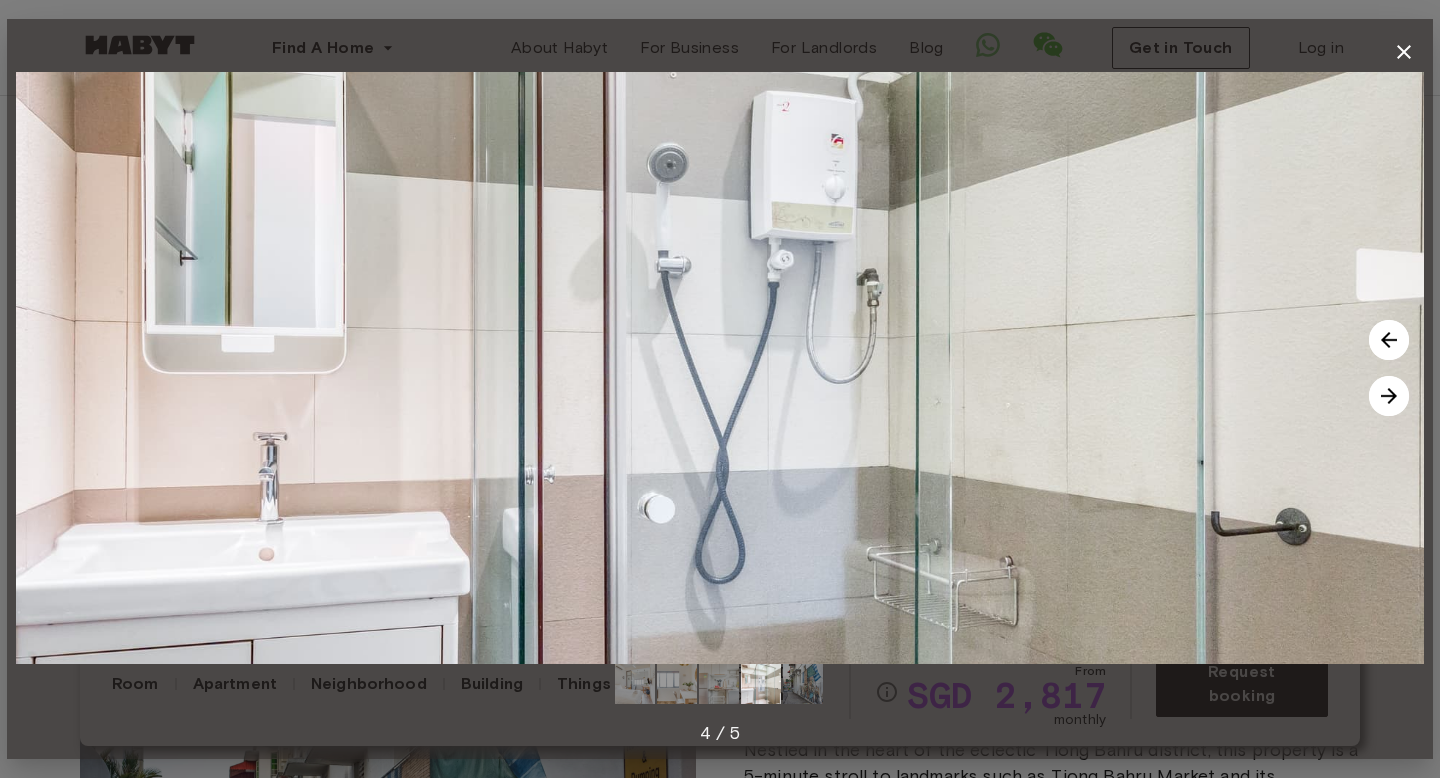 click 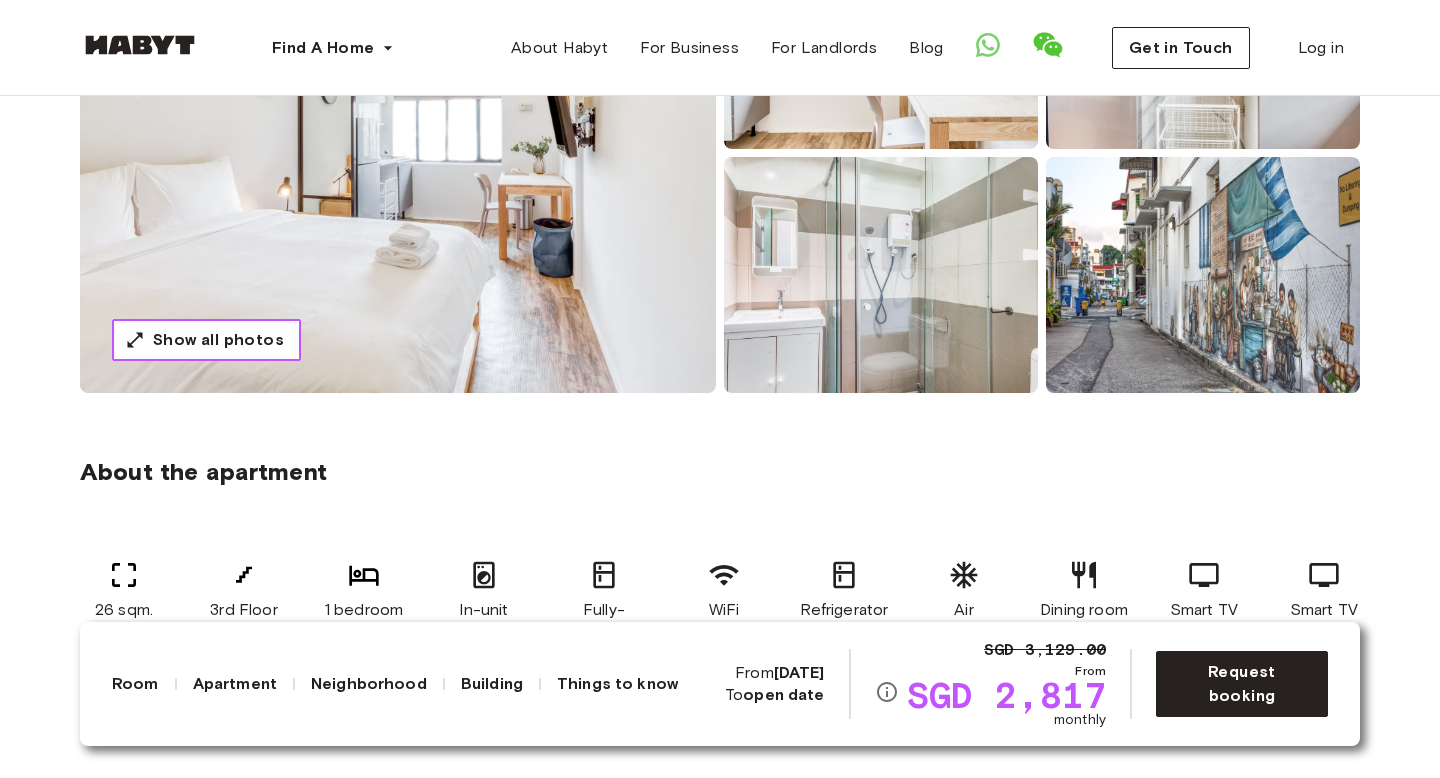 scroll, scrollTop: 0, scrollLeft: 0, axis: both 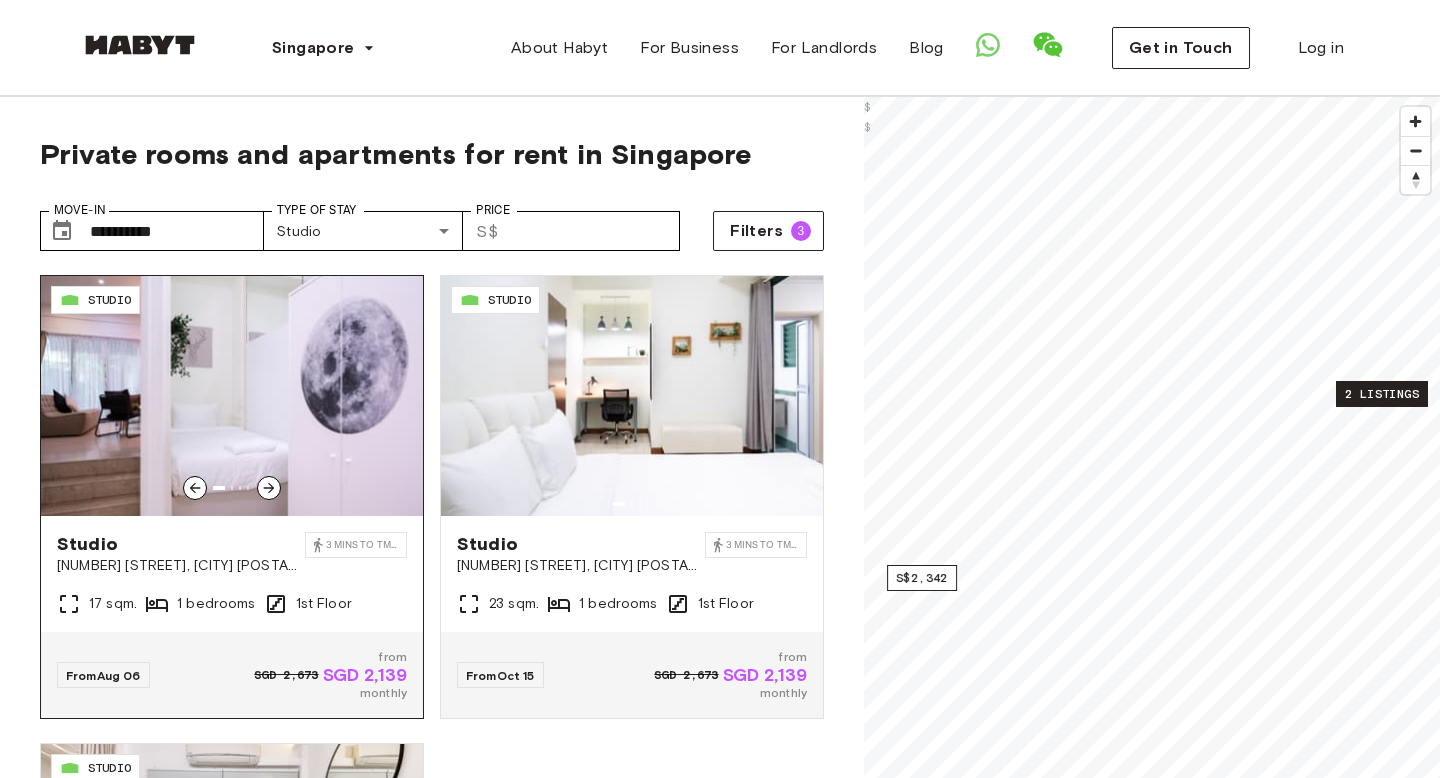 click at bounding box center (232, 396) 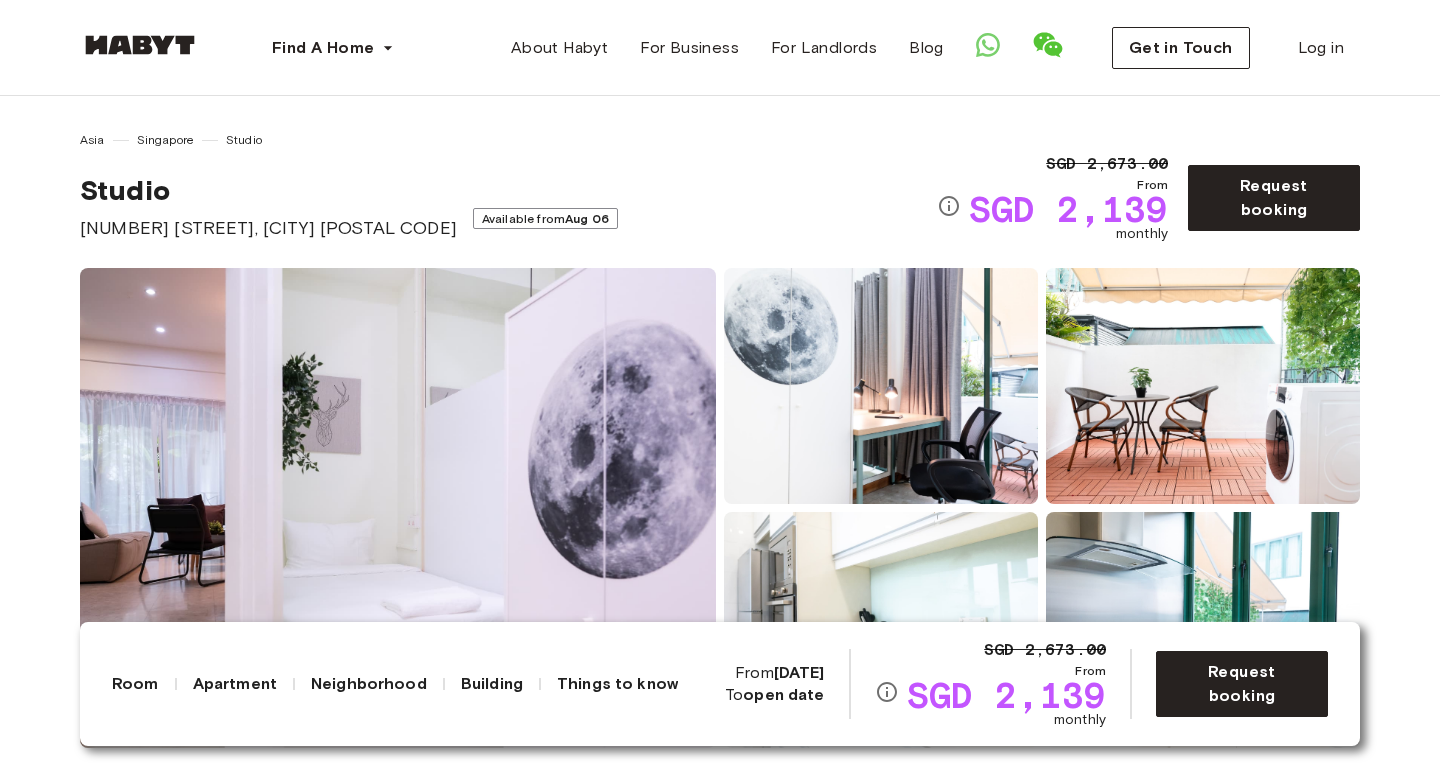 scroll, scrollTop: 0, scrollLeft: 0, axis: both 